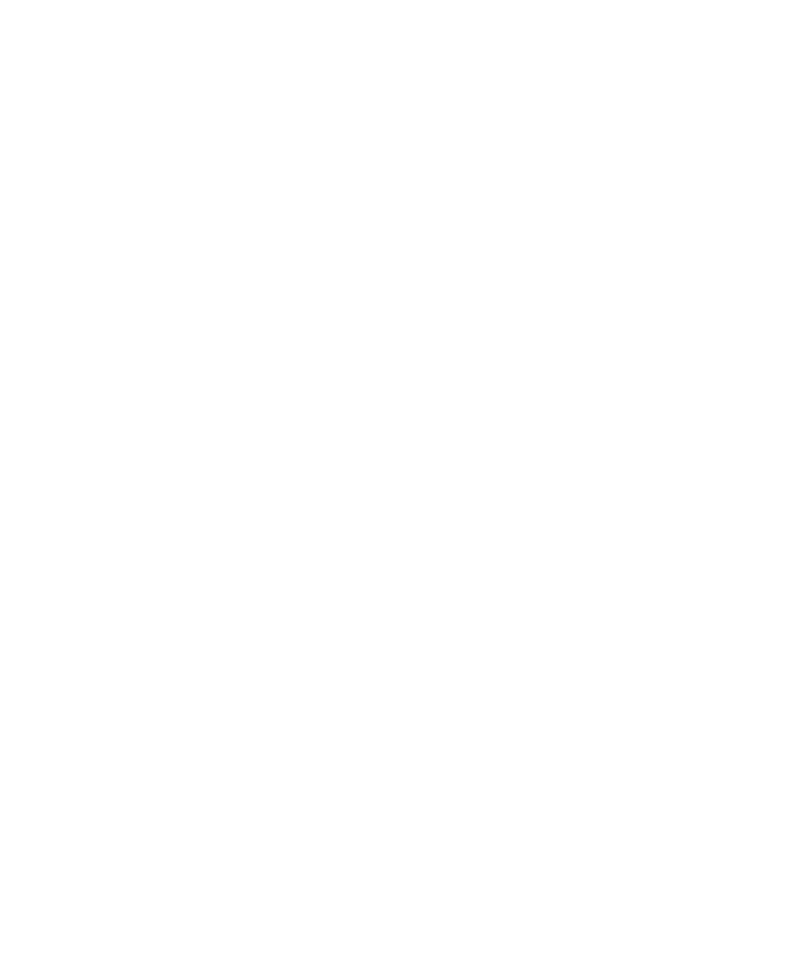scroll, scrollTop: 0, scrollLeft: 0, axis: both 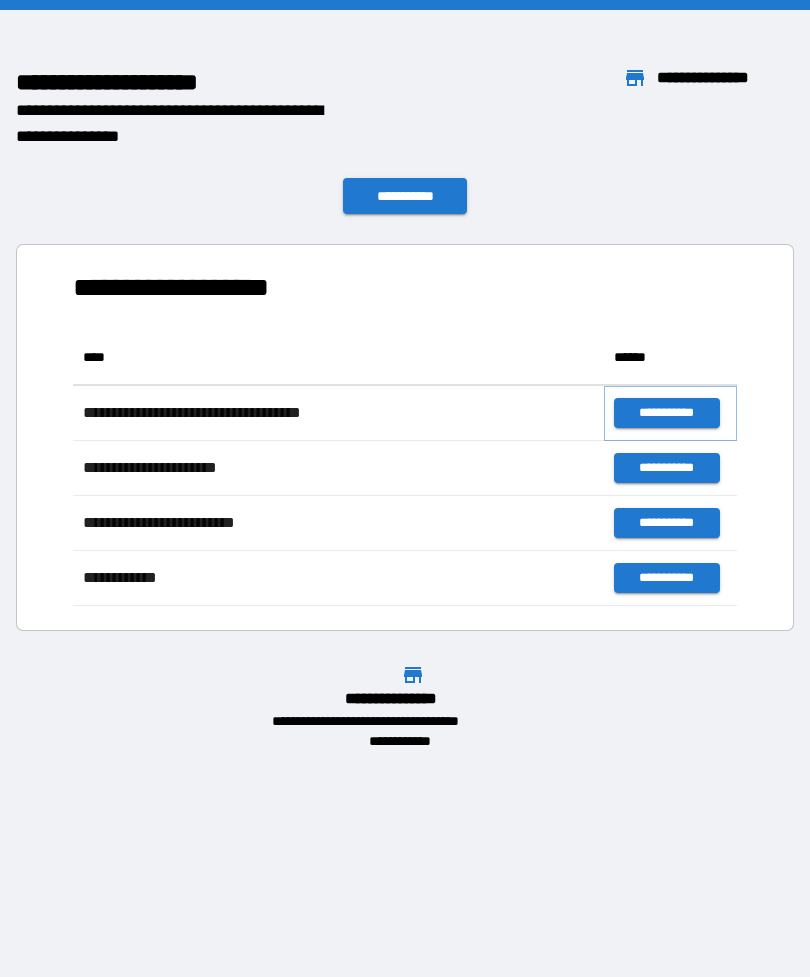 click on "**********" at bounding box center (666, 413) 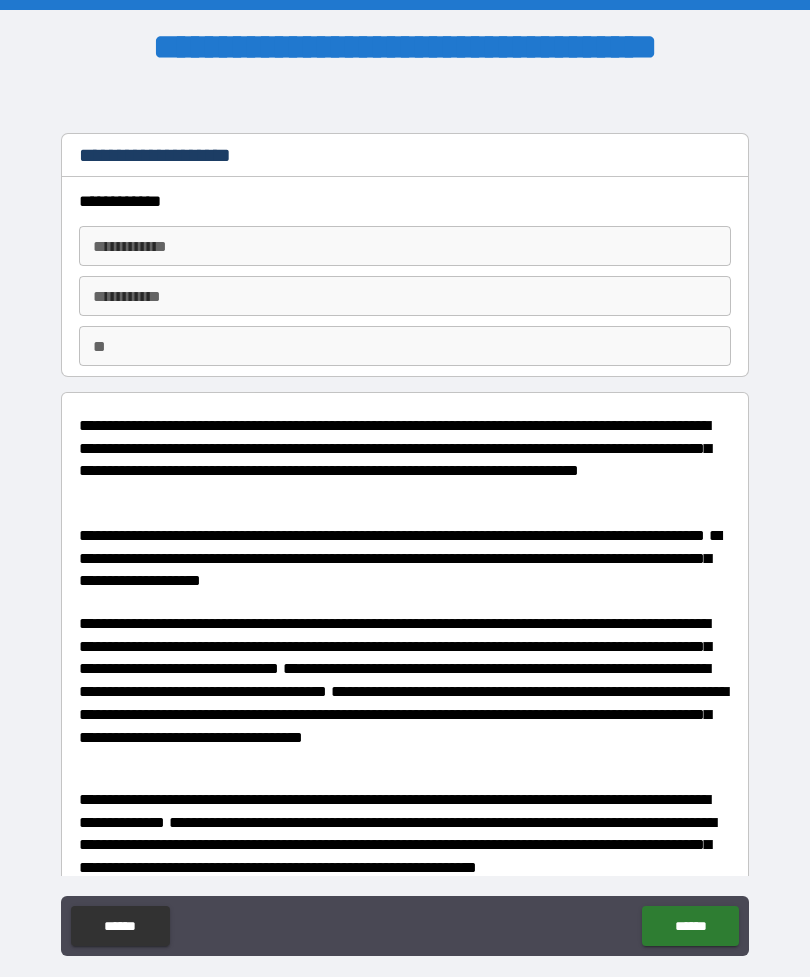 type on "*" 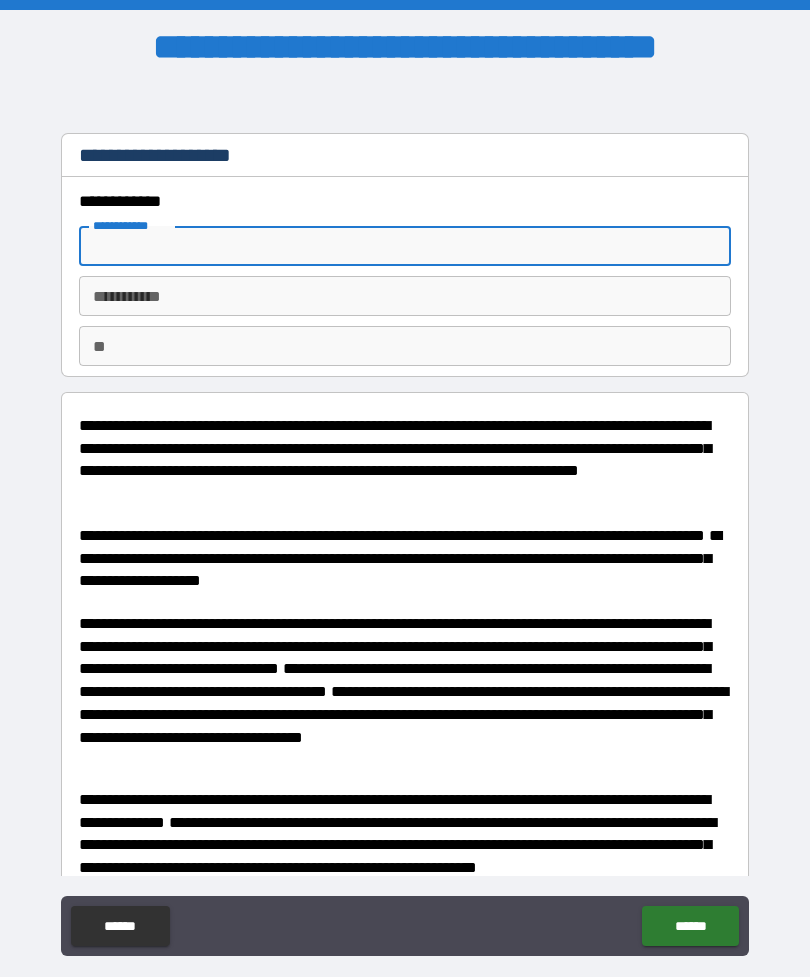 type on "*" 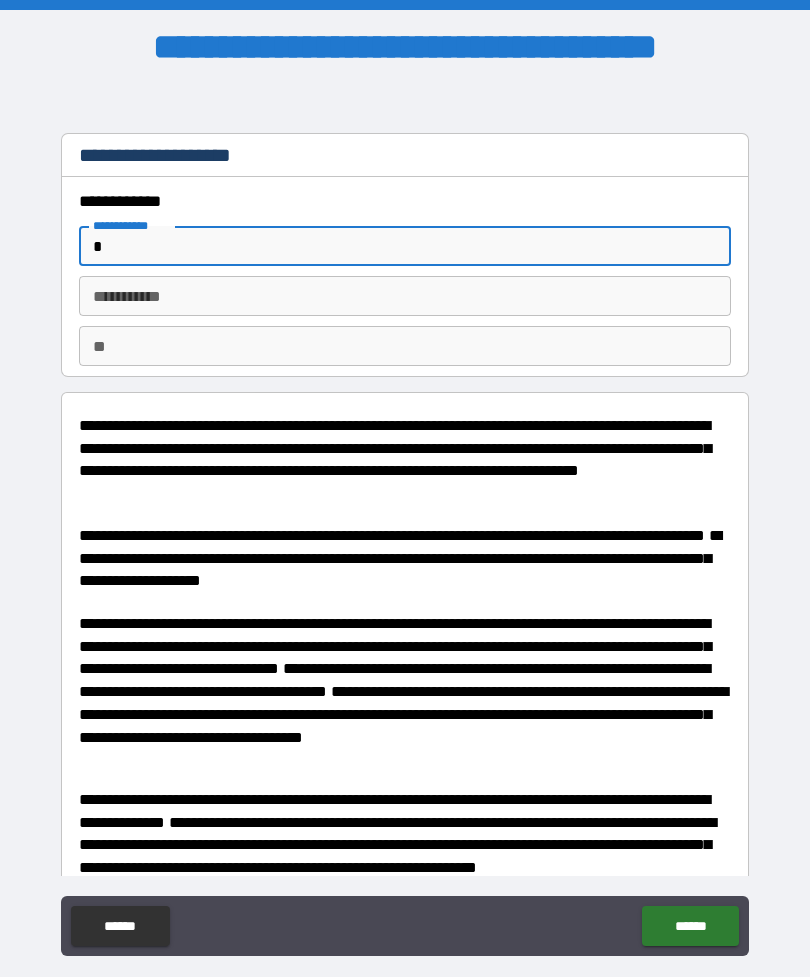 type on "*" 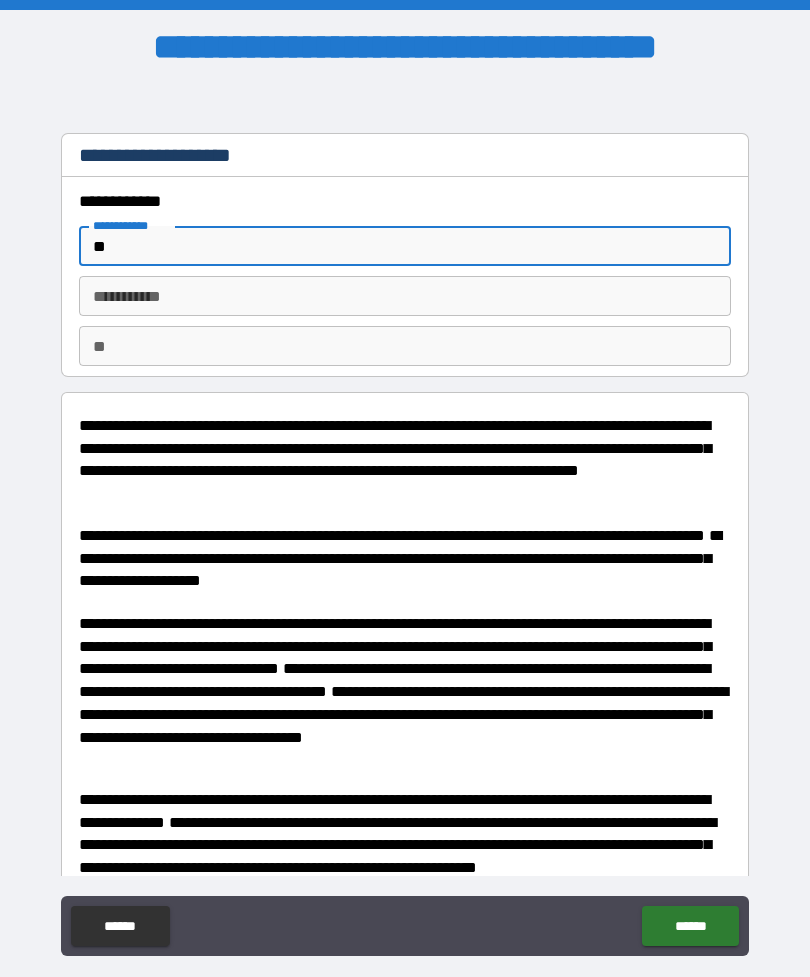 type on "*" 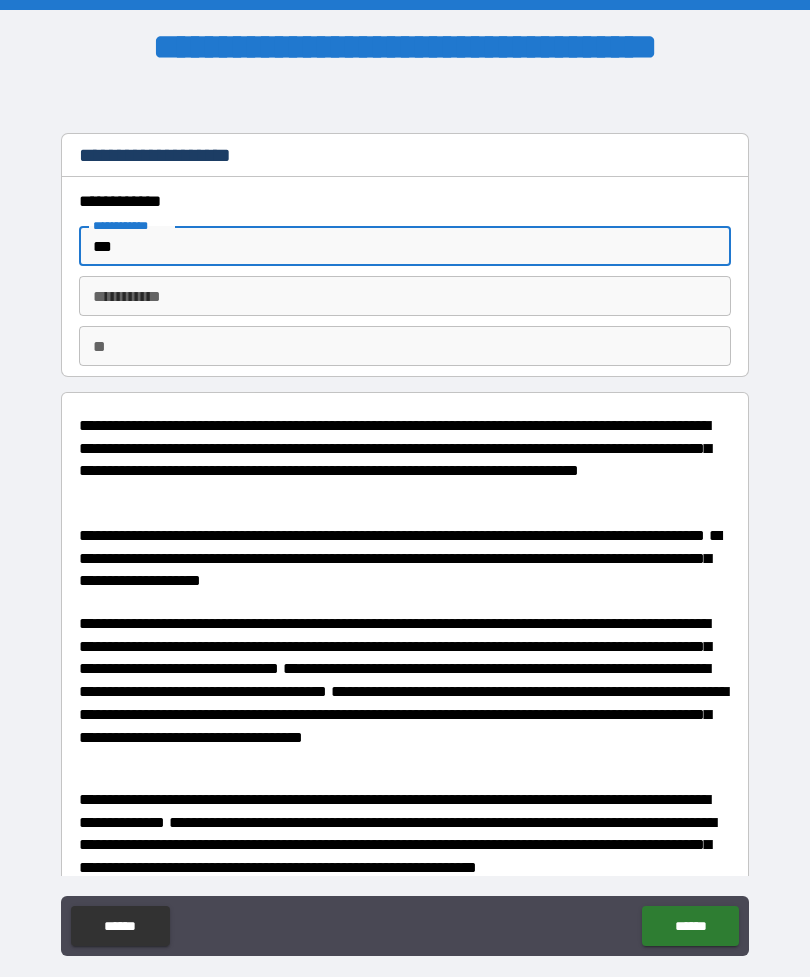 type on "*" 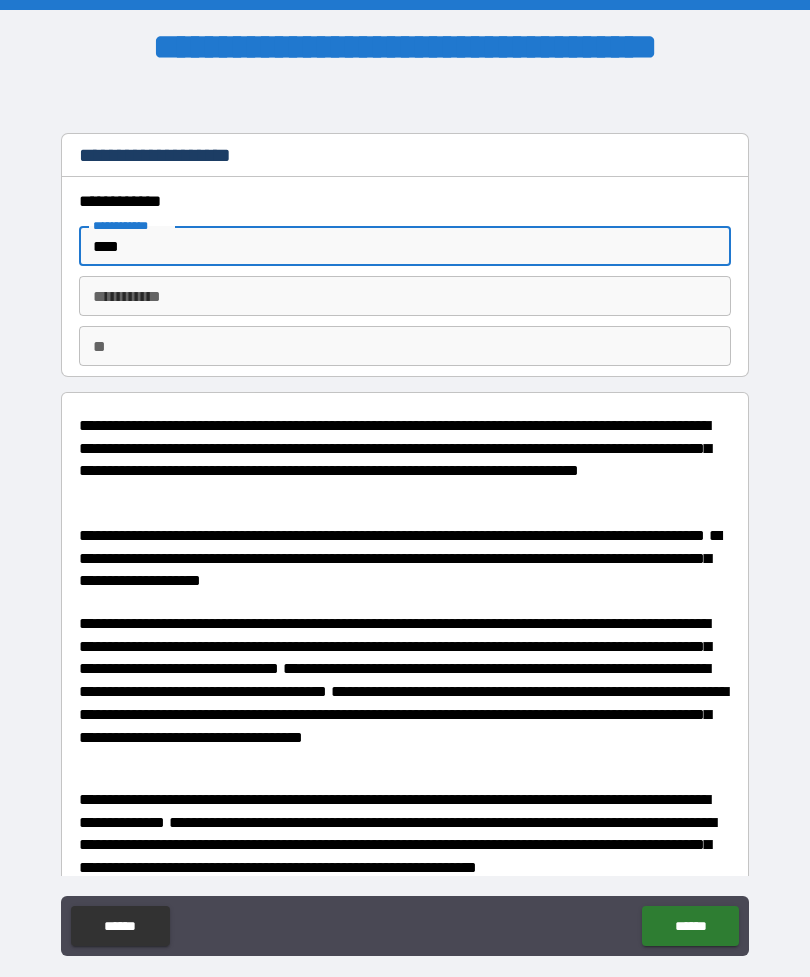 type on "*" 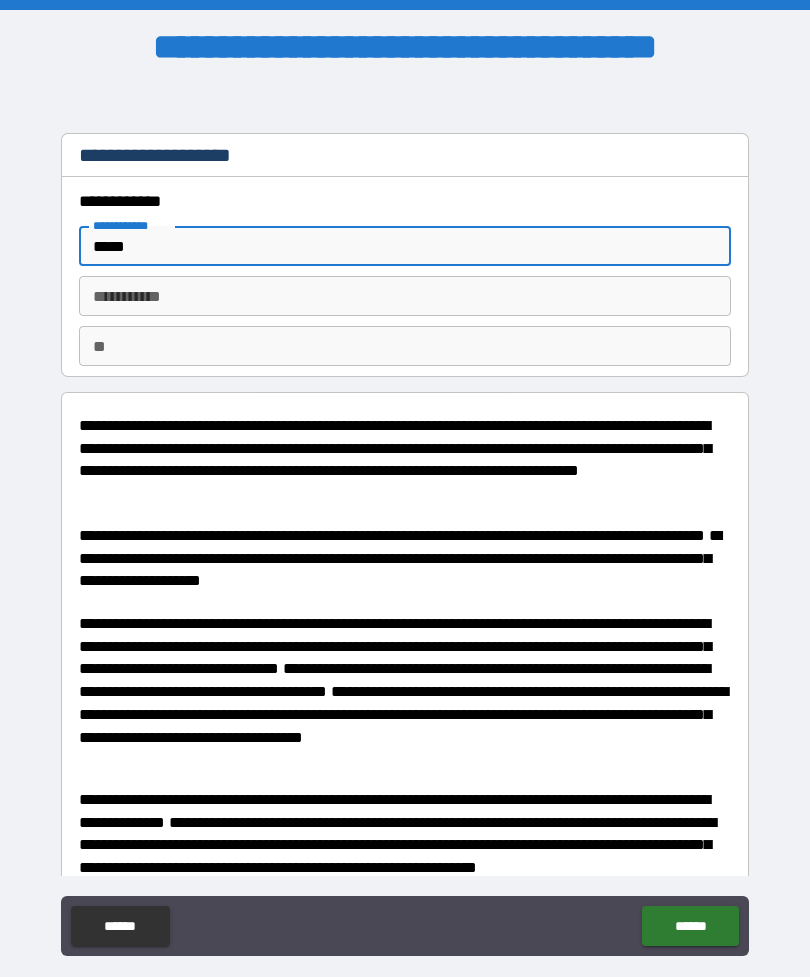 type on "*" 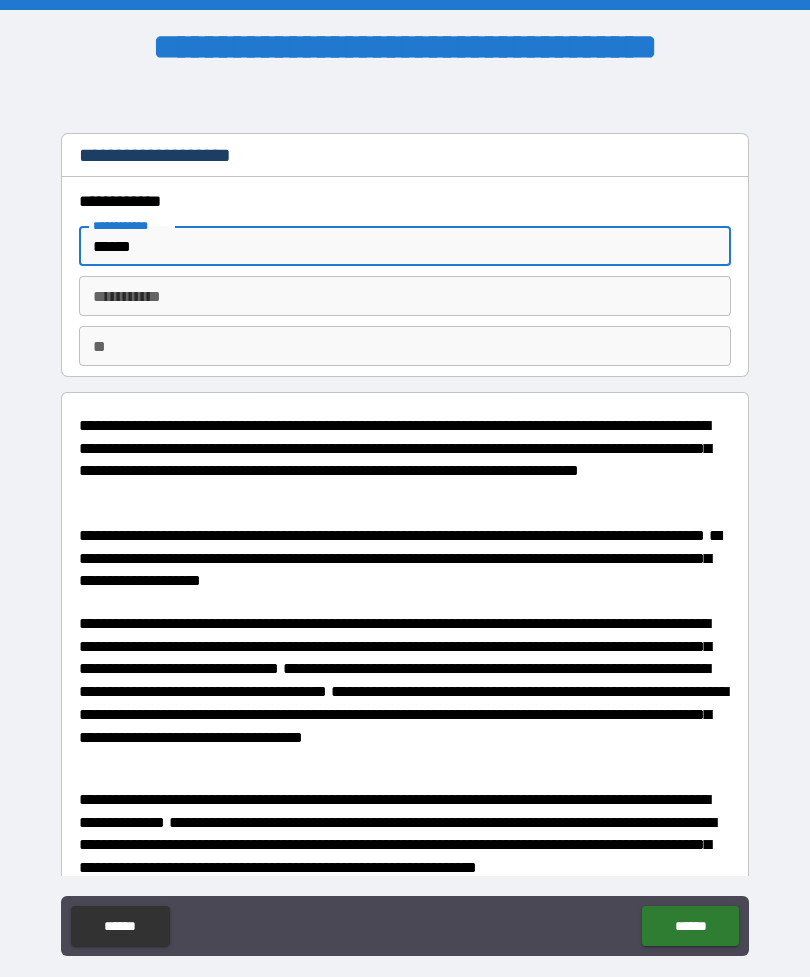type on "*" 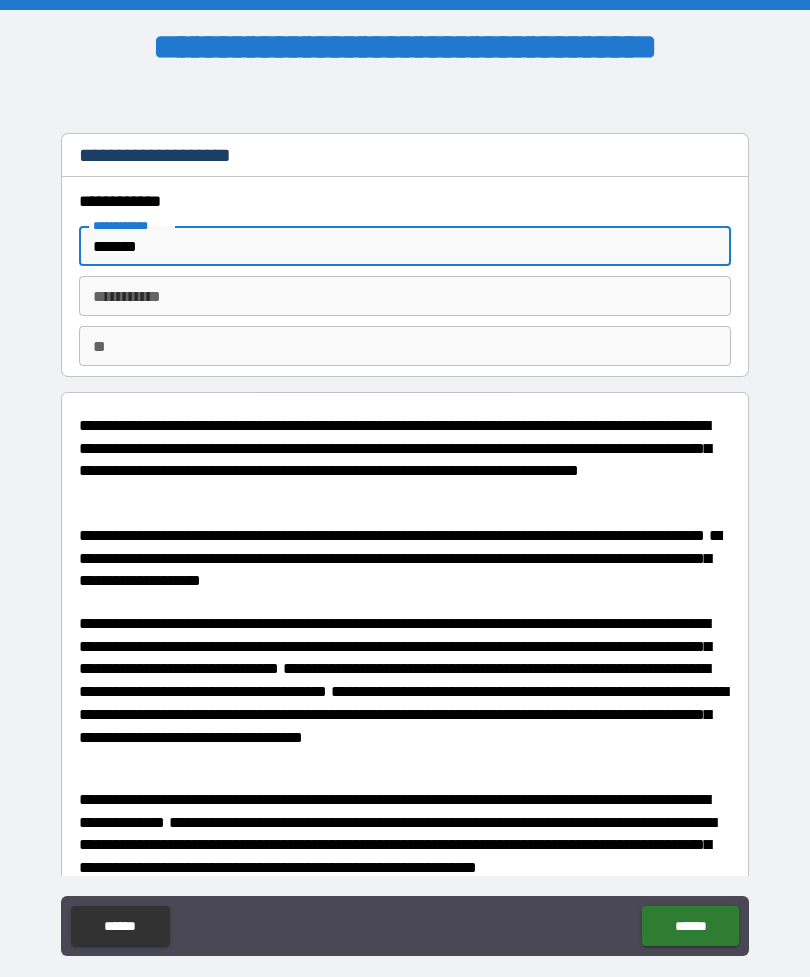 type on "*" 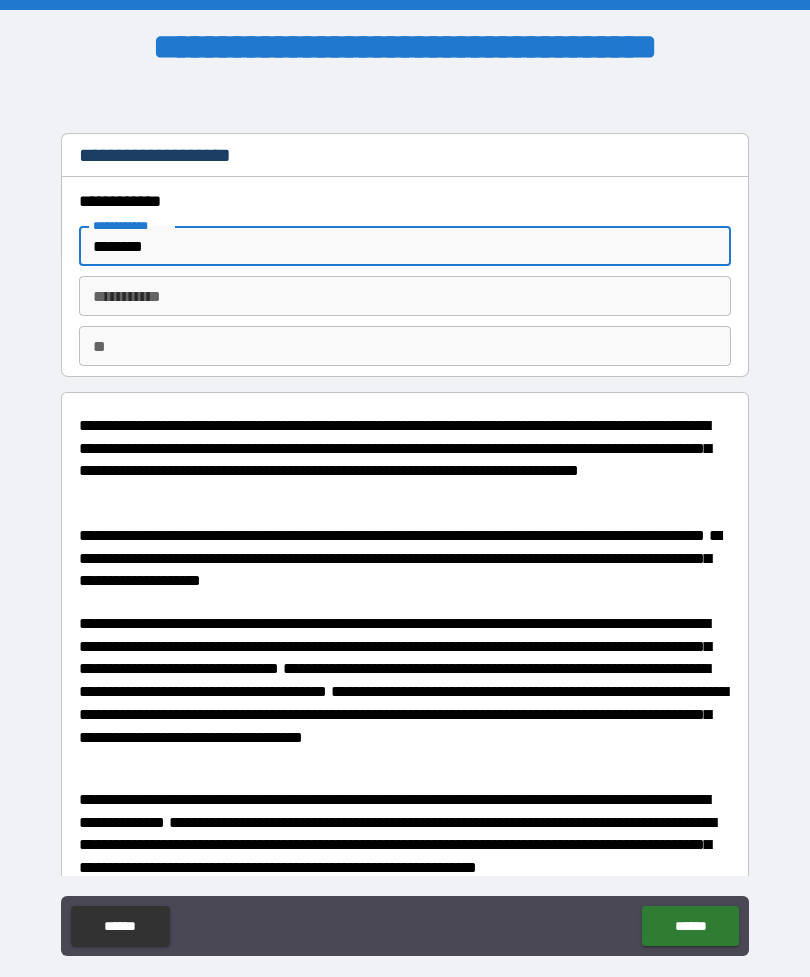 type on "*" 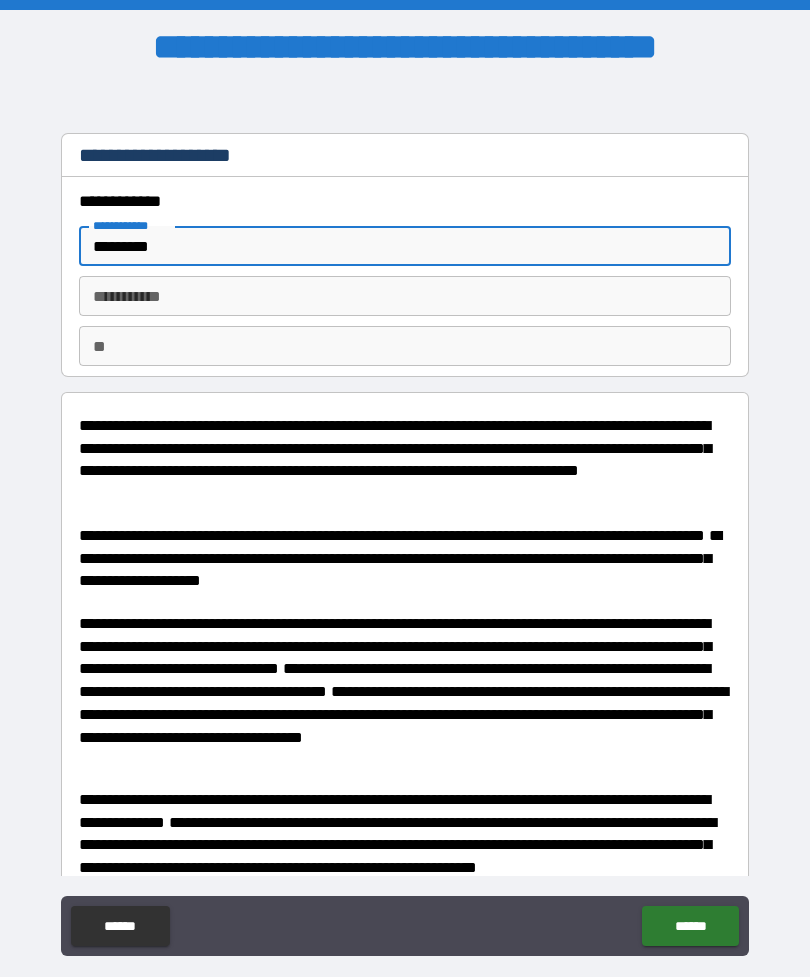 type on "*" 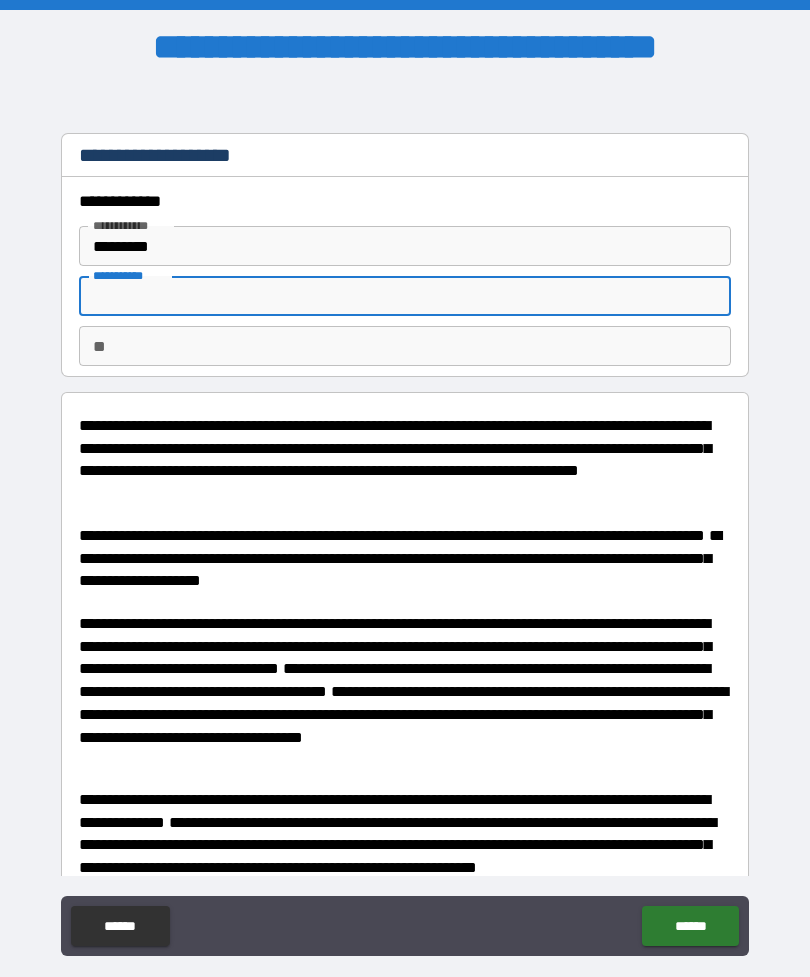 type on "*" 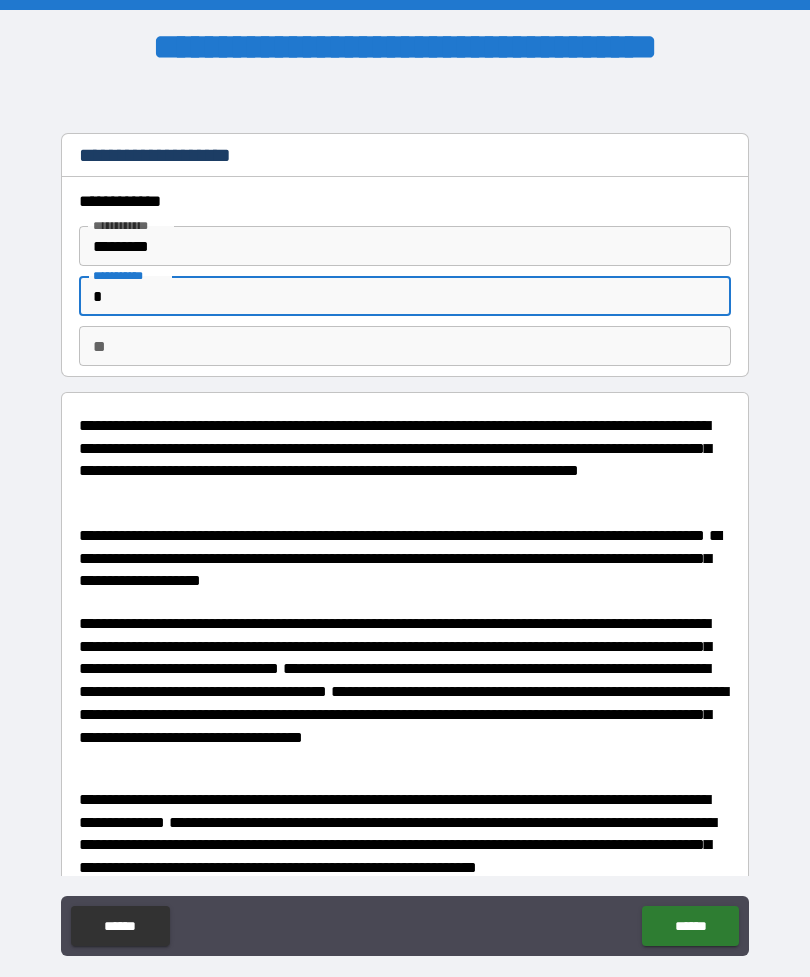 type on "*" 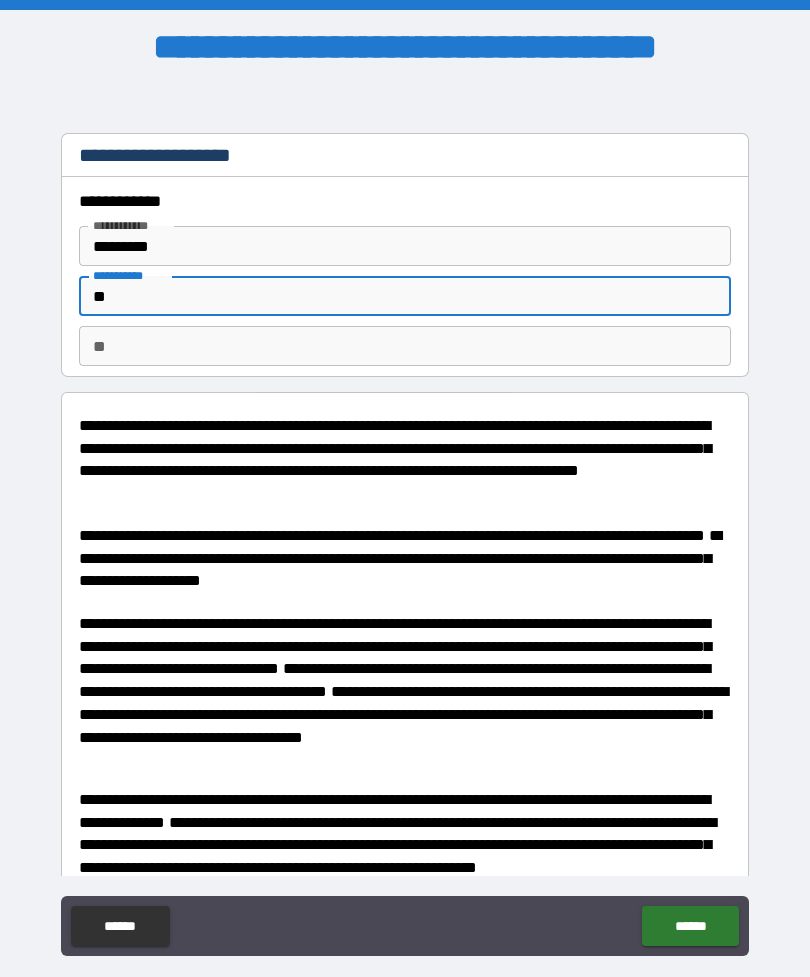 type on "*" 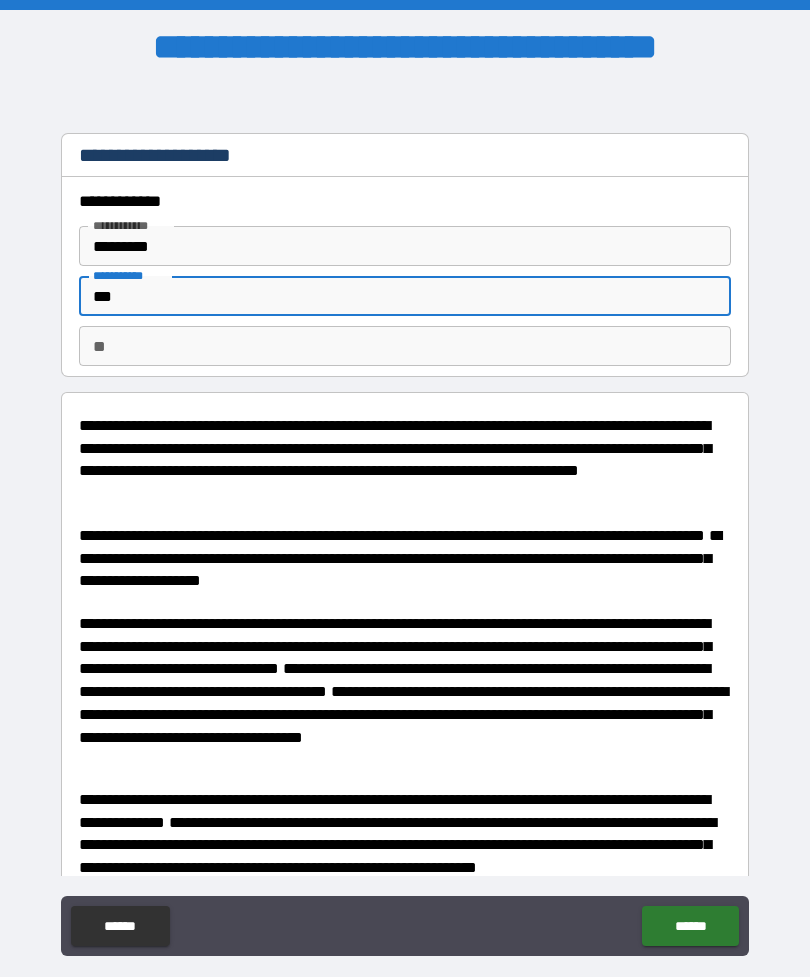 type on "*" 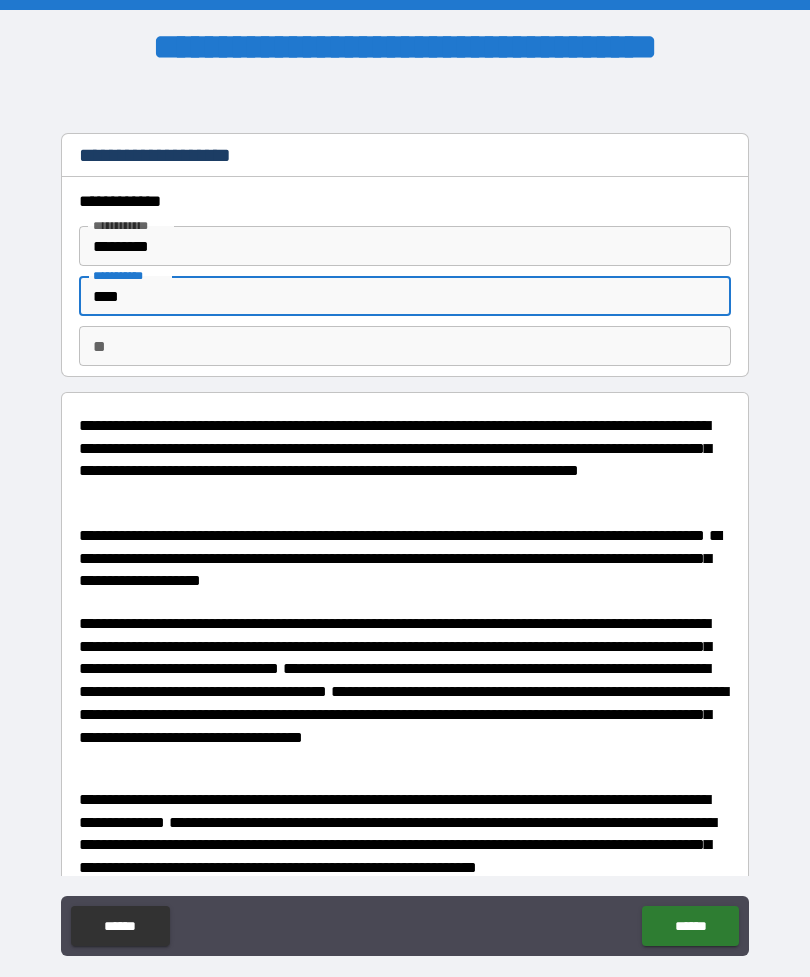 type on "*" 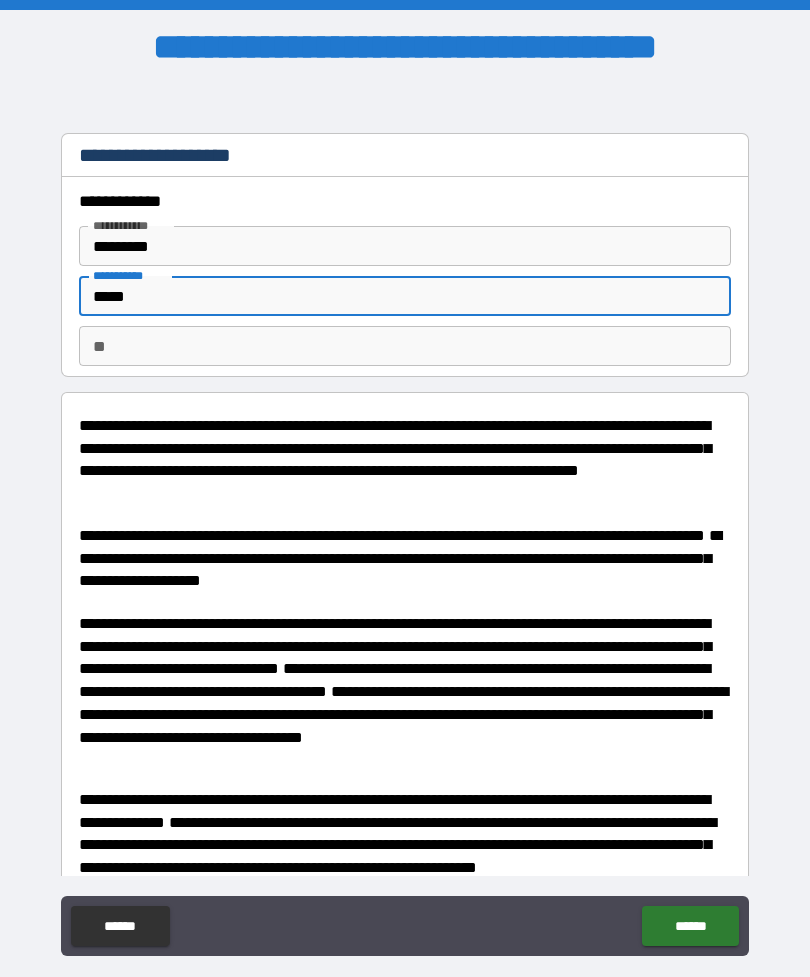 type on "*" 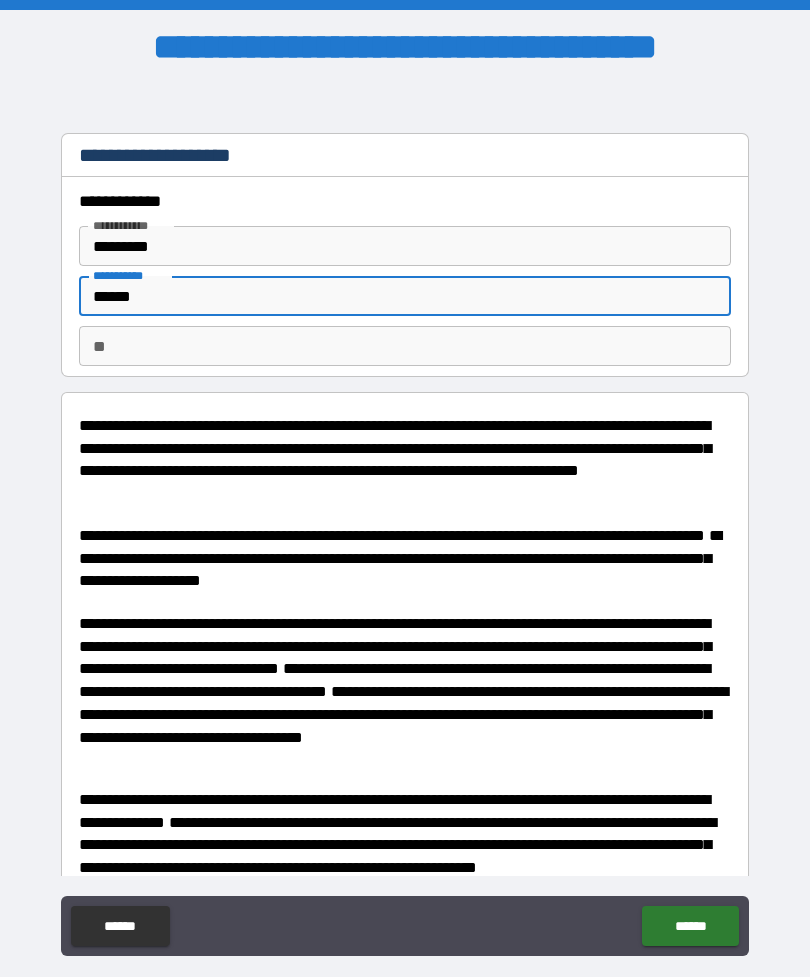 type on "*" 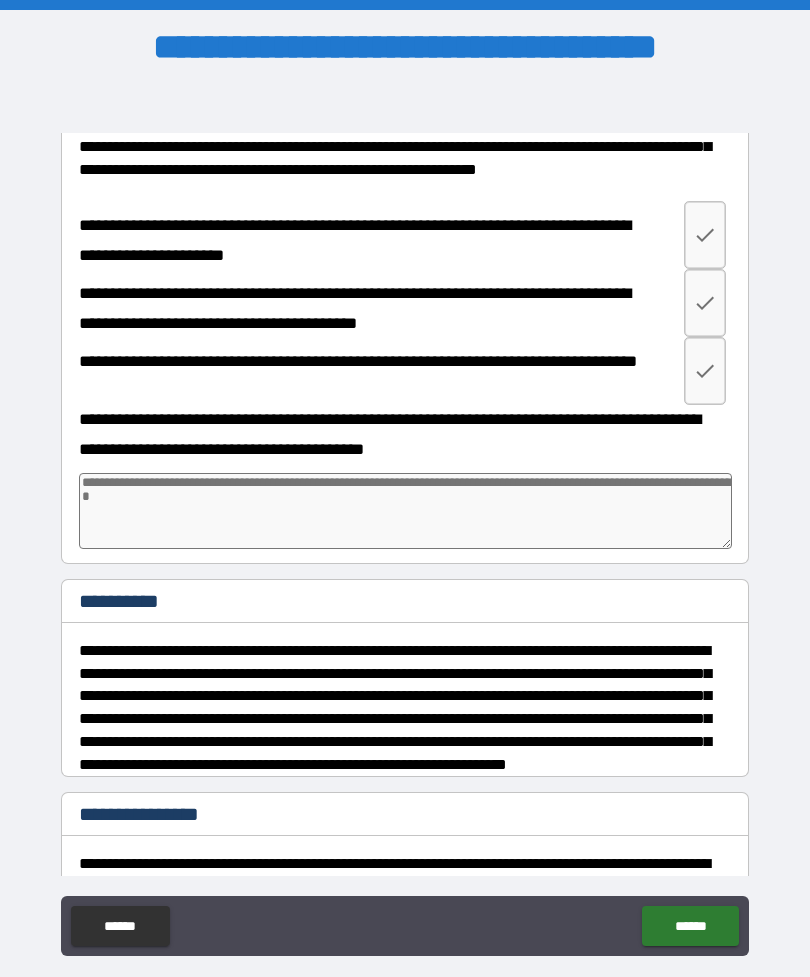 scroll, scrollTop: 701, scrollLeft: 0, axis: vertical 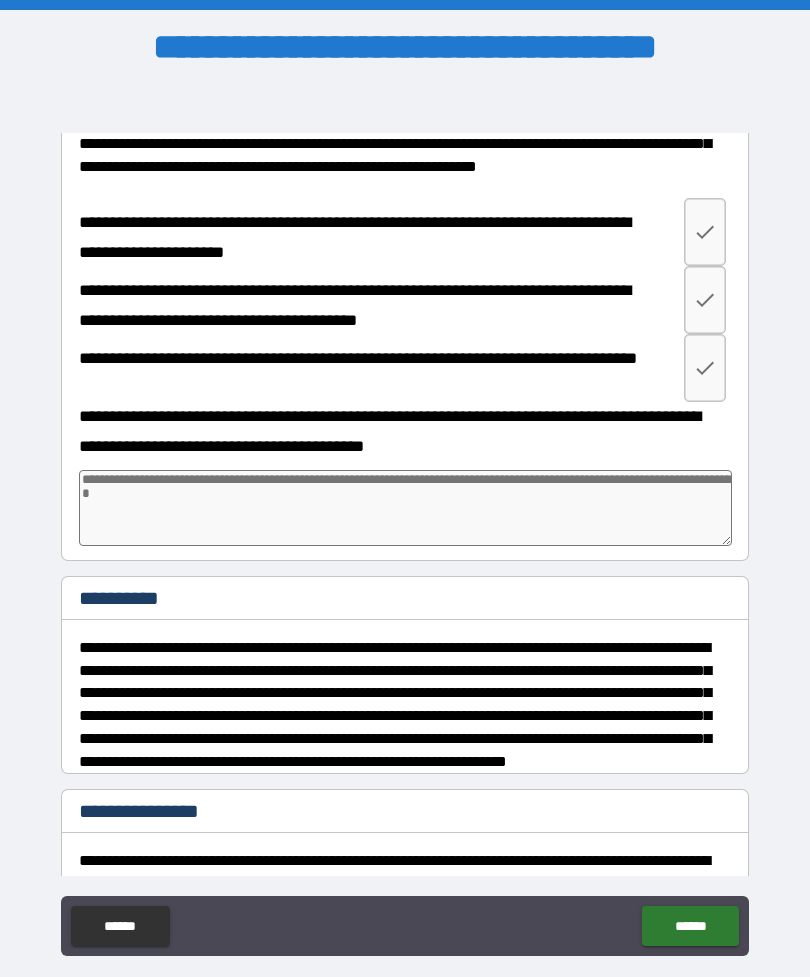 type on "******" 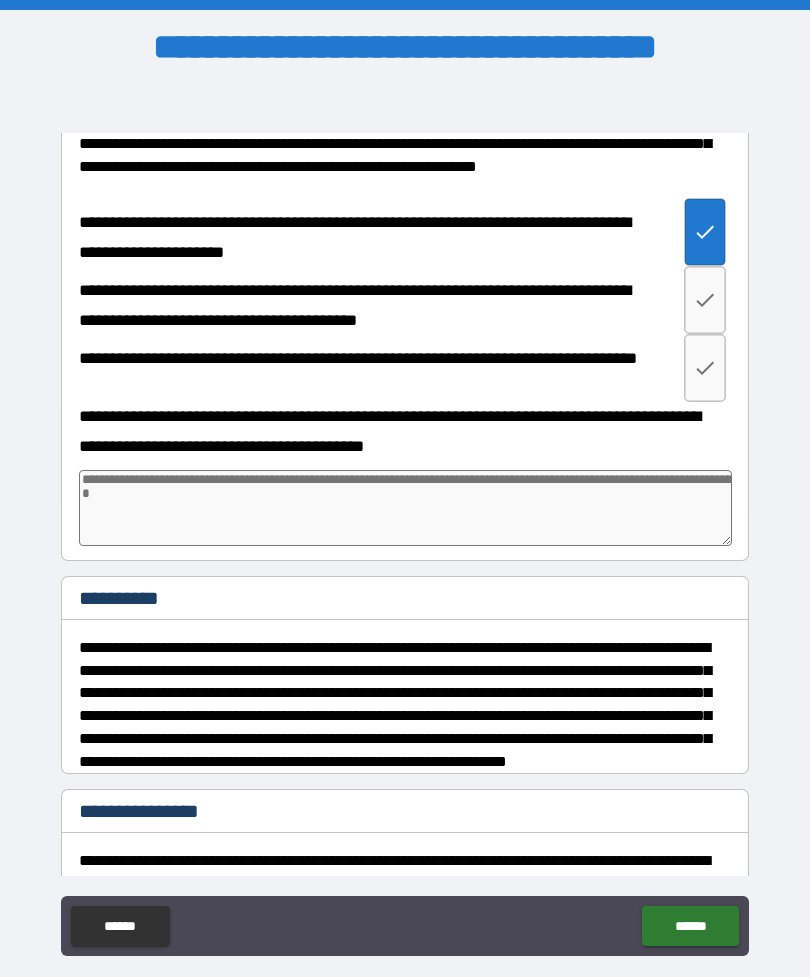 click 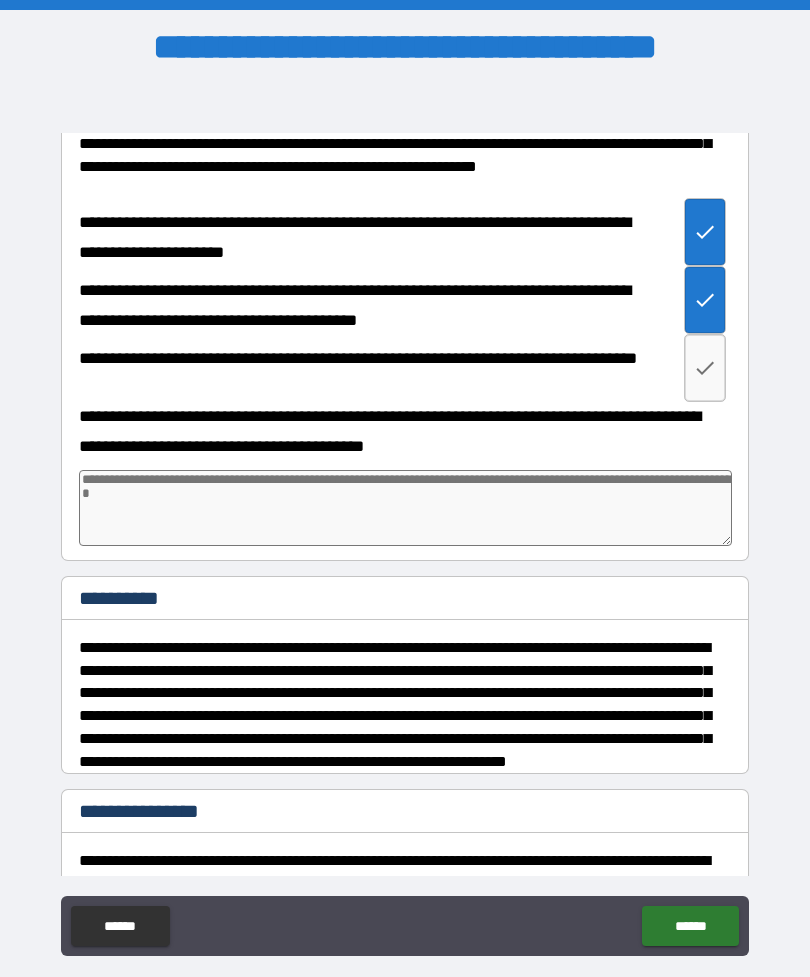click 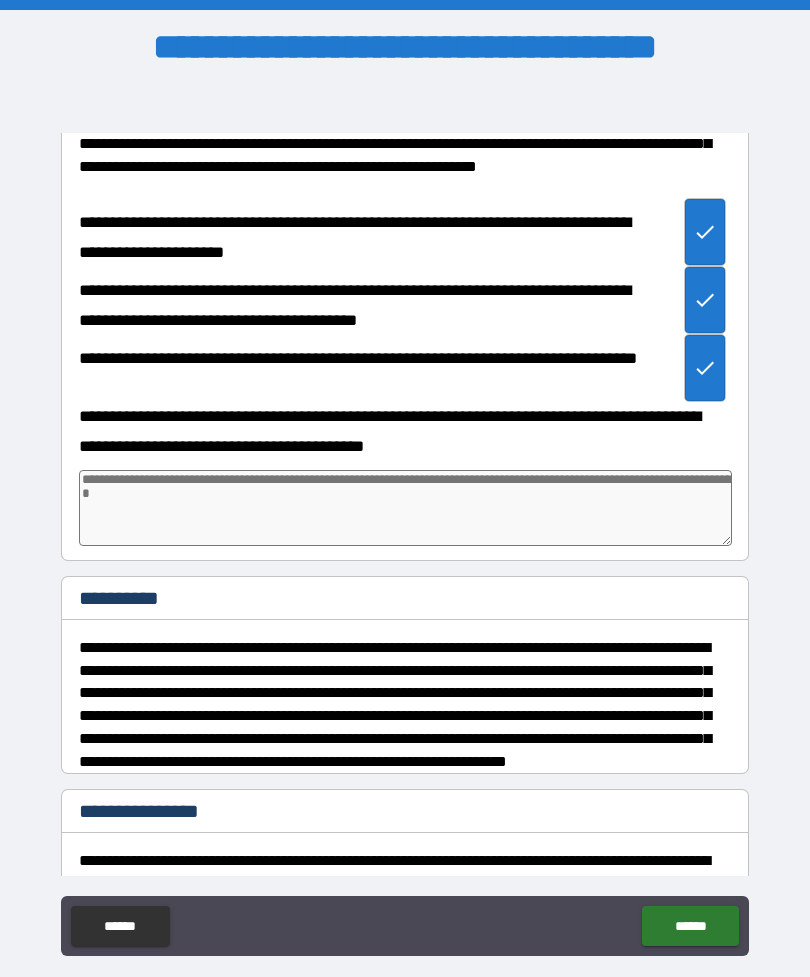 type on "*" 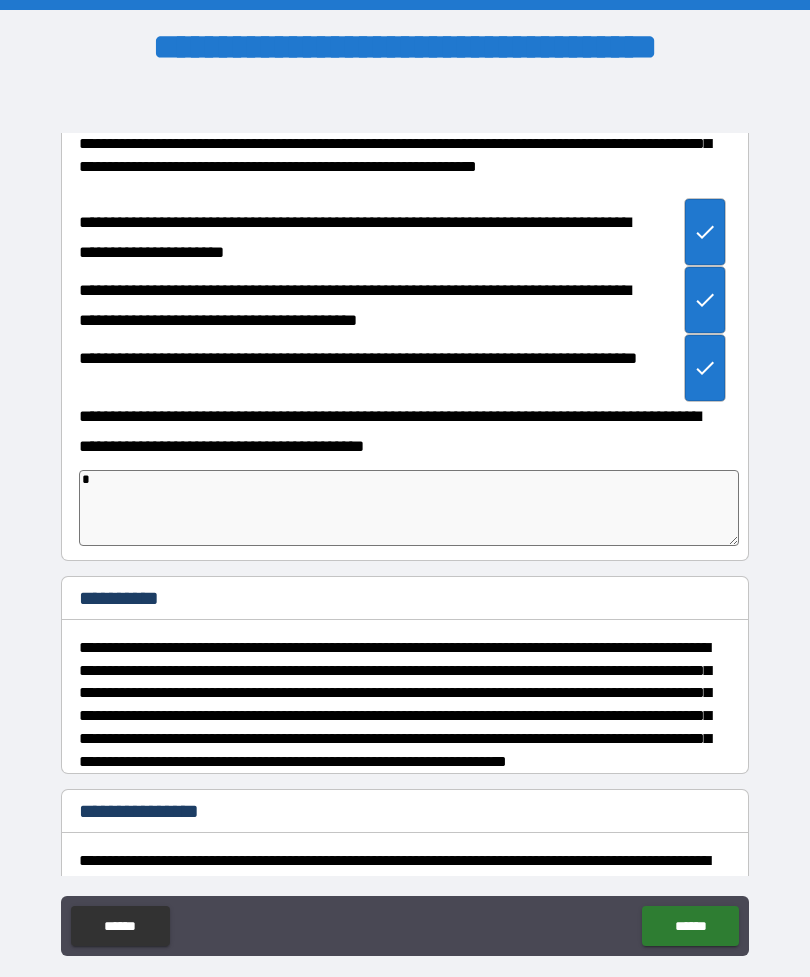type on "*" 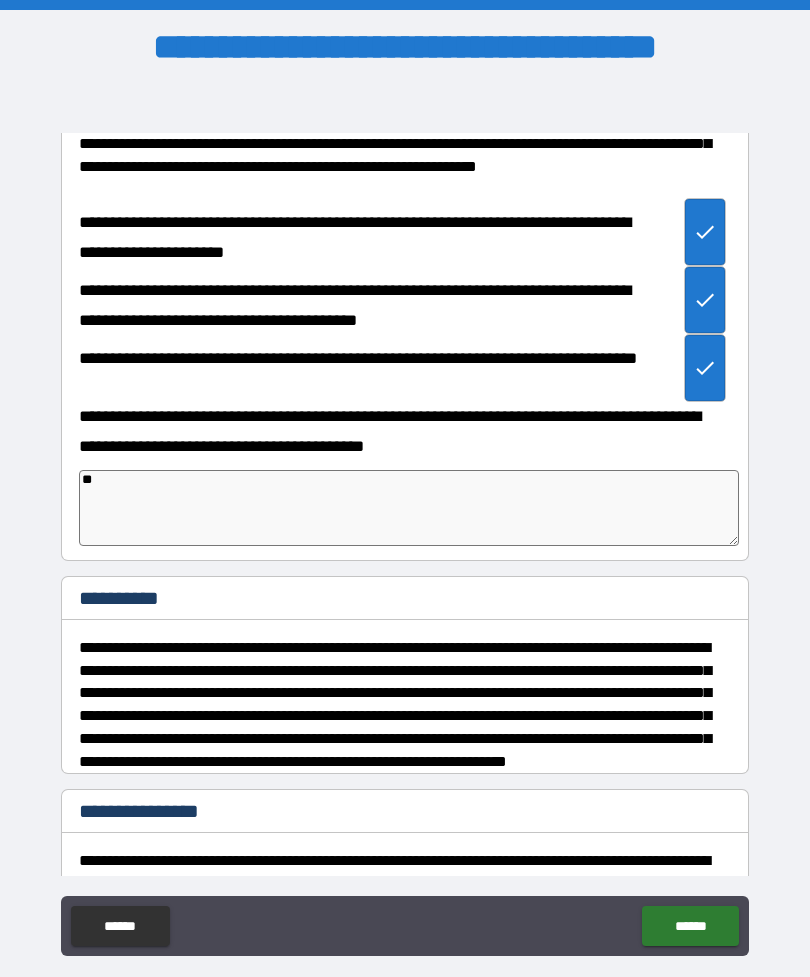 type on "*" 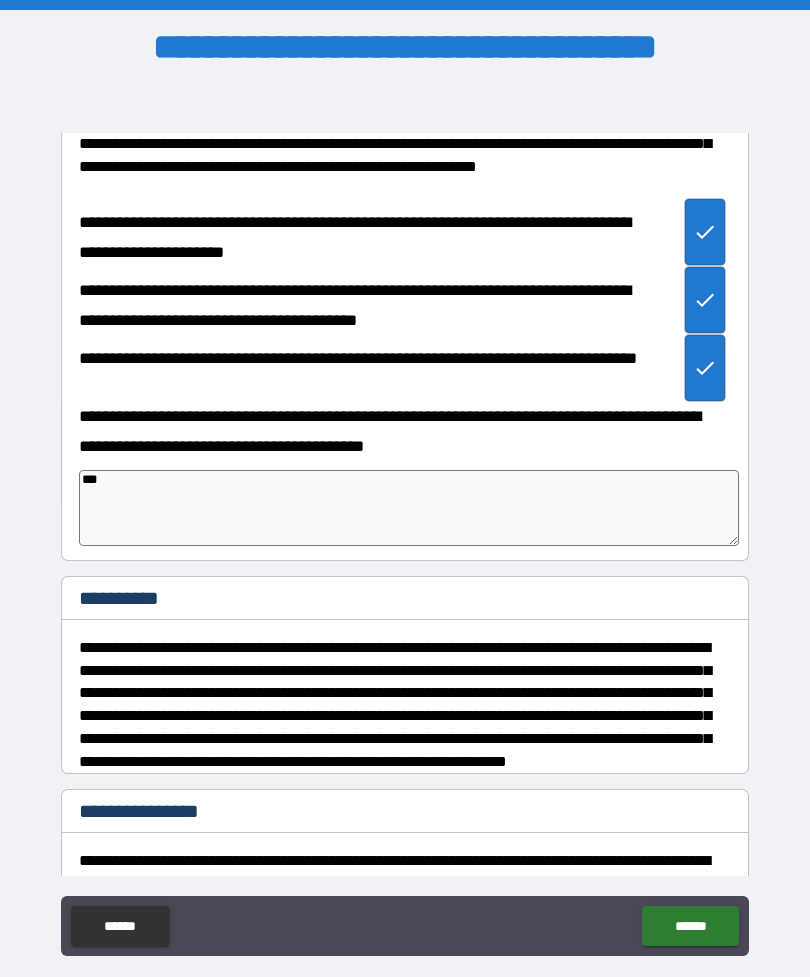 type on "*" 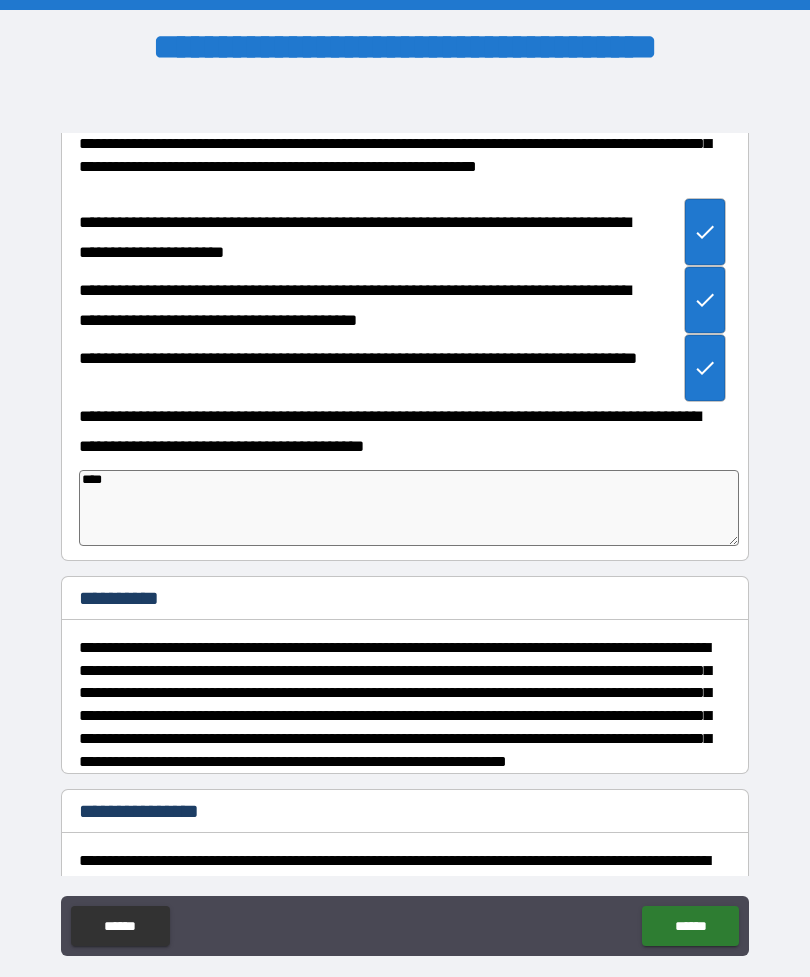 type on "*" 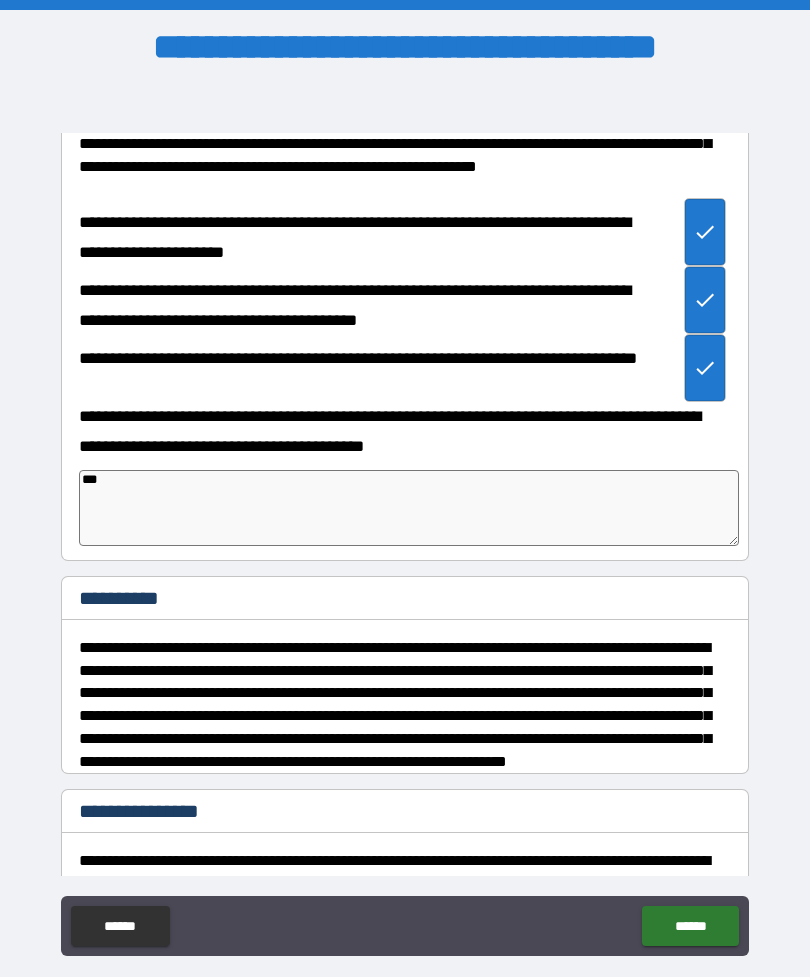 type on "*" 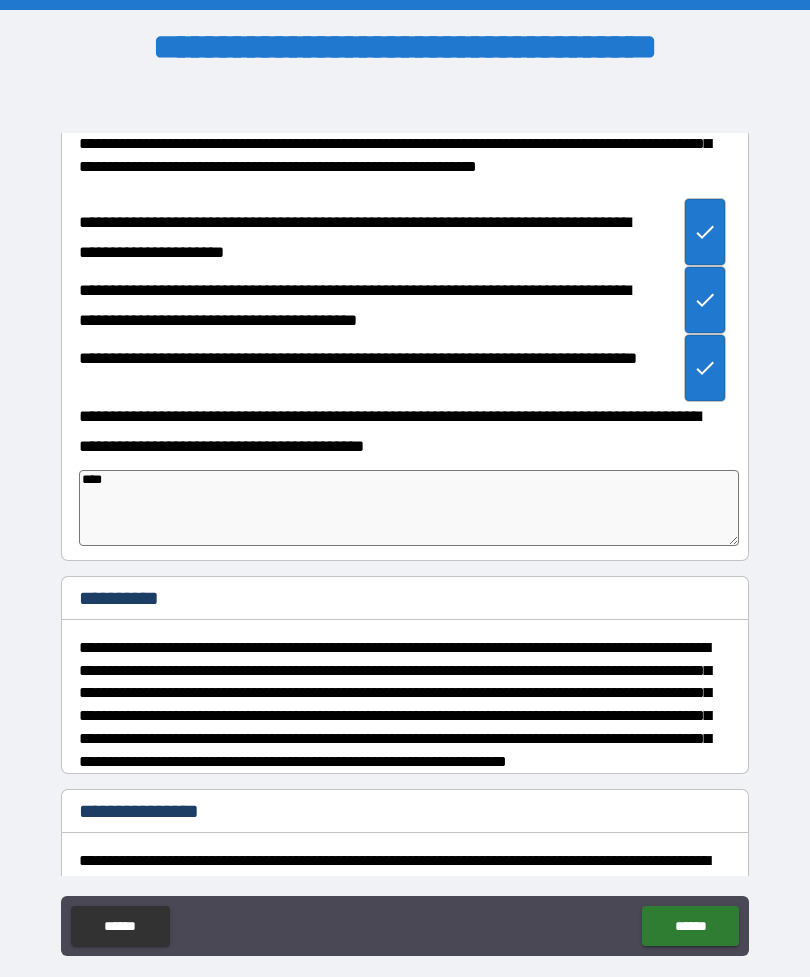 type on "*" 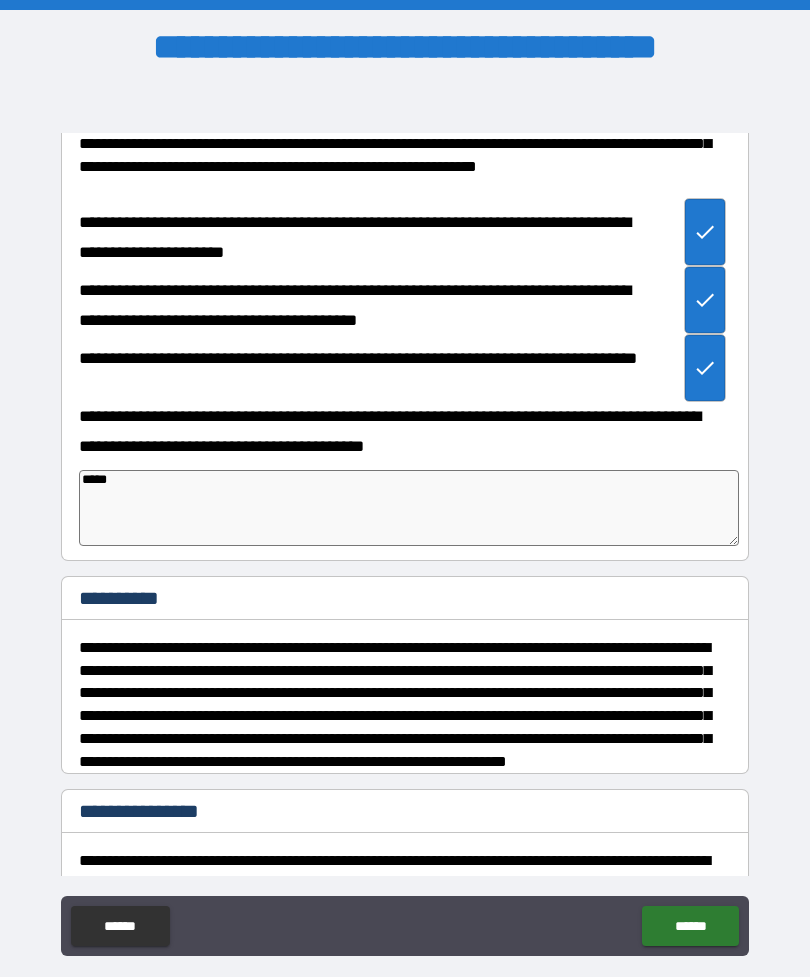type on "*" 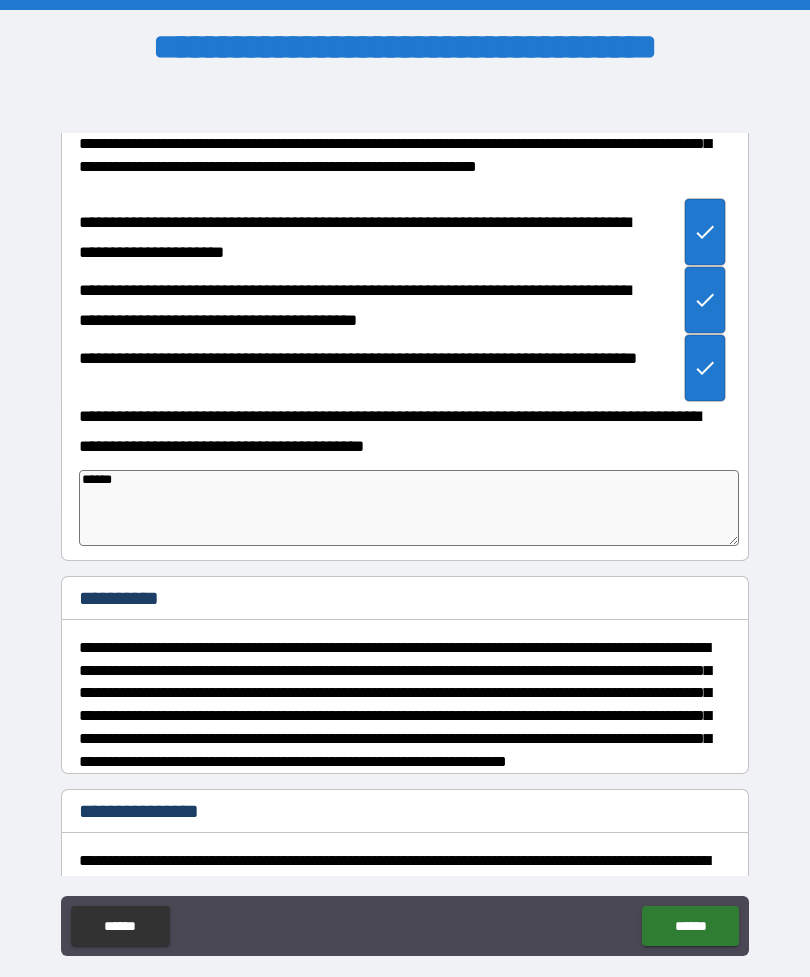 type on "*" 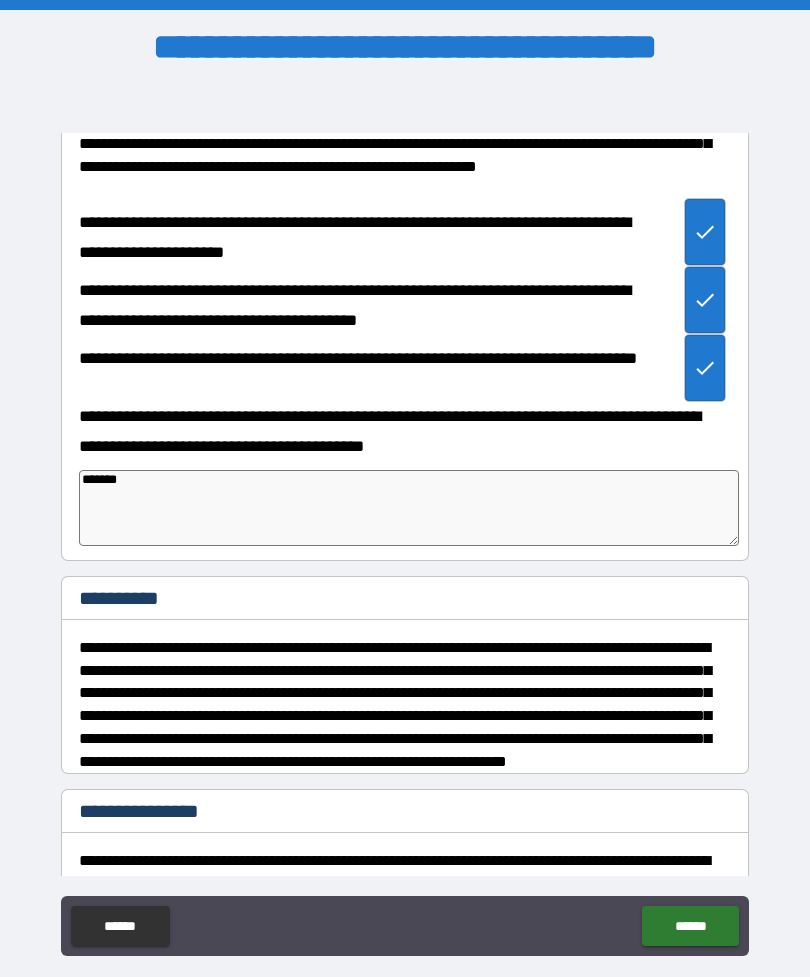type on "*" 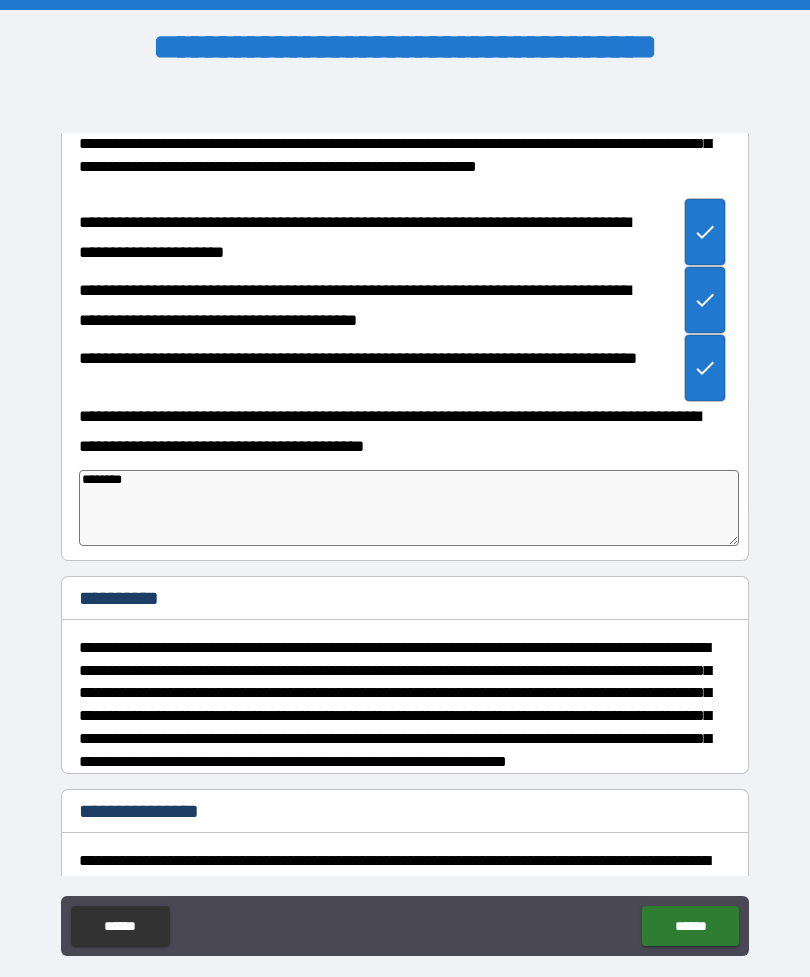 type on "*" 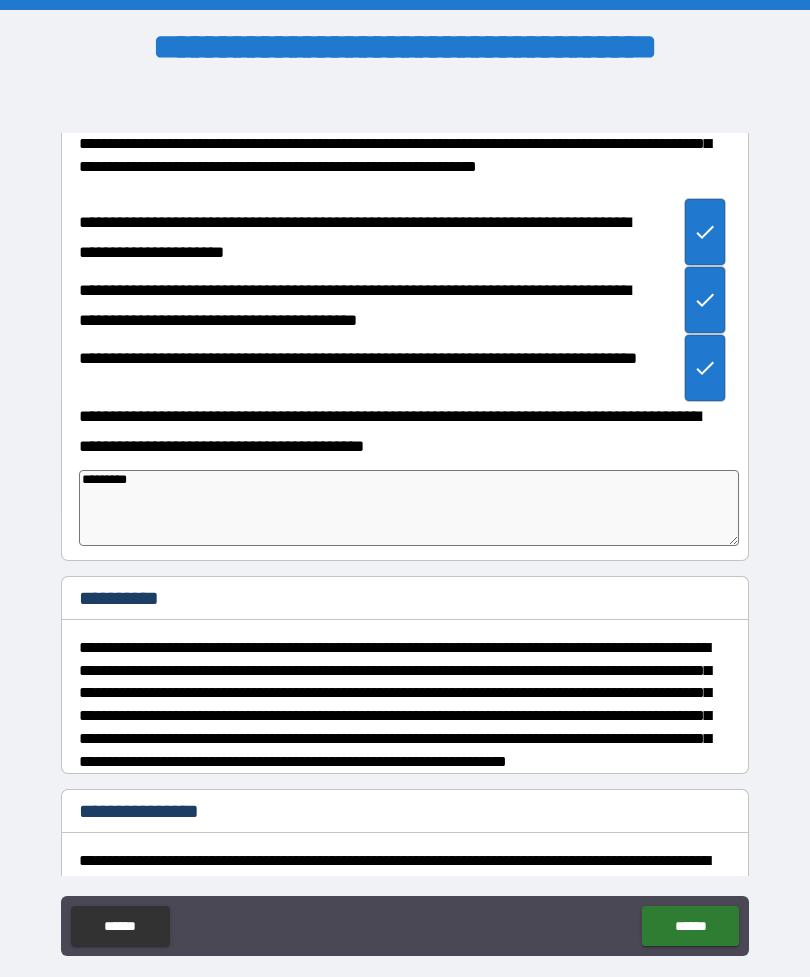 type on "*" 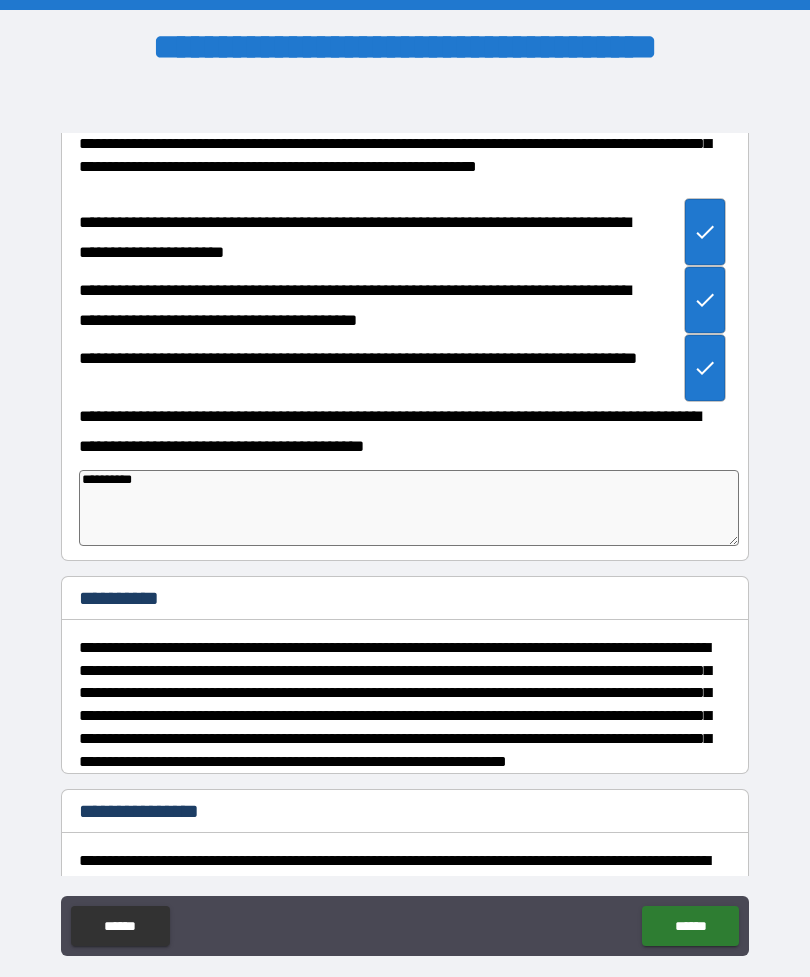 type on "*" 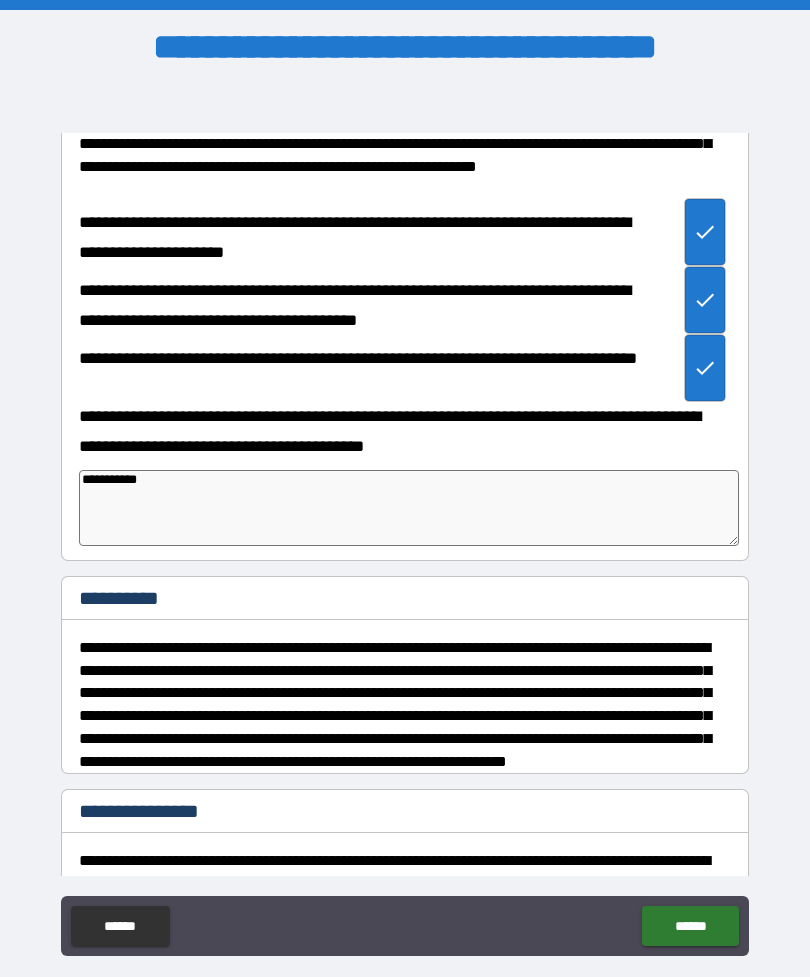 type on "*" 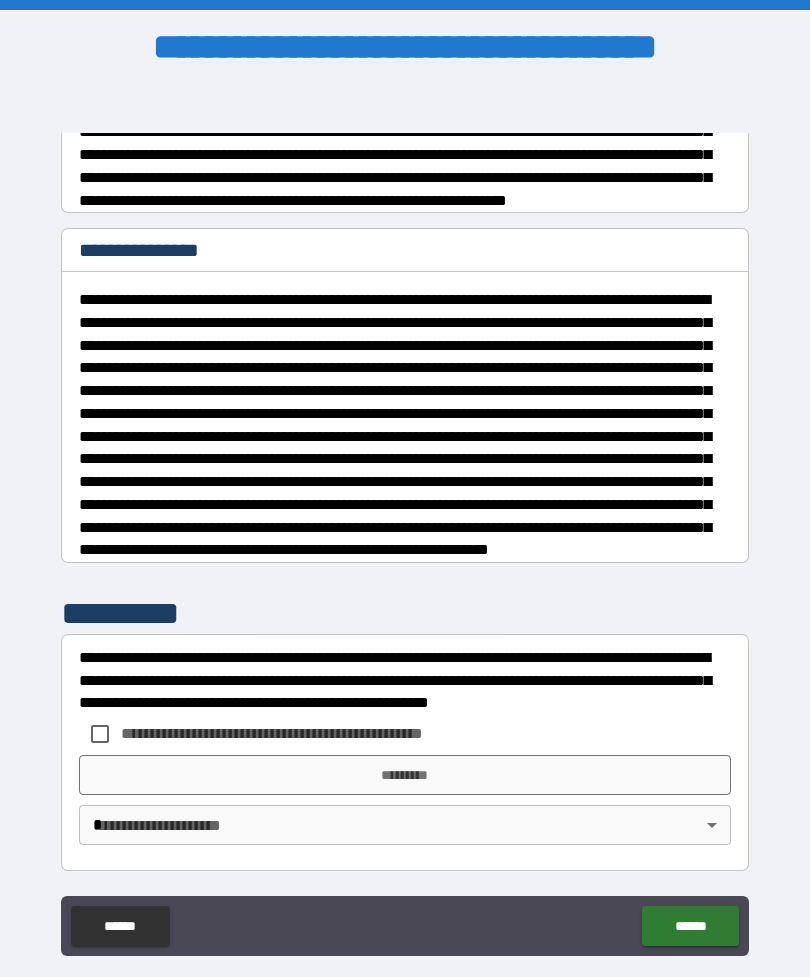 scroll, scrollTop: 1315, scrollLeft: 0, axis: vertical 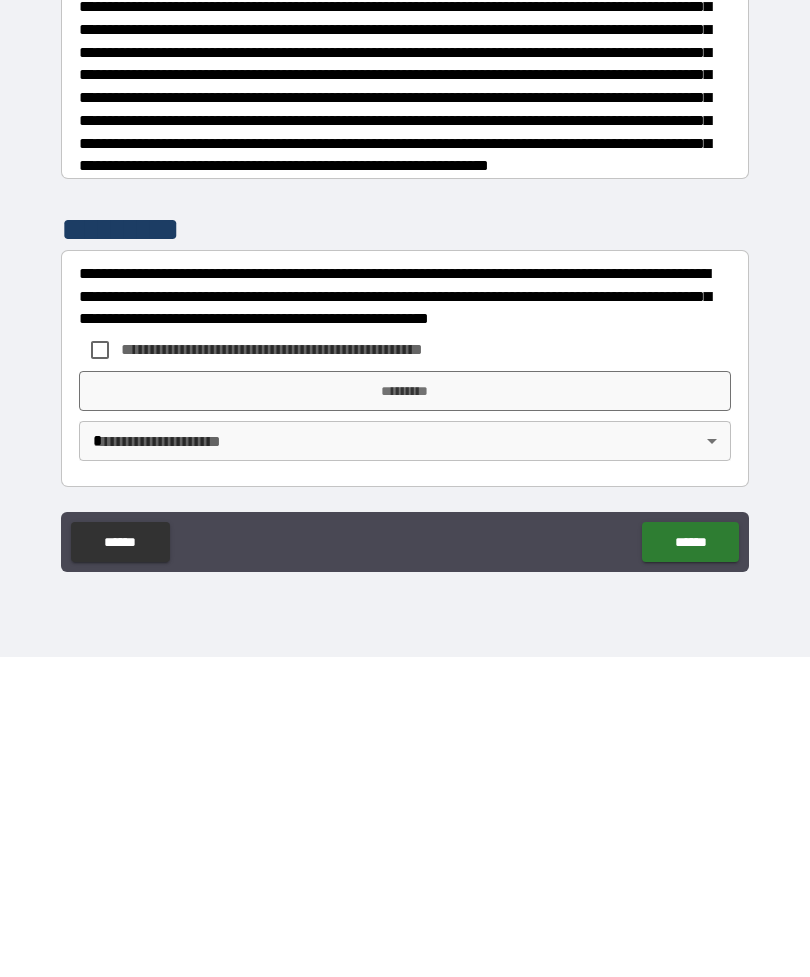 type on "**********" 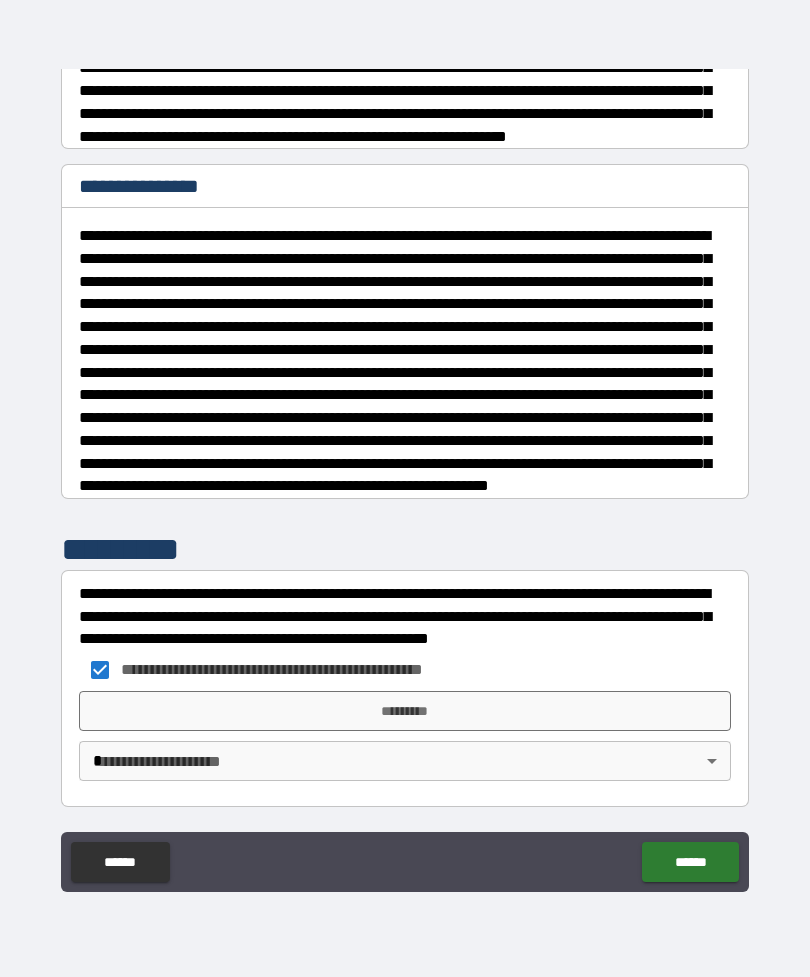 click on "*********" at bounding box center (405, 711) 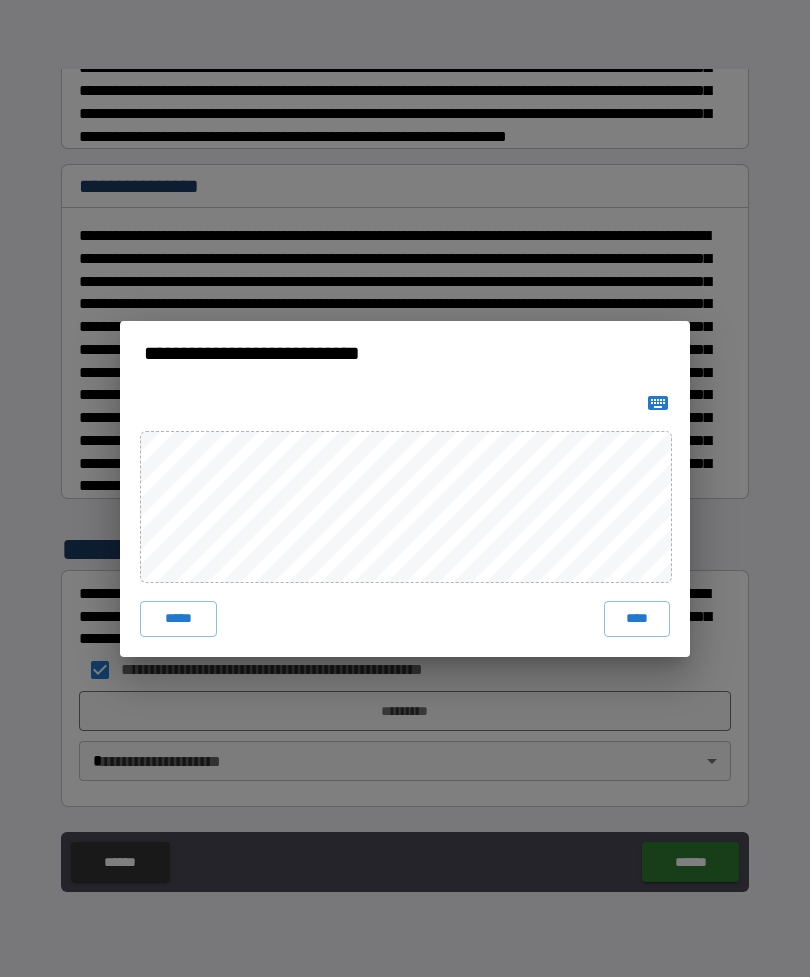 click on "****" at bounding box center (637, 619) 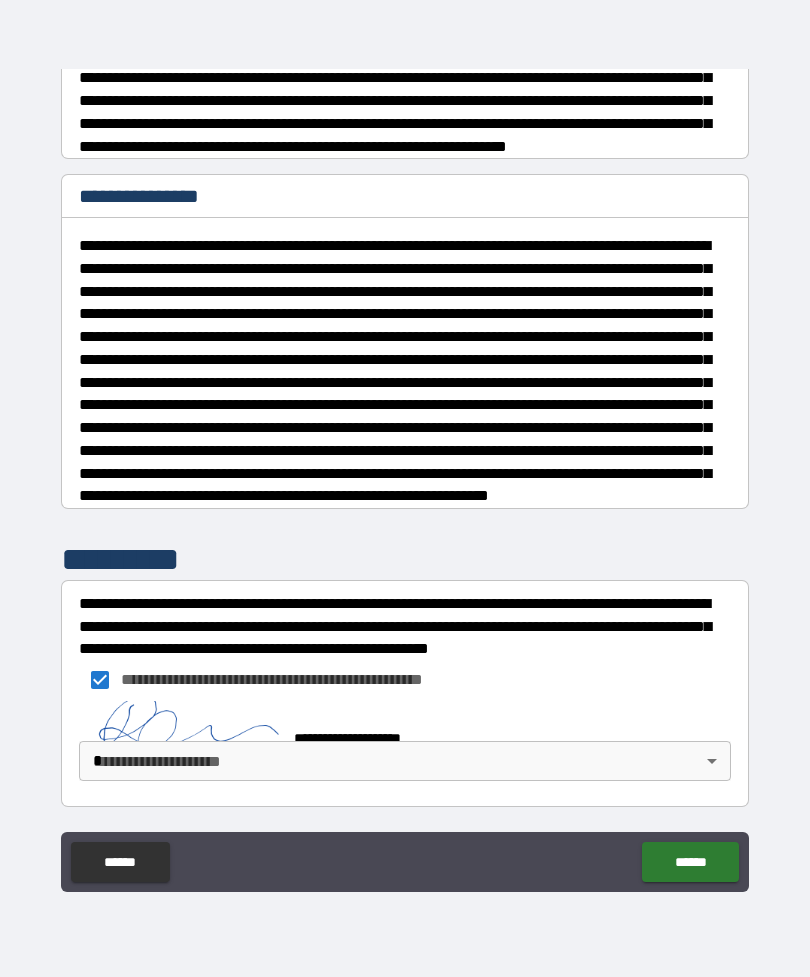 scroll, scrollTop: 1305, scrollLeft: 0, axis: vertical 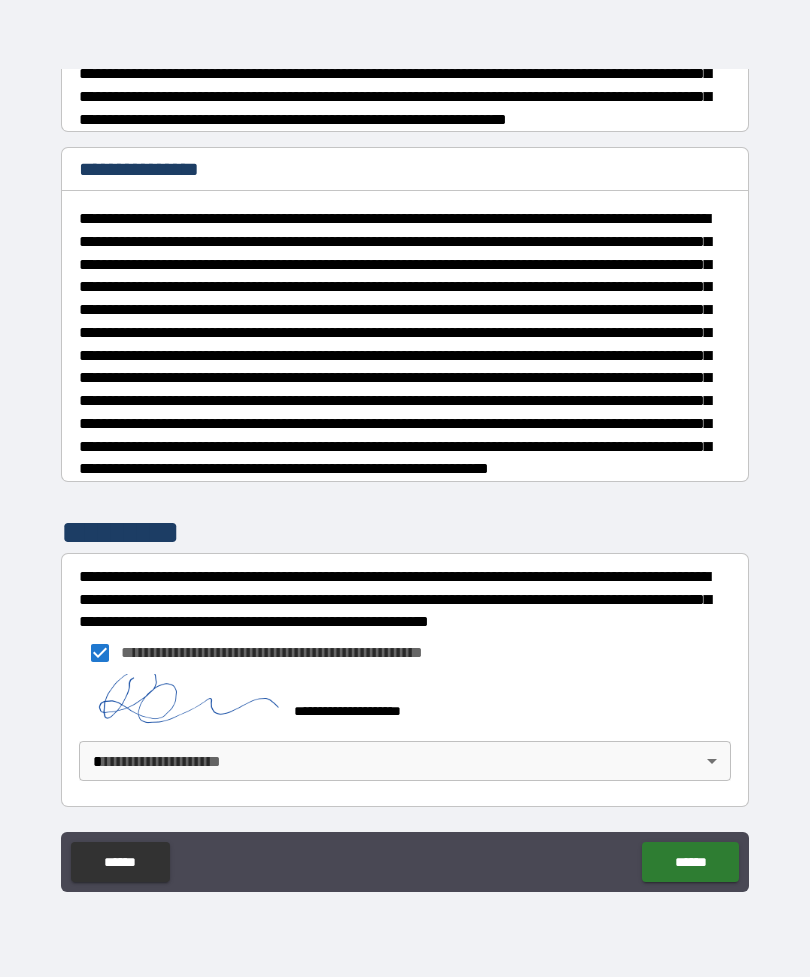 click on "**********" at bounding box center (405, 456) 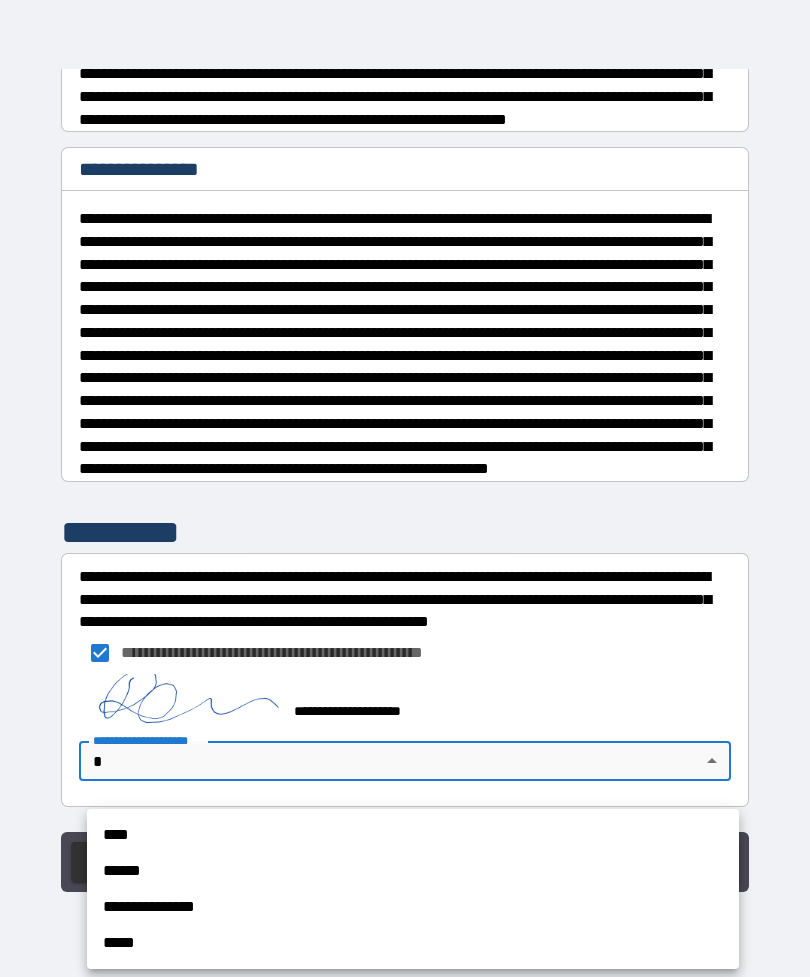 click on "**********" at bounding box center (413, 907) 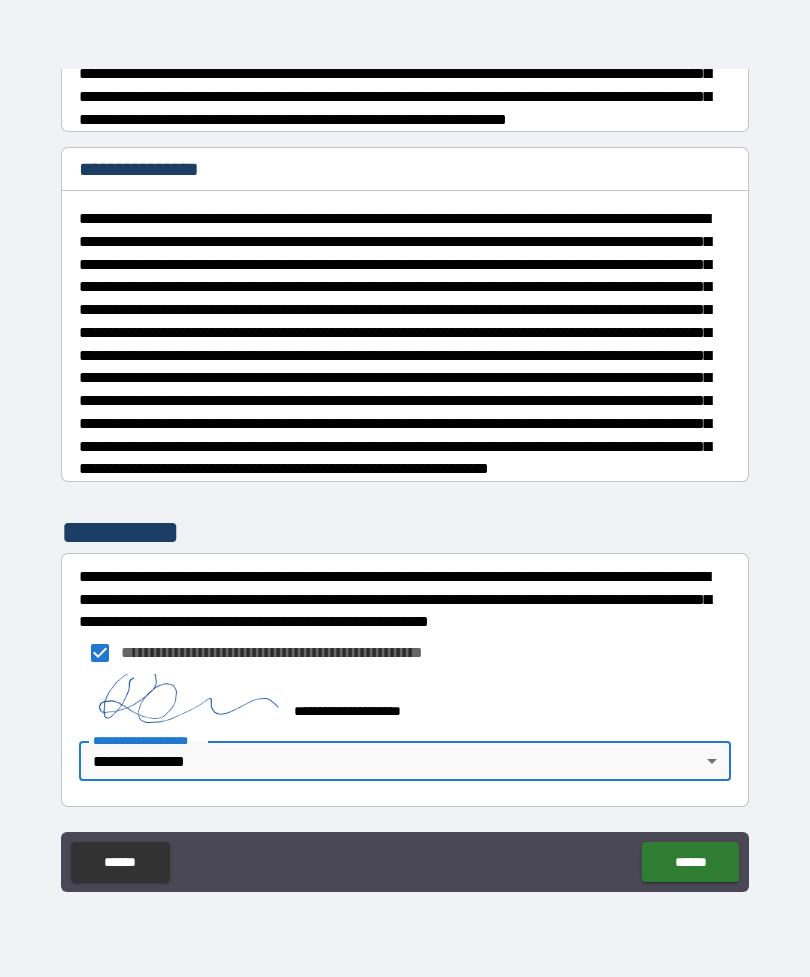 type on "*" 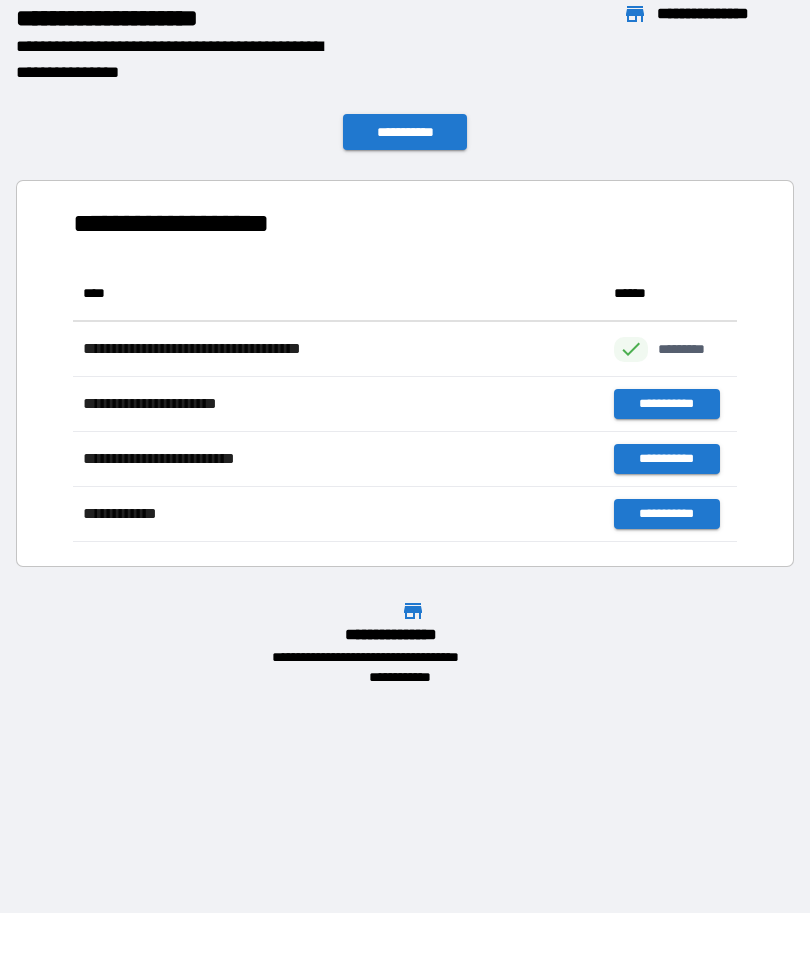 scroll, scrollTop: 276, scrollLeft: 664, axis: both 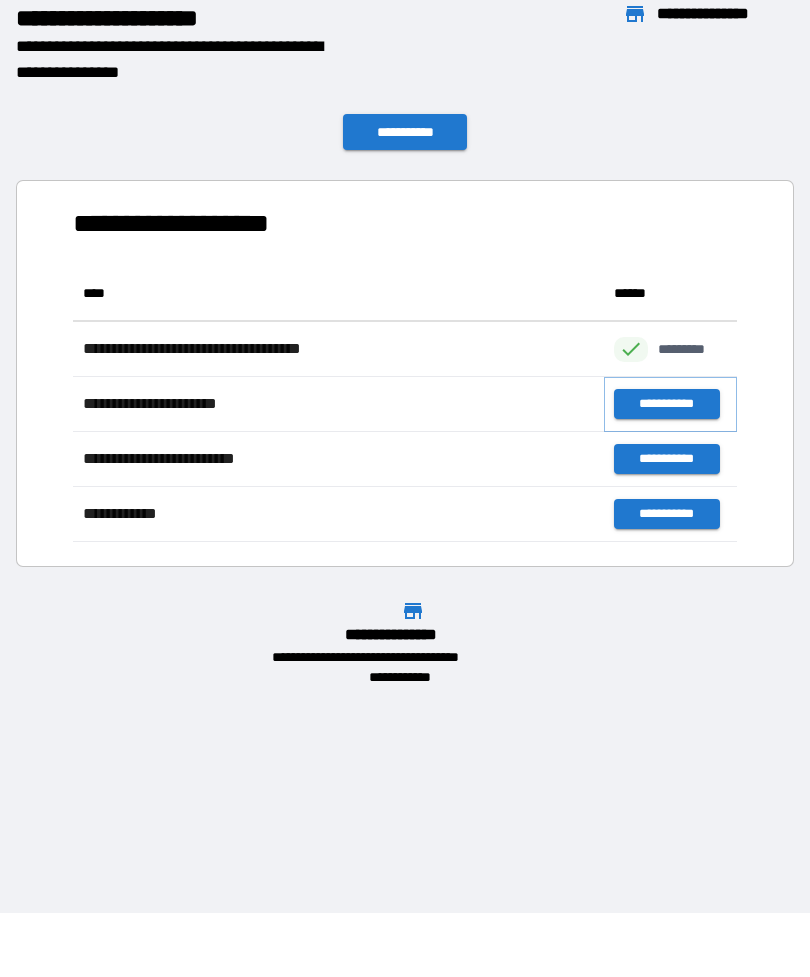 click on "**********" at bounding box center [666, 404] 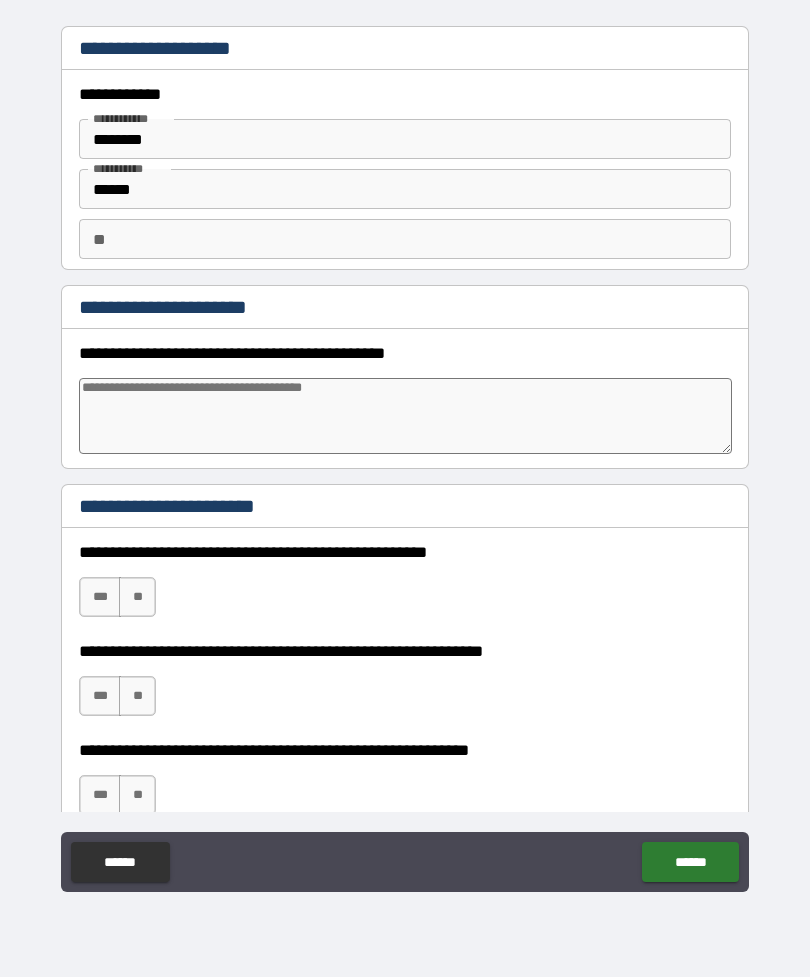 type on "*" 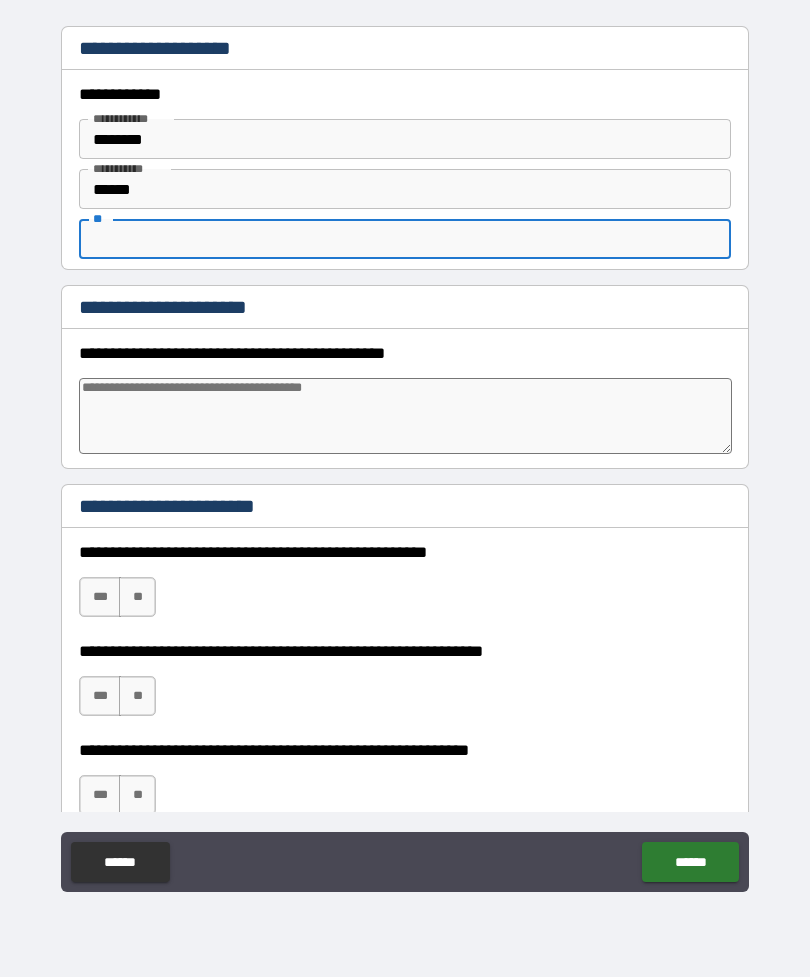 type on "*" 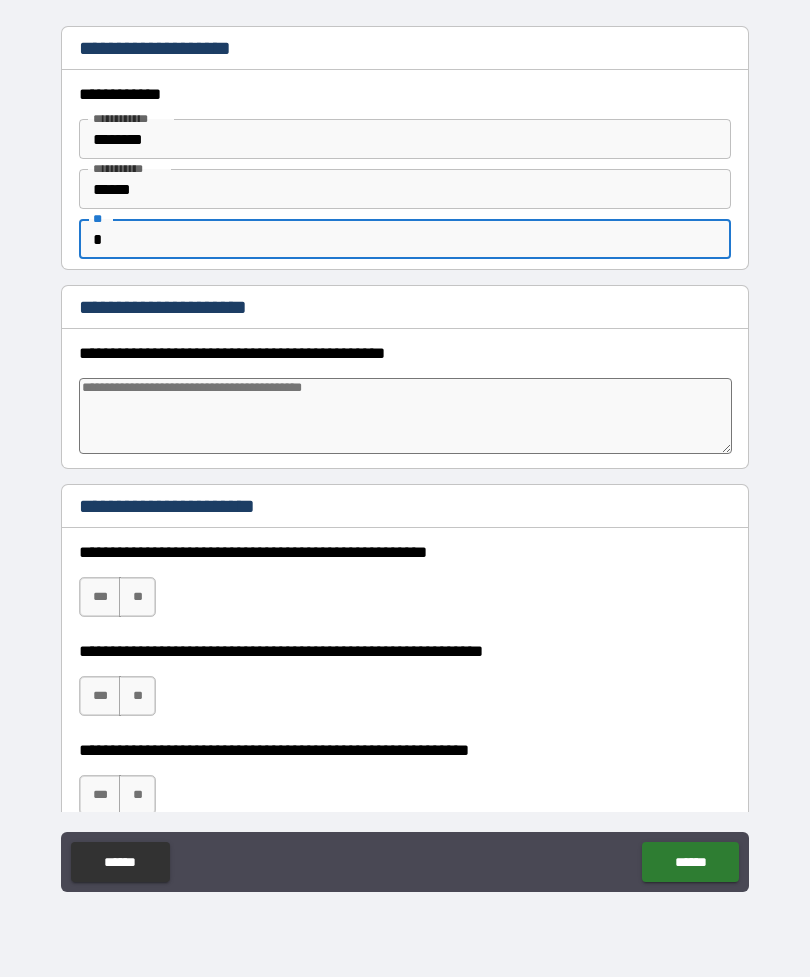 type on "*" 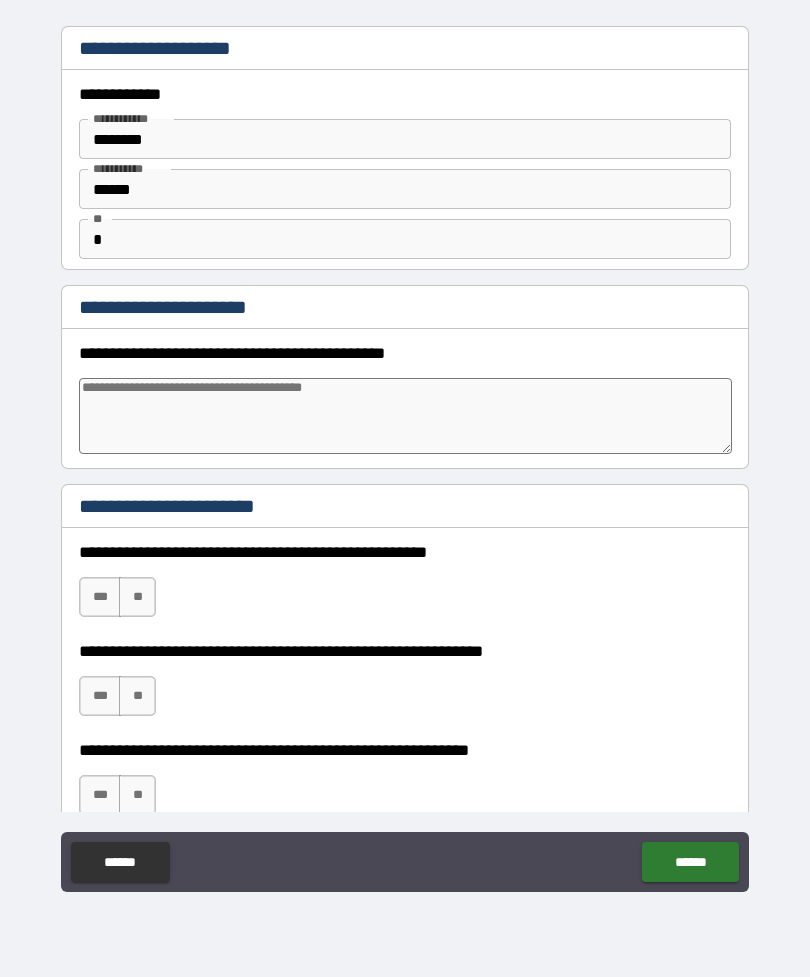 type on "*" 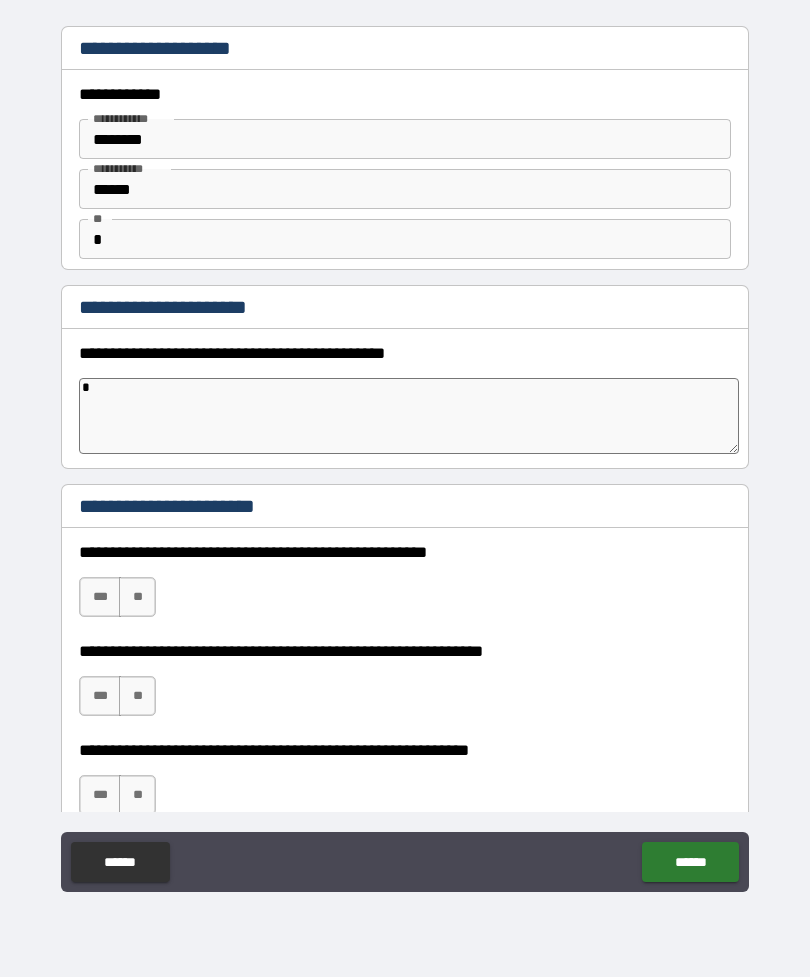 type on "**" 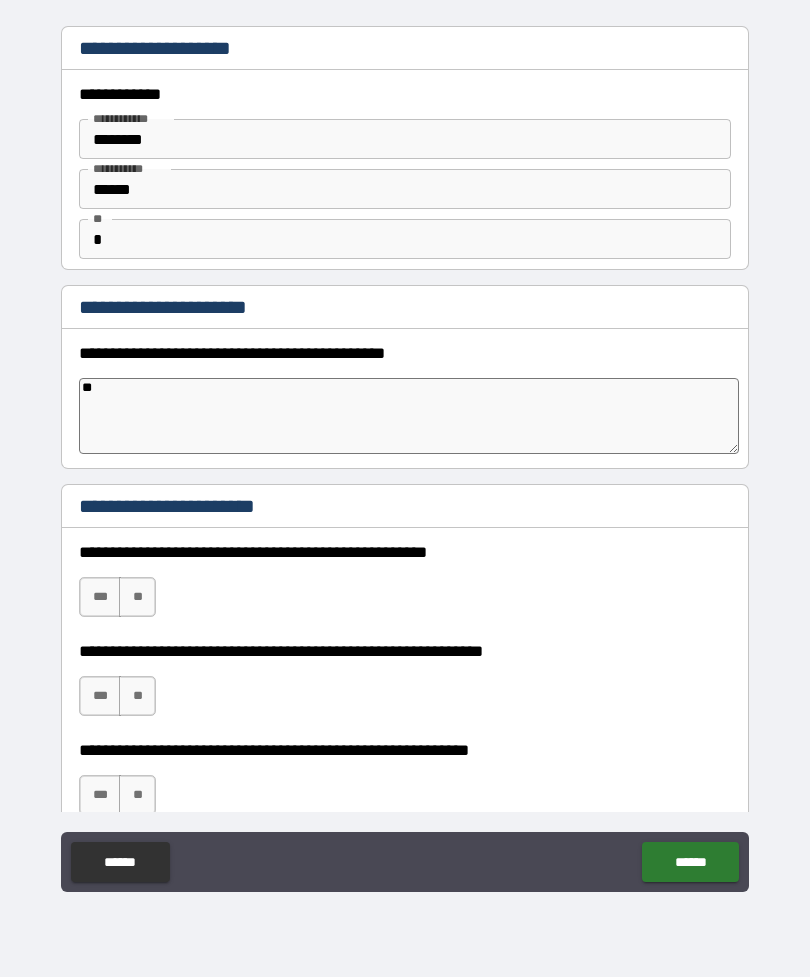type on "*" 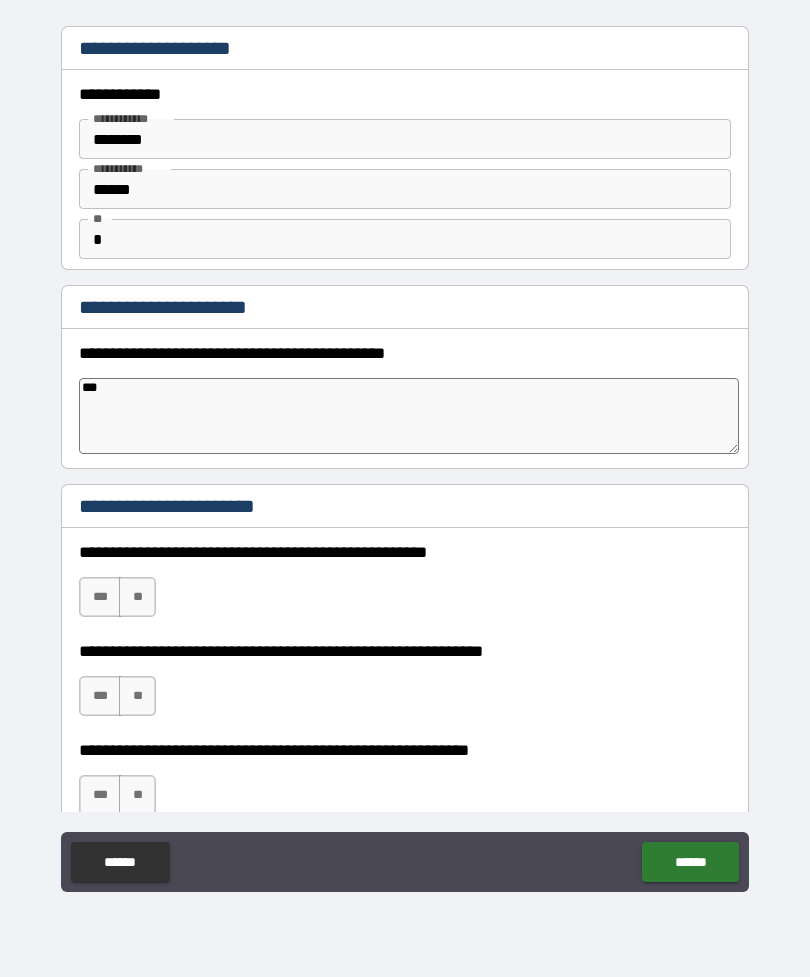 type on "*" 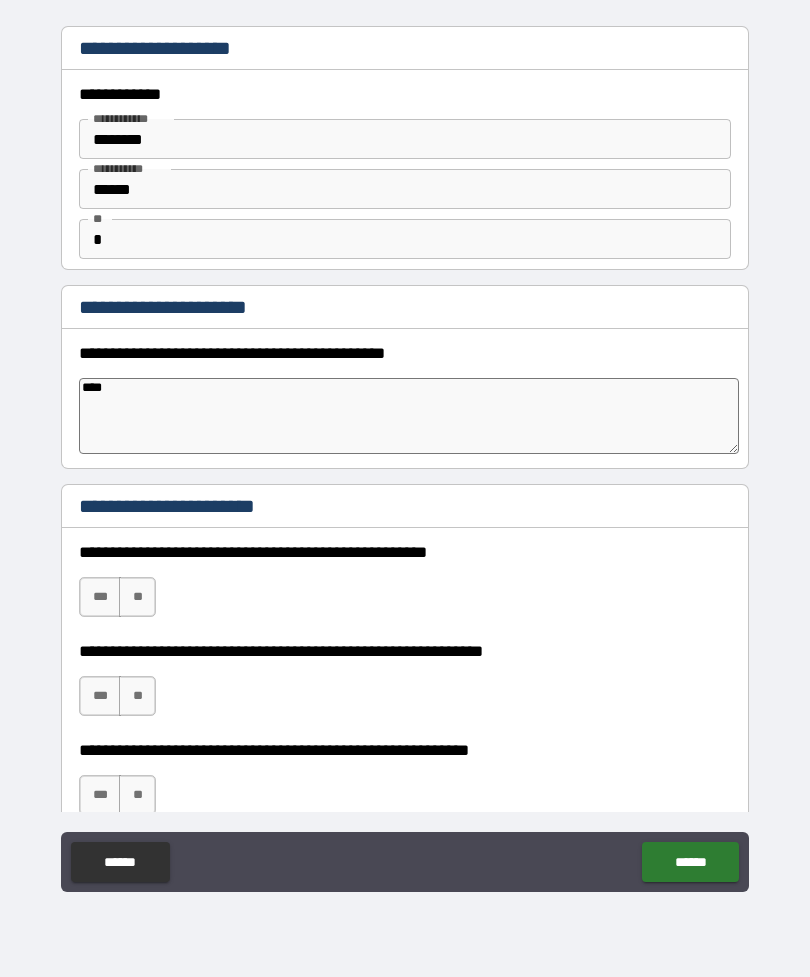 type on "*" 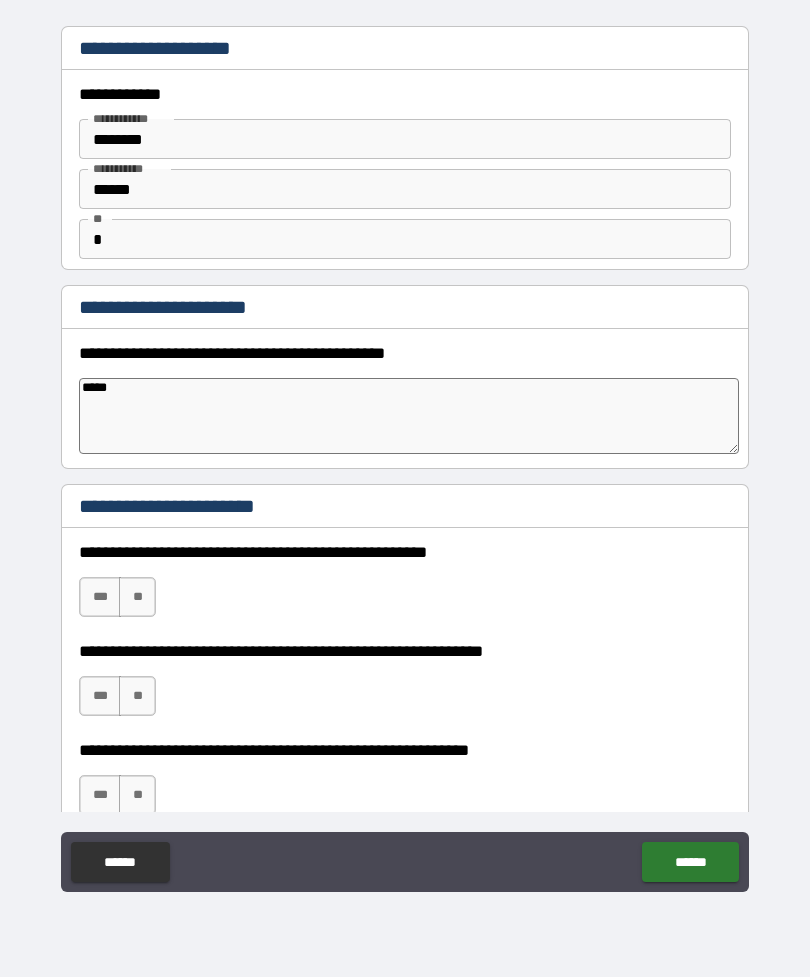 type on "*" 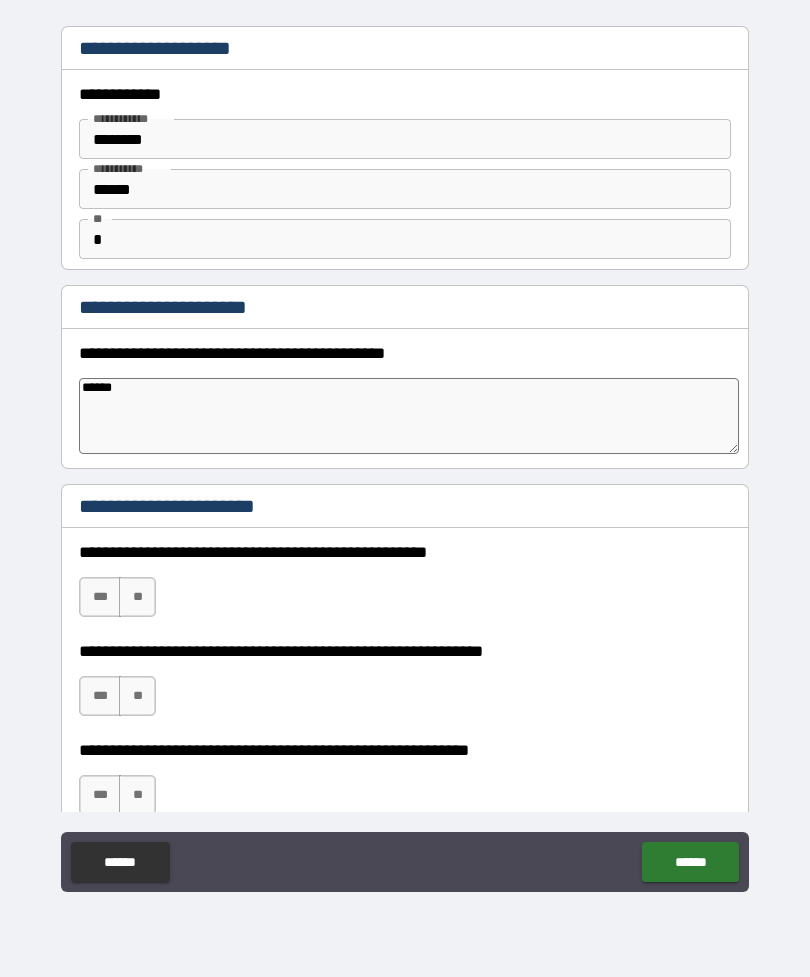 type on "*" 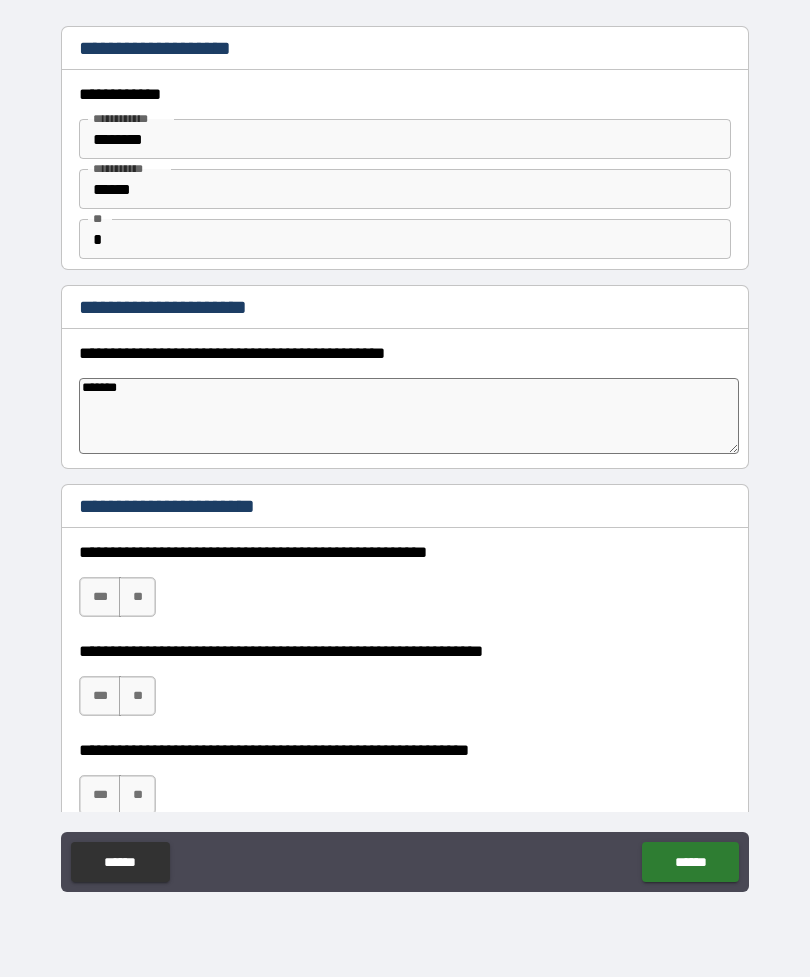 type on "*" 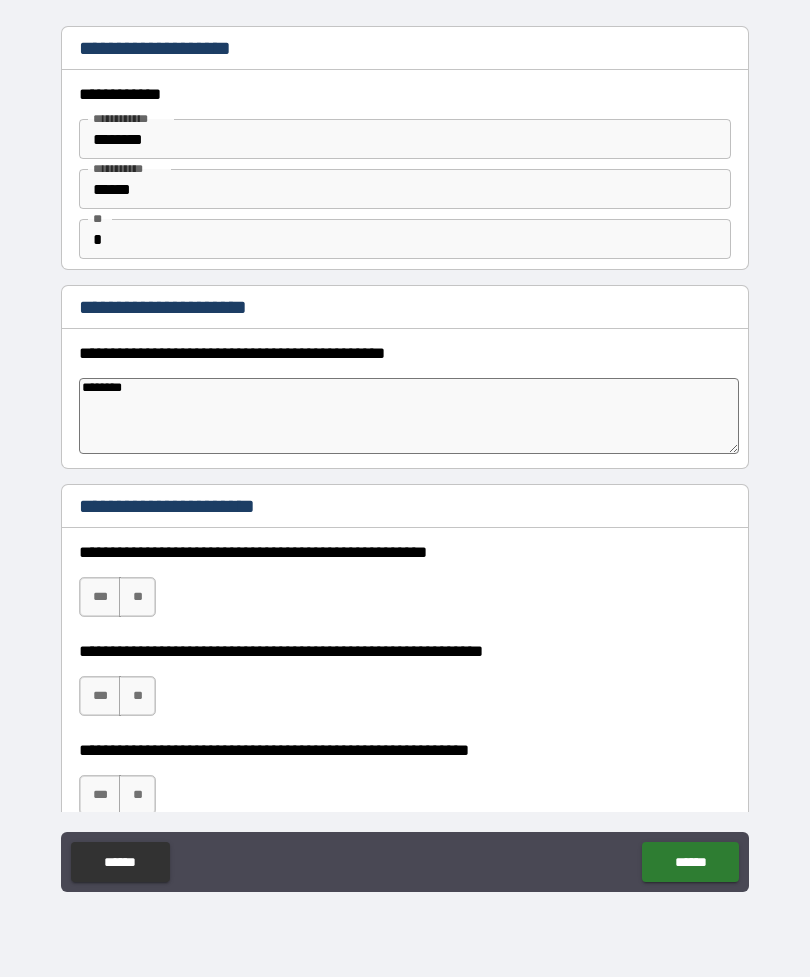 type on "*" 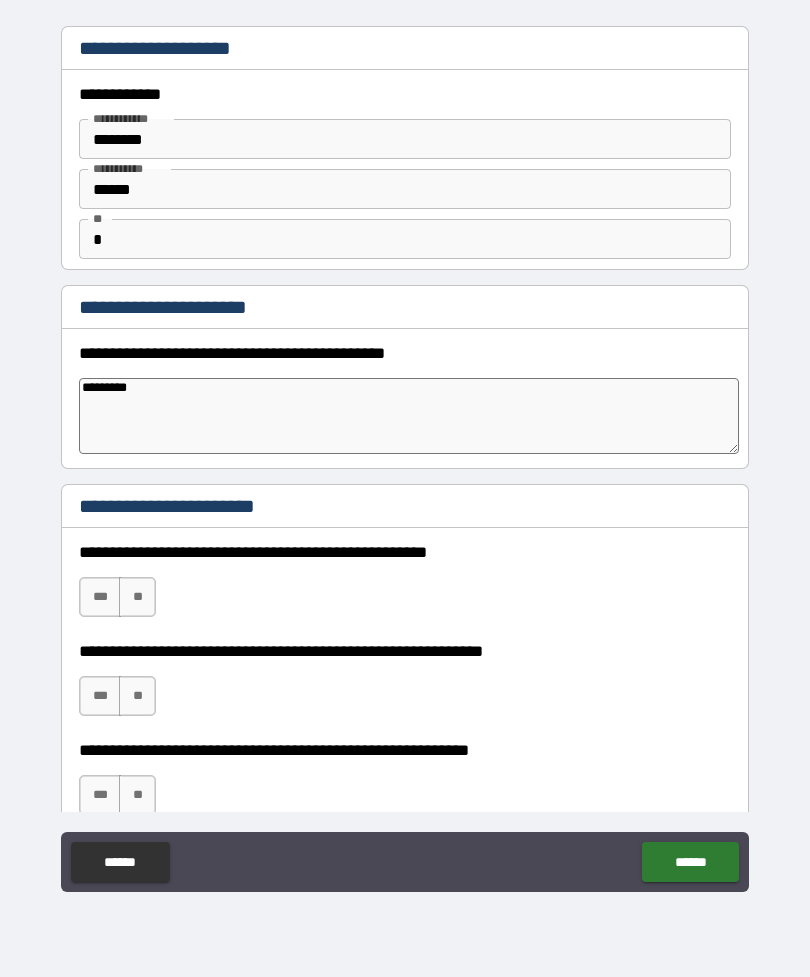 type on "*" 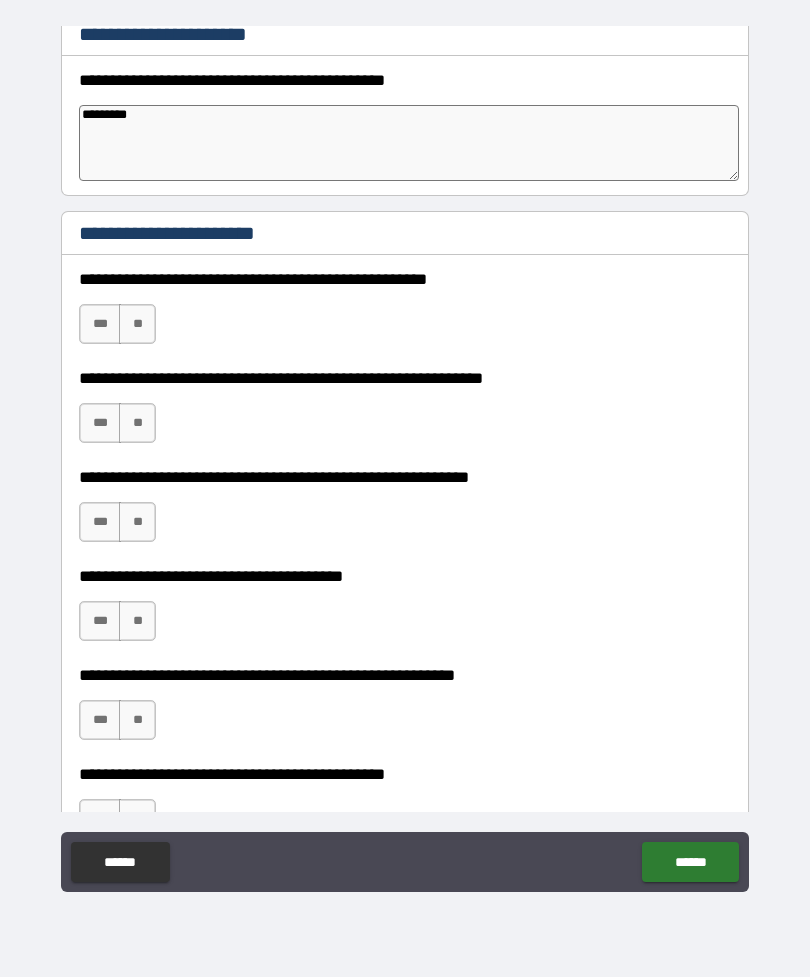 scroll, scrollTop: 277, scrollLeft: 0, axis: vertical 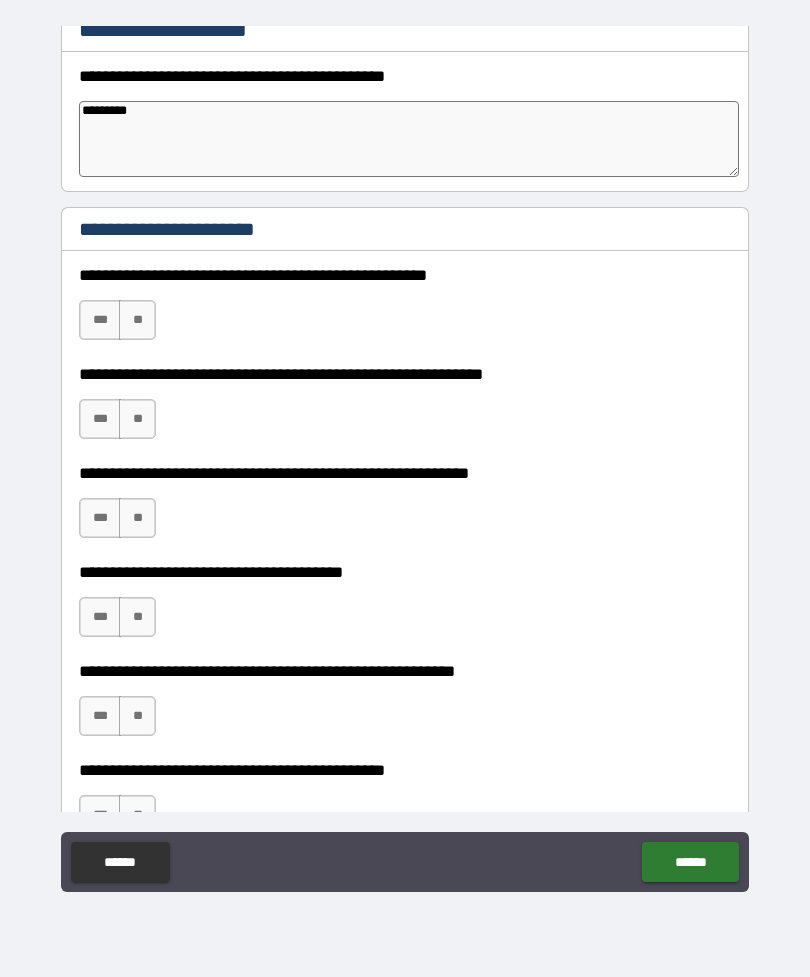 type on "*********" 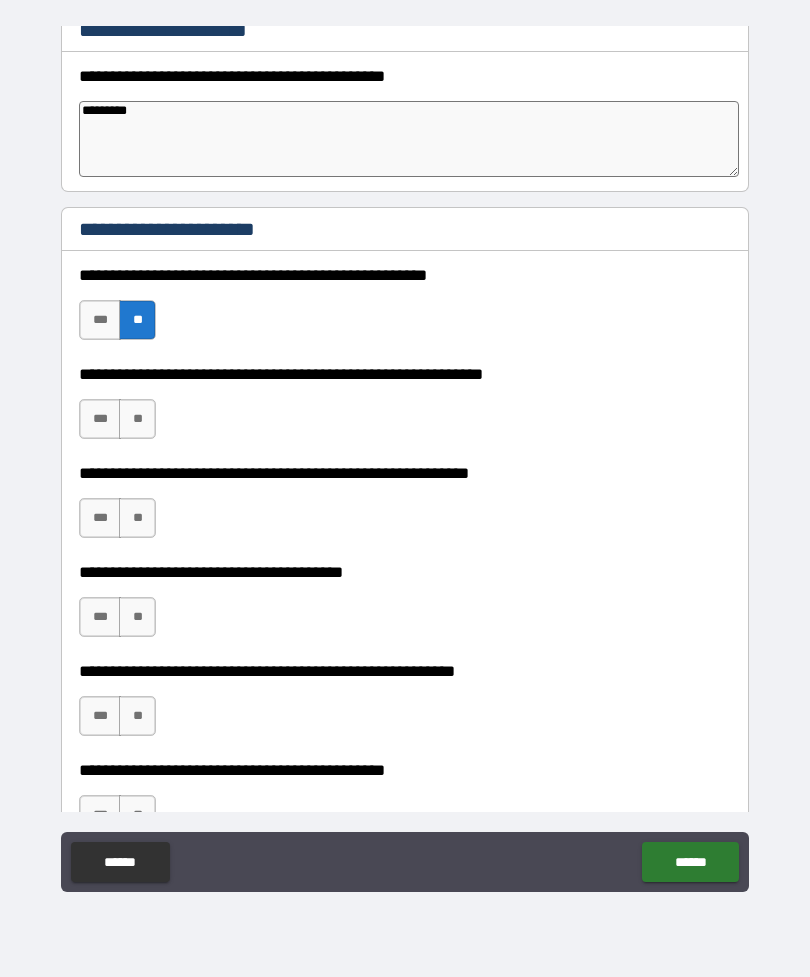 click on "**" at bounding box center (137, 419) 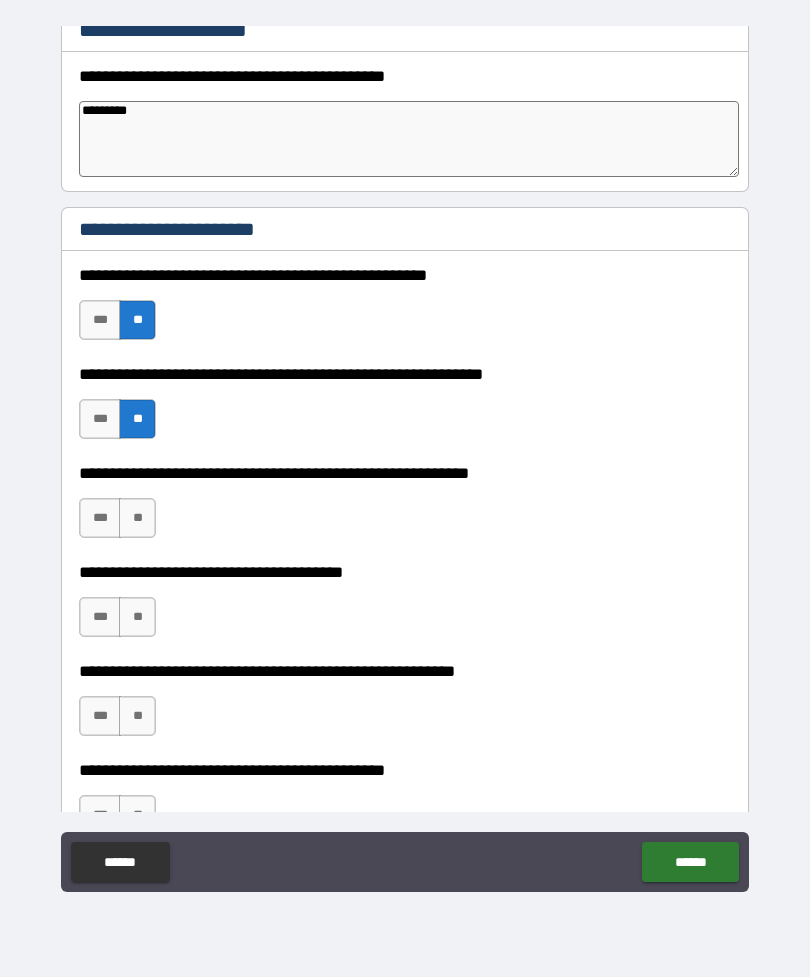 click on "**" at bounding box center [137, 518] 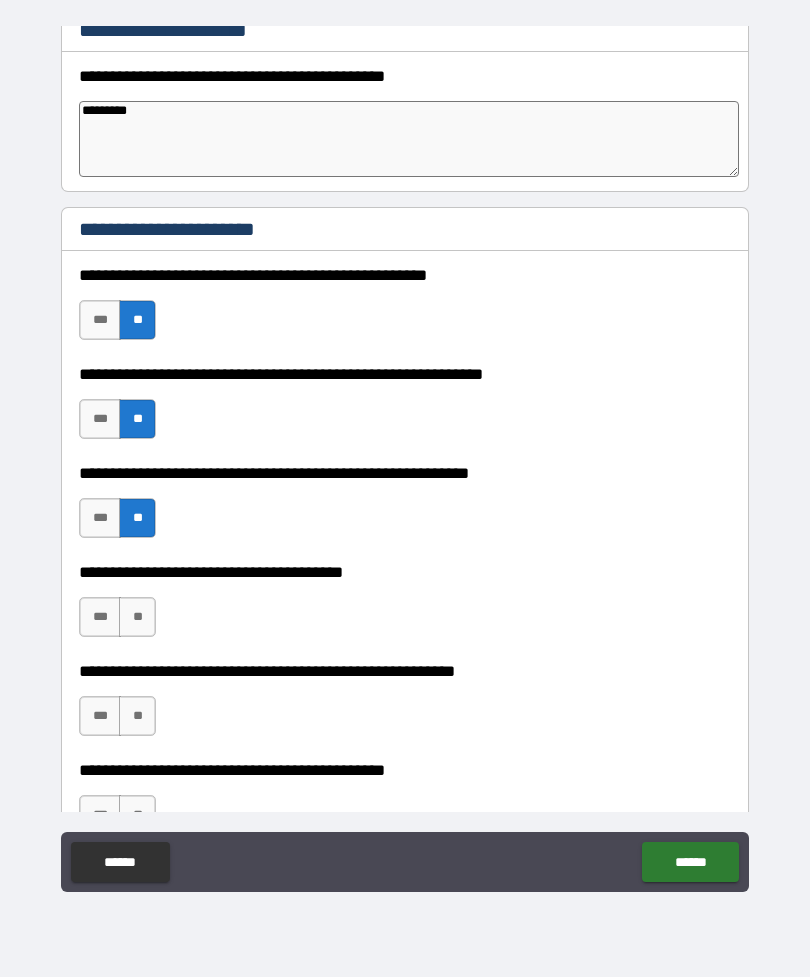 click on "**" at bounding box center [137, 617] 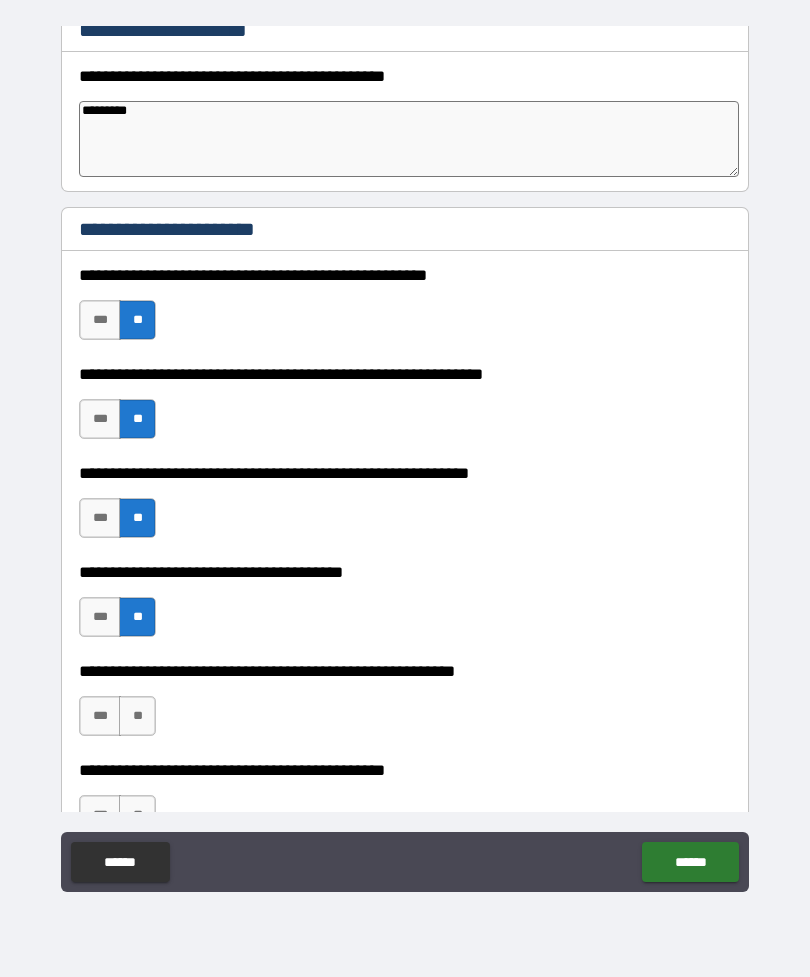 click on "**" at bounding box center [137, 716] 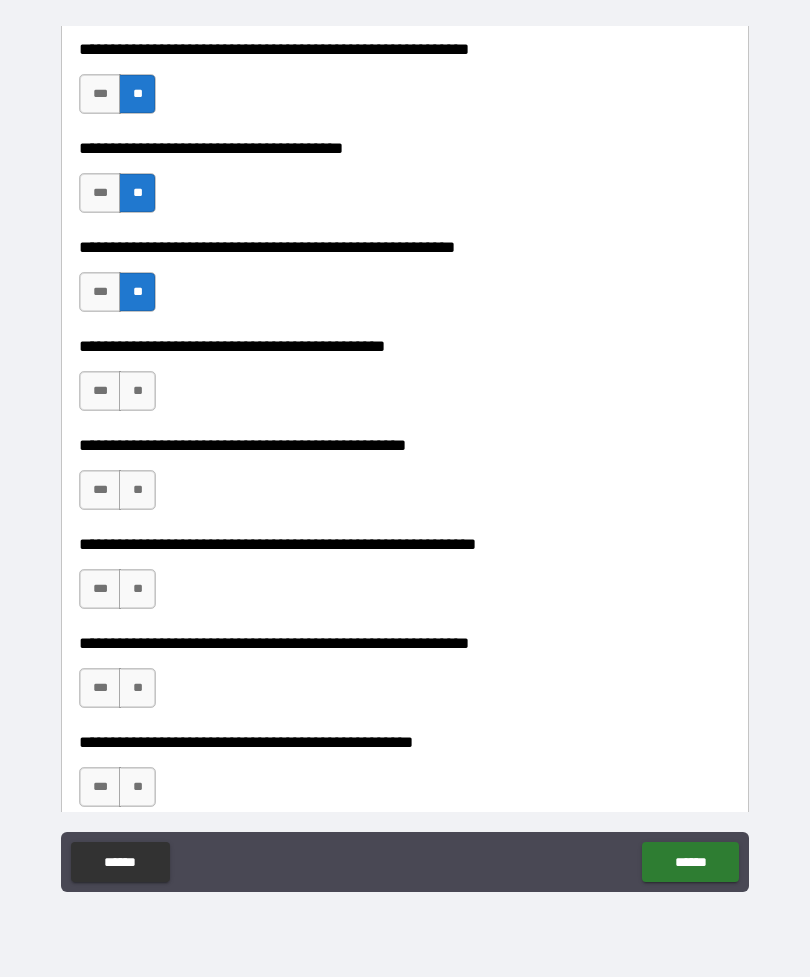 scroll, scrollTop: 716, scrollLeft: 0, axis: vertical 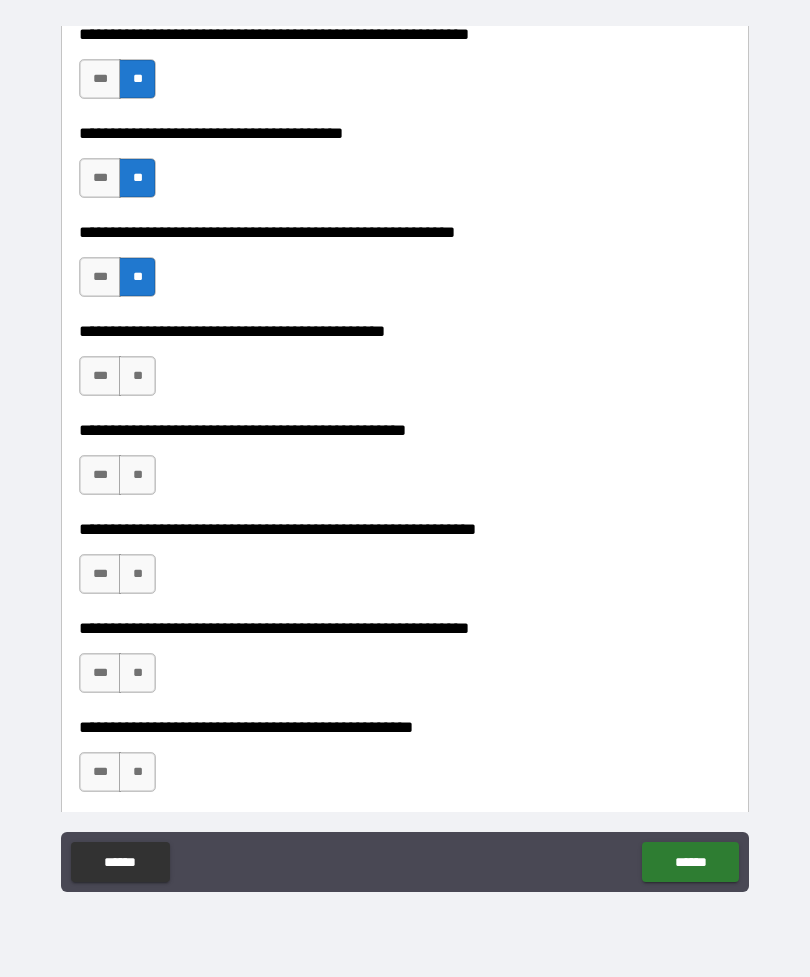 click on "**" at bounding box center [137, 376] 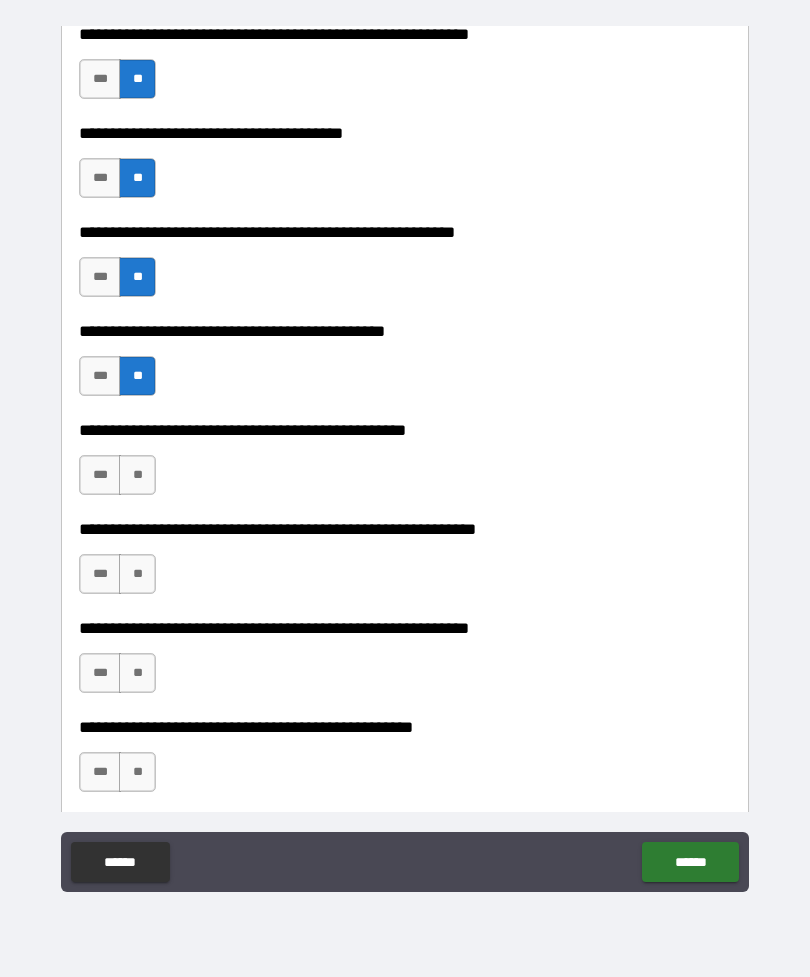 click on "**" at bounding box center (137, 475) 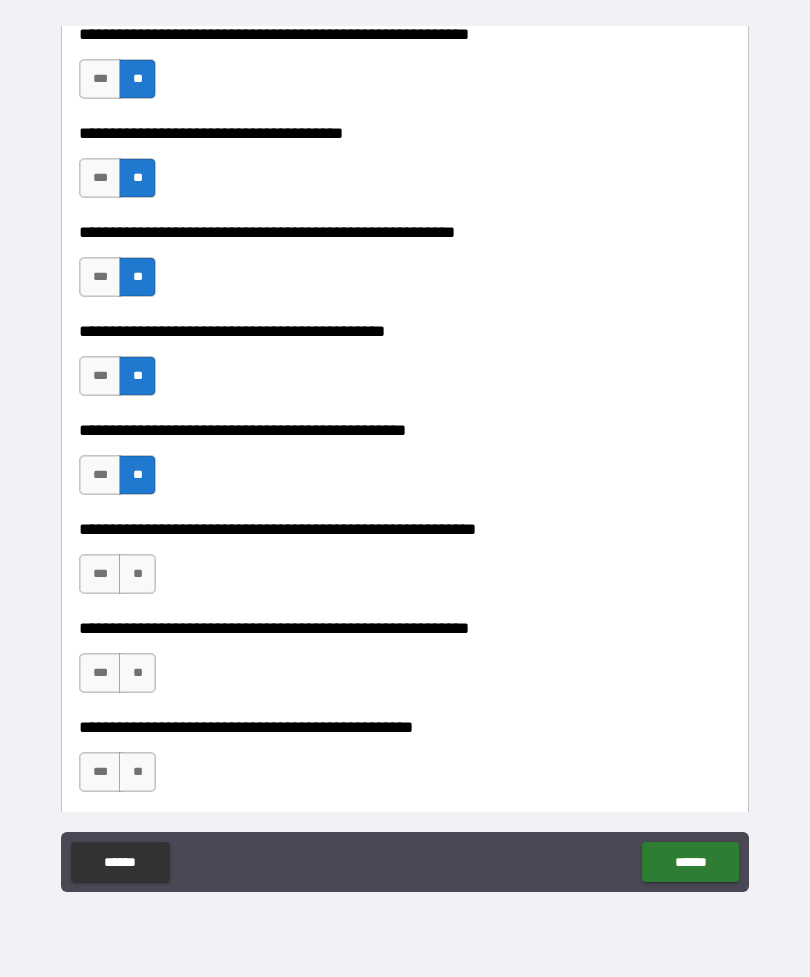 click on "**" at bounding box center (137, 574) 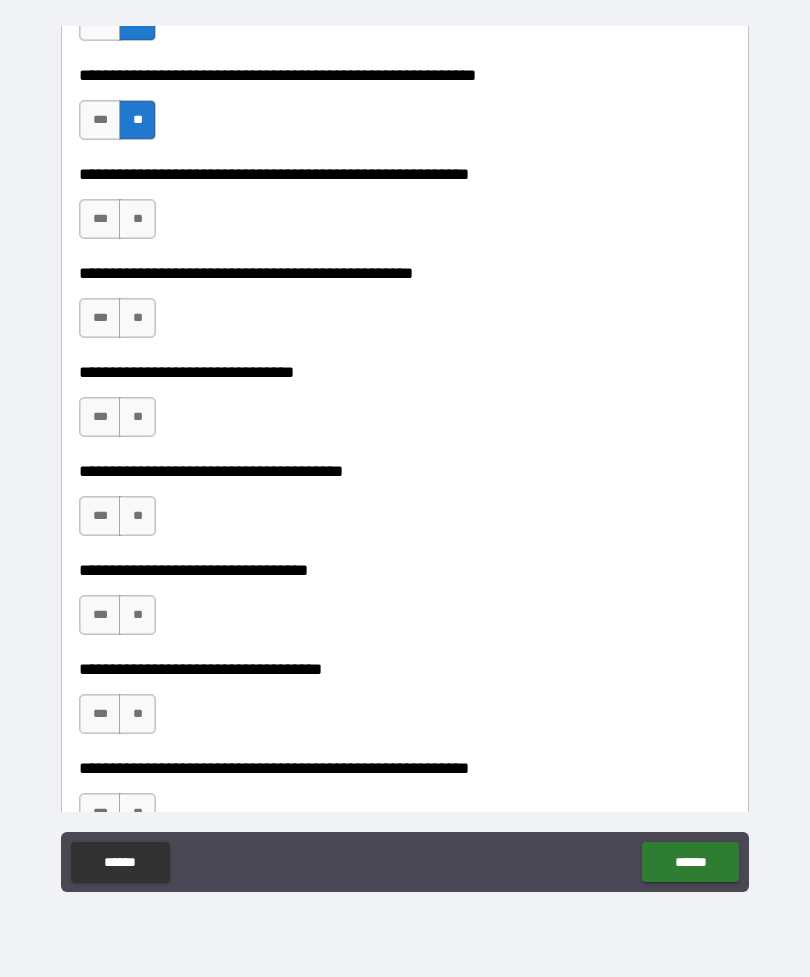 scroll, scrollTop: 1178, scrollLeft: 0, axis: vertical 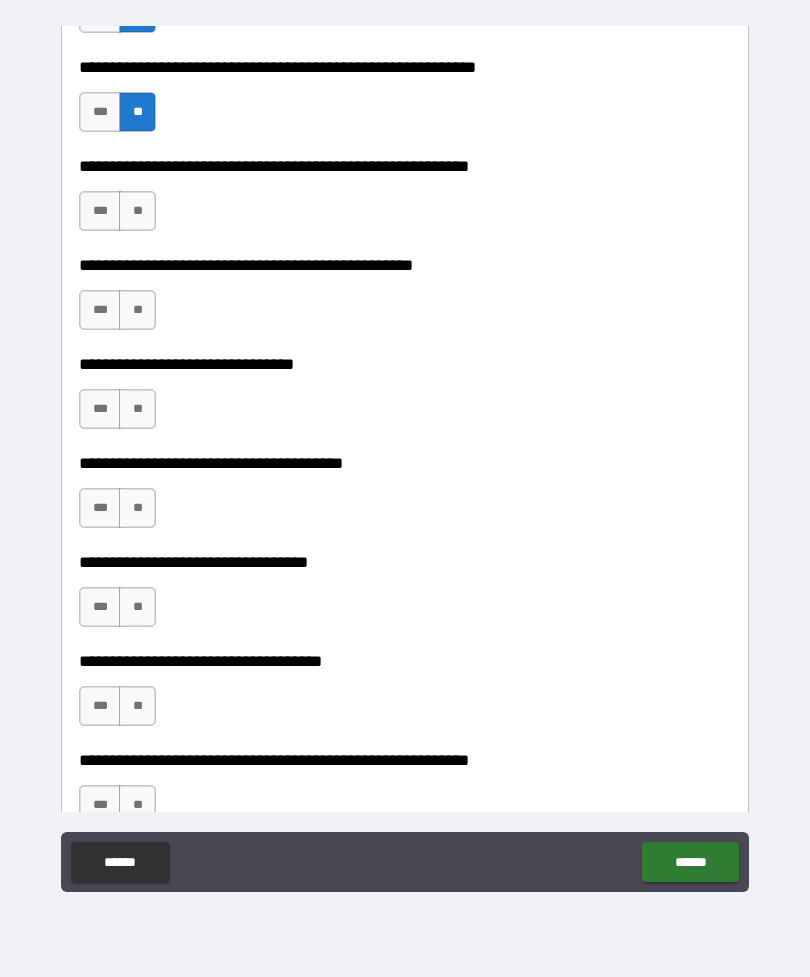 click on "**" at bounding box center (137, 211) 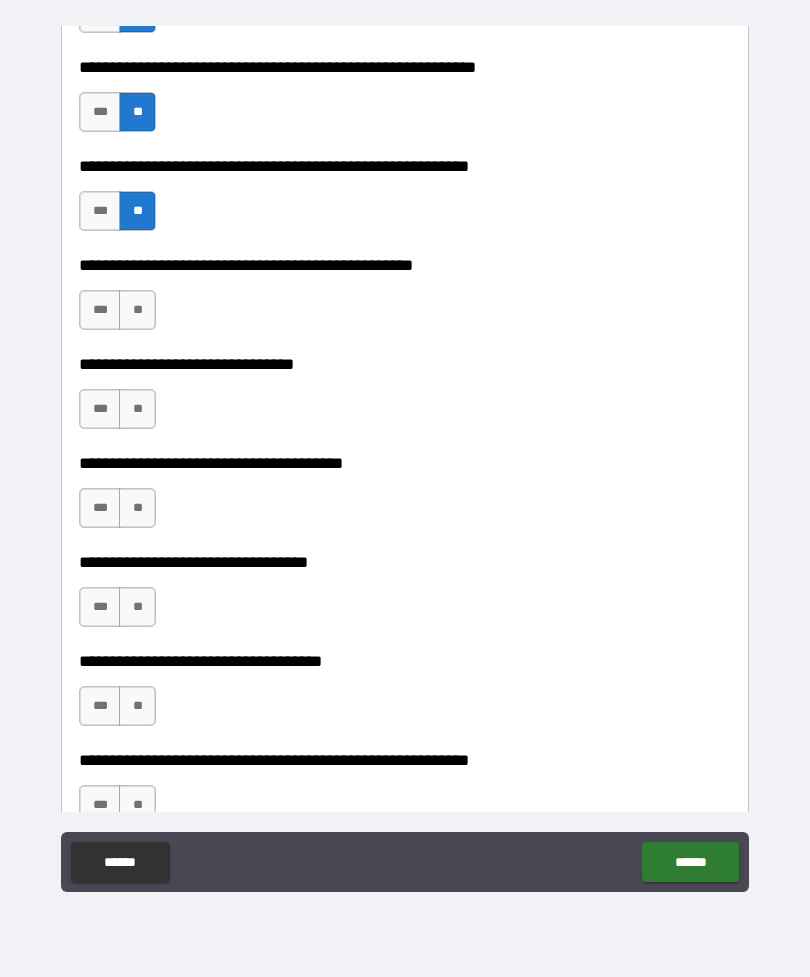click on "**" at bounding box center (137, 310) 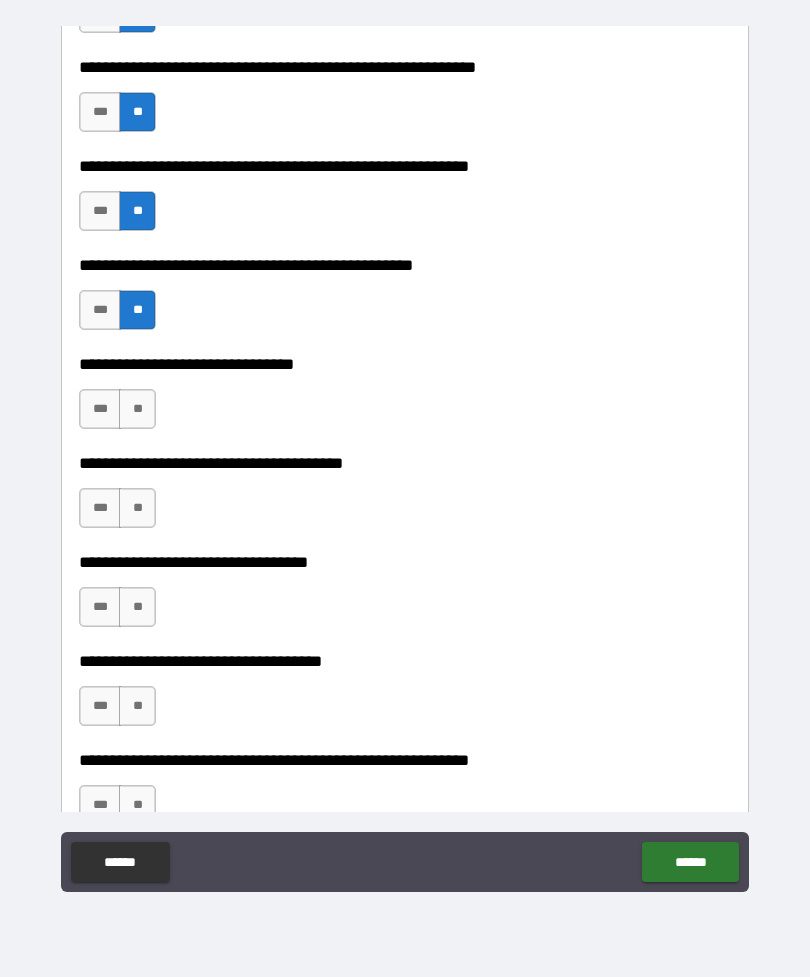 click on "**" at bounding box center (137, 409) 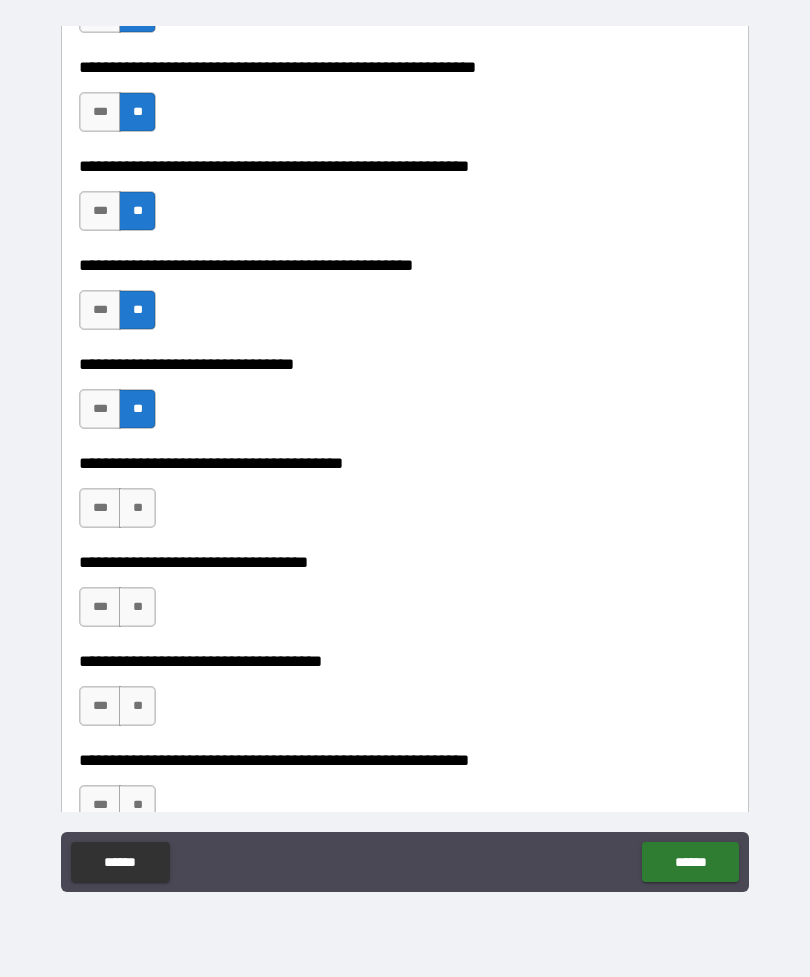click on "**" at bounding box center [137, 508] 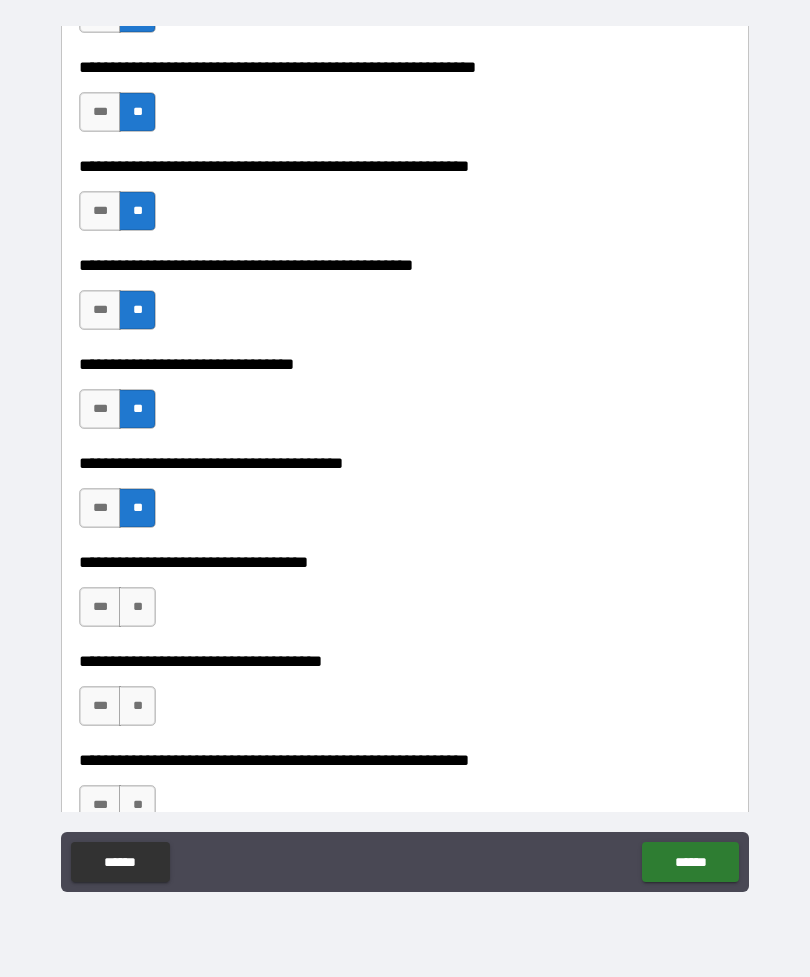 click on "**" at bounding box center (137, 607) 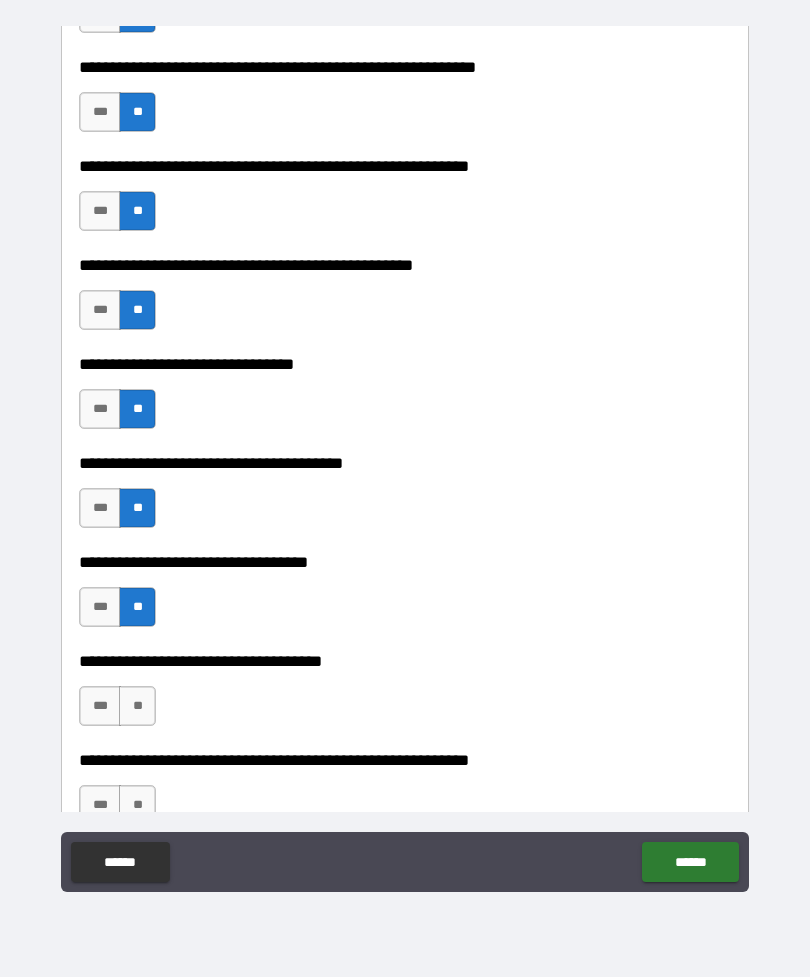 click on "**" at bounding box center (137, 706) 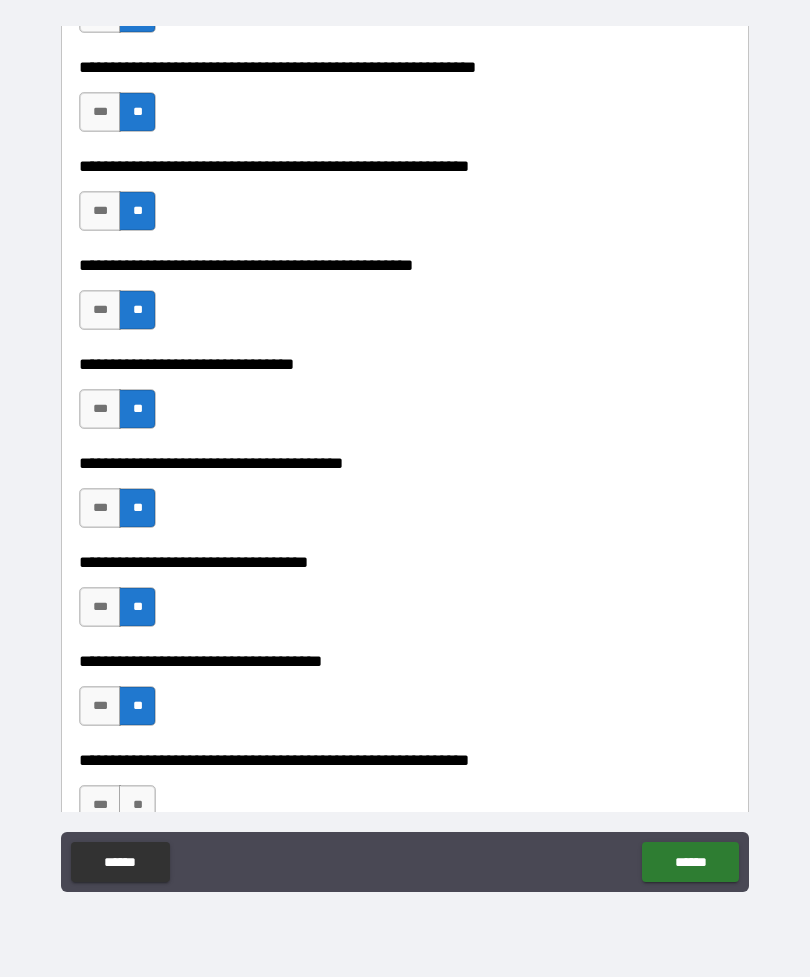 click on "**" at bounding box center [137, 805] 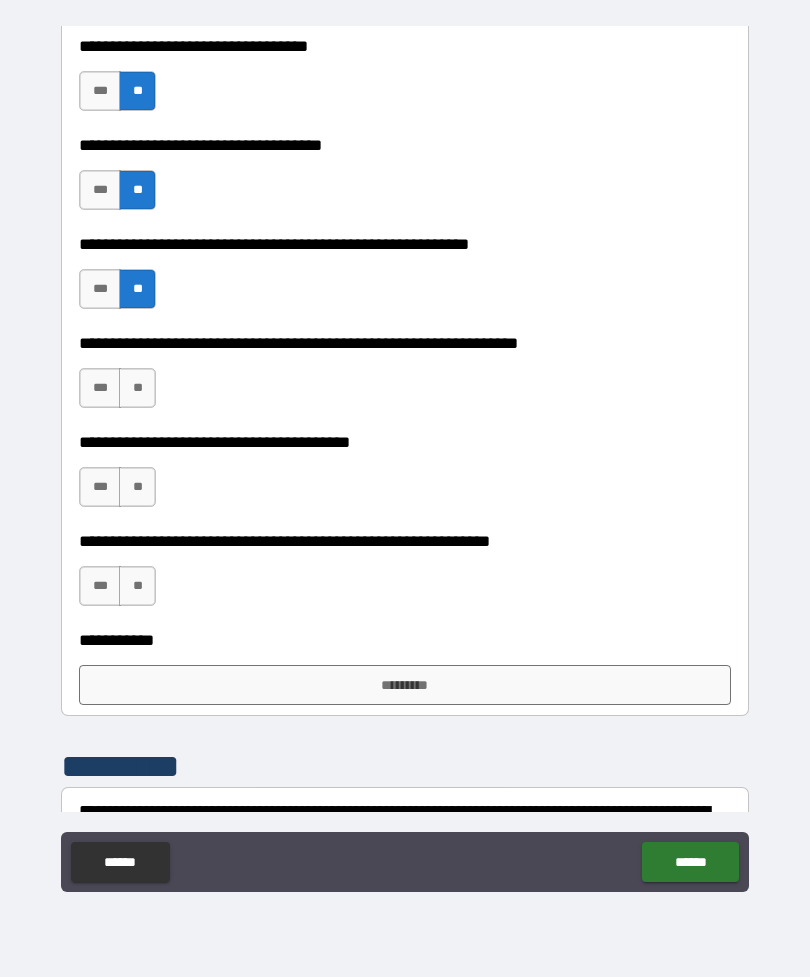 scroll, scrollTop: 1699, scrollLeft: 0, axis: vertical 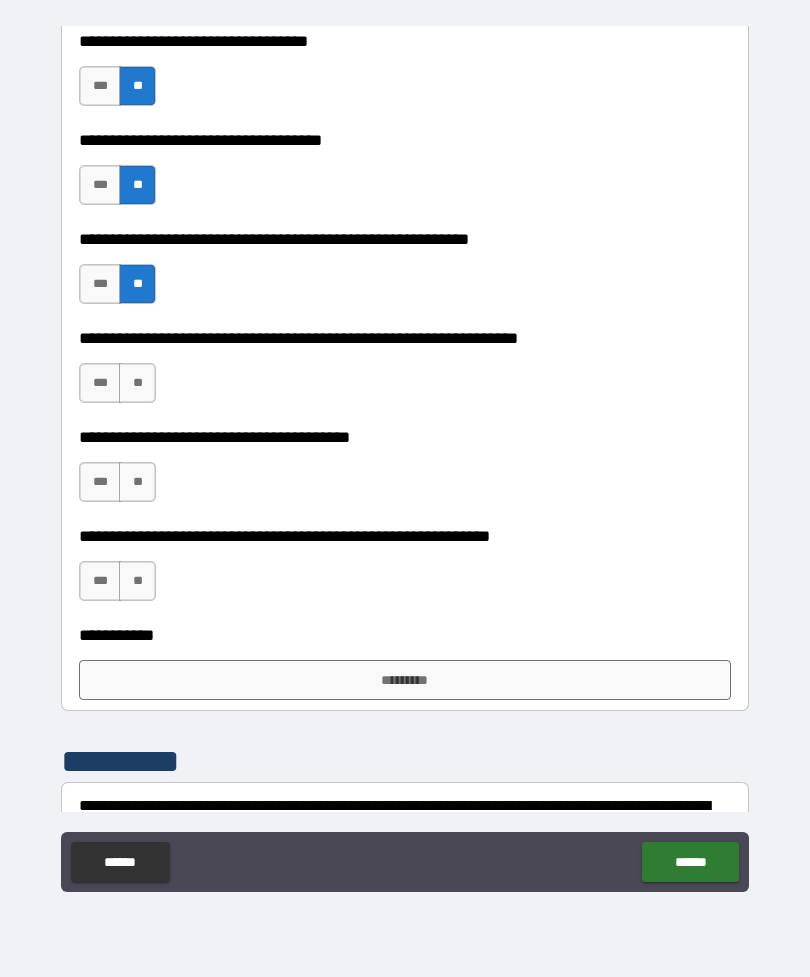 click on "**" at bounding box center [137, 383] 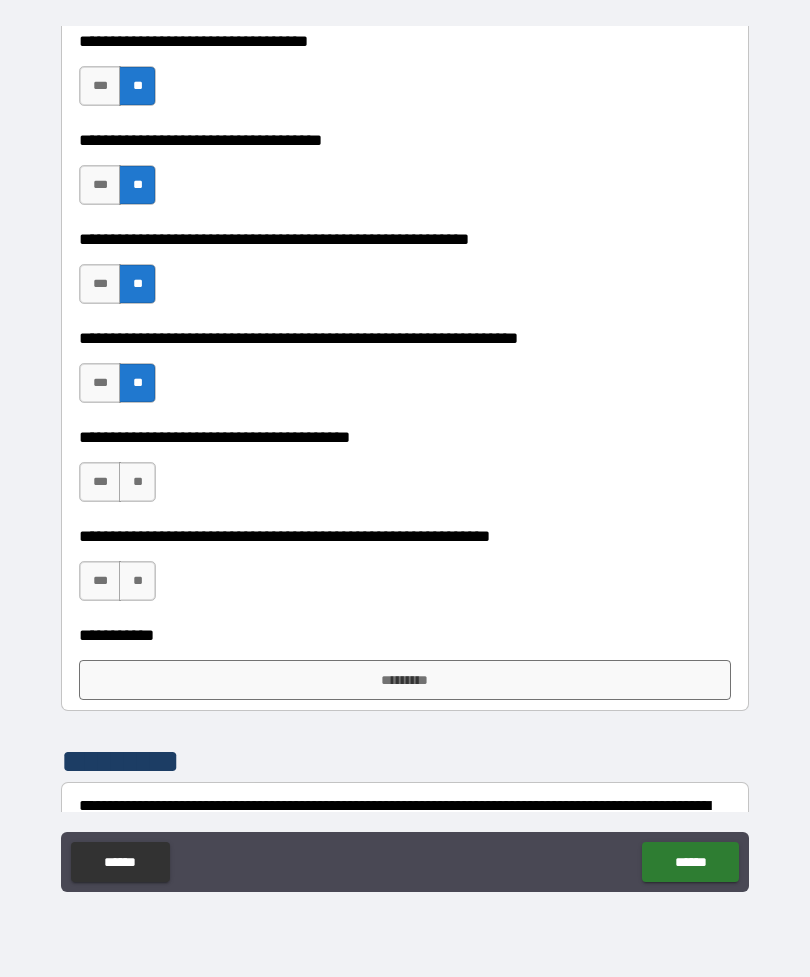 click on "**" at bounding box center (137, 482) 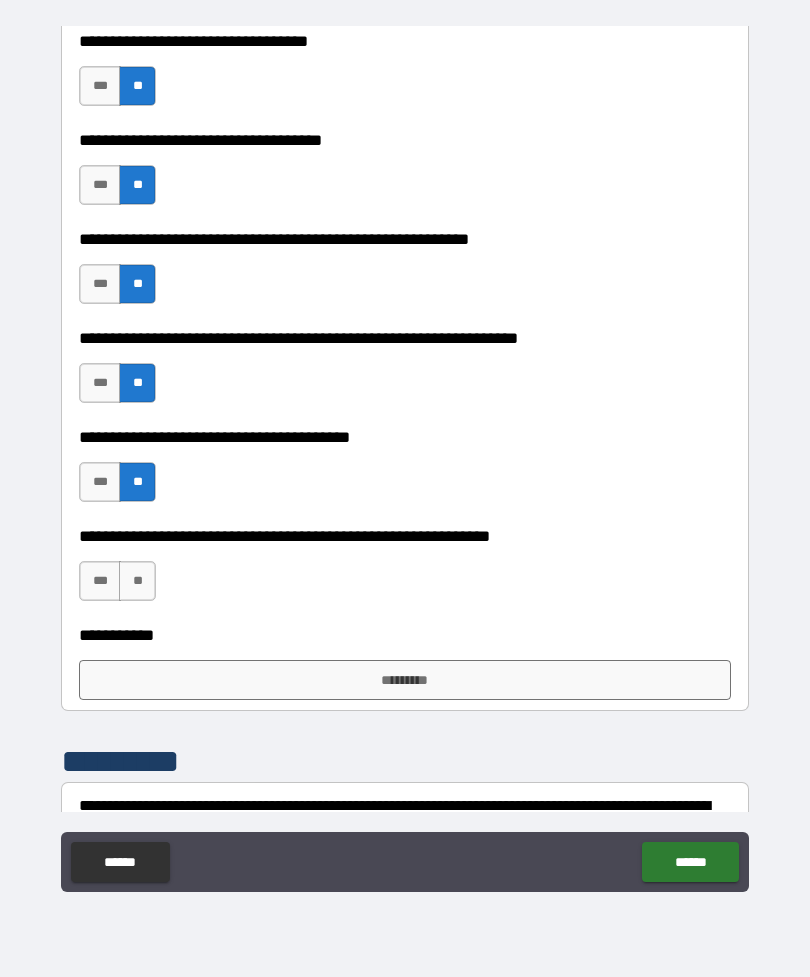 click on "**" at bounding box center [137, 581] 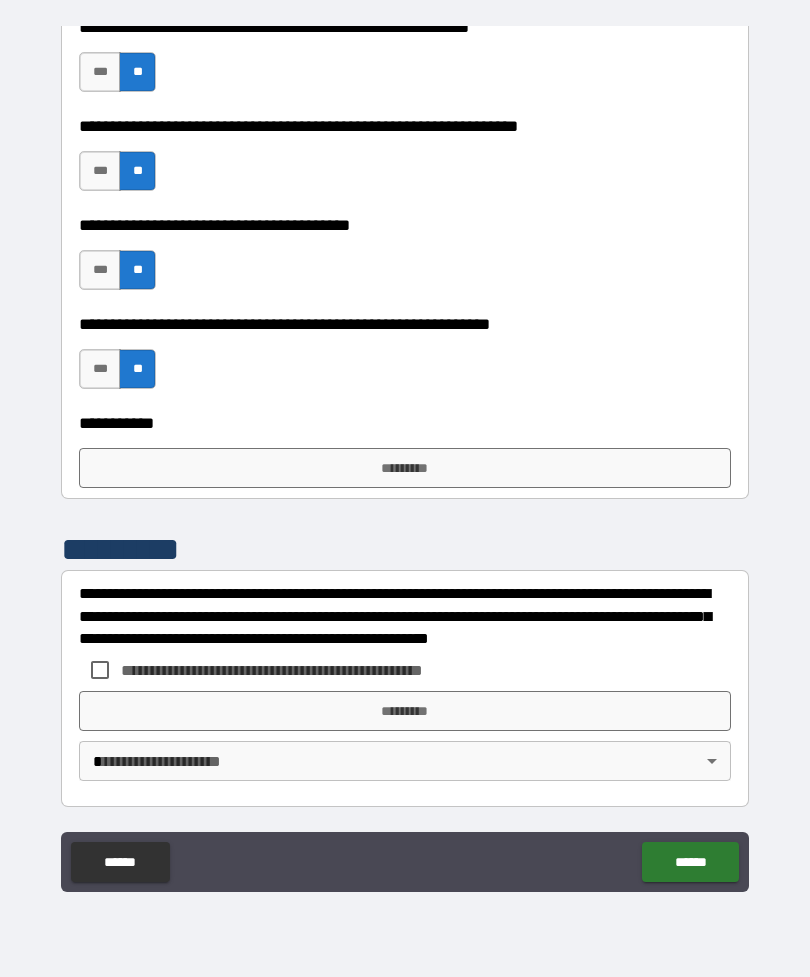 scroll, scrollTop: 1911, scrollLeft: 0, axis: vertical 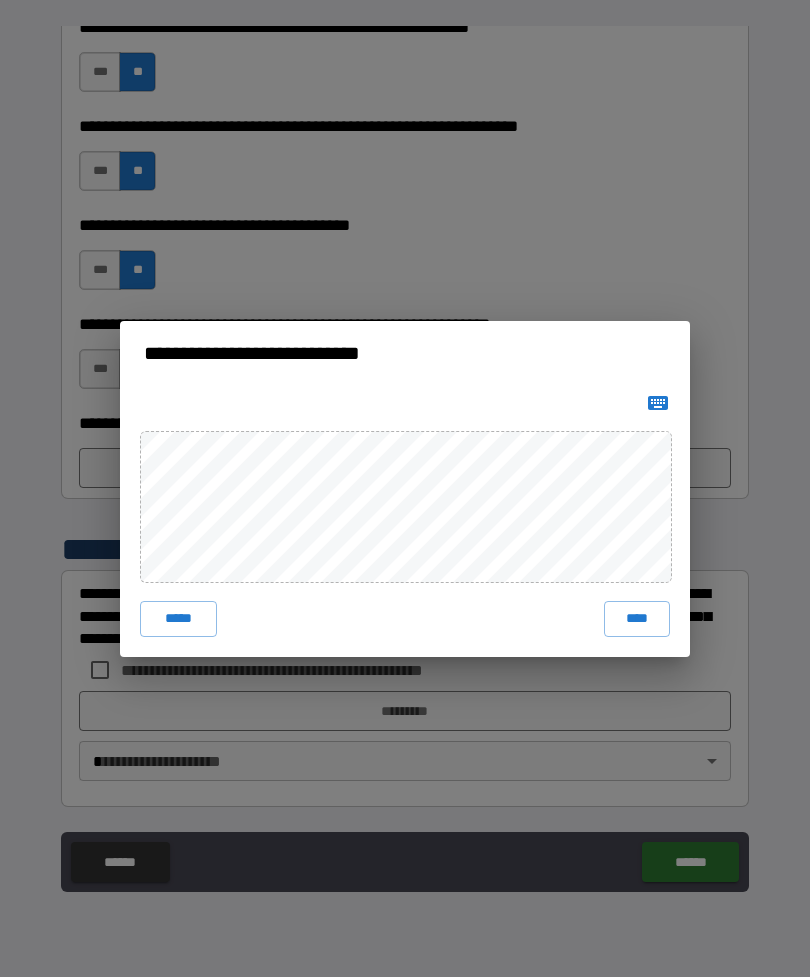 click on "****" at bounding box center [637, 619] 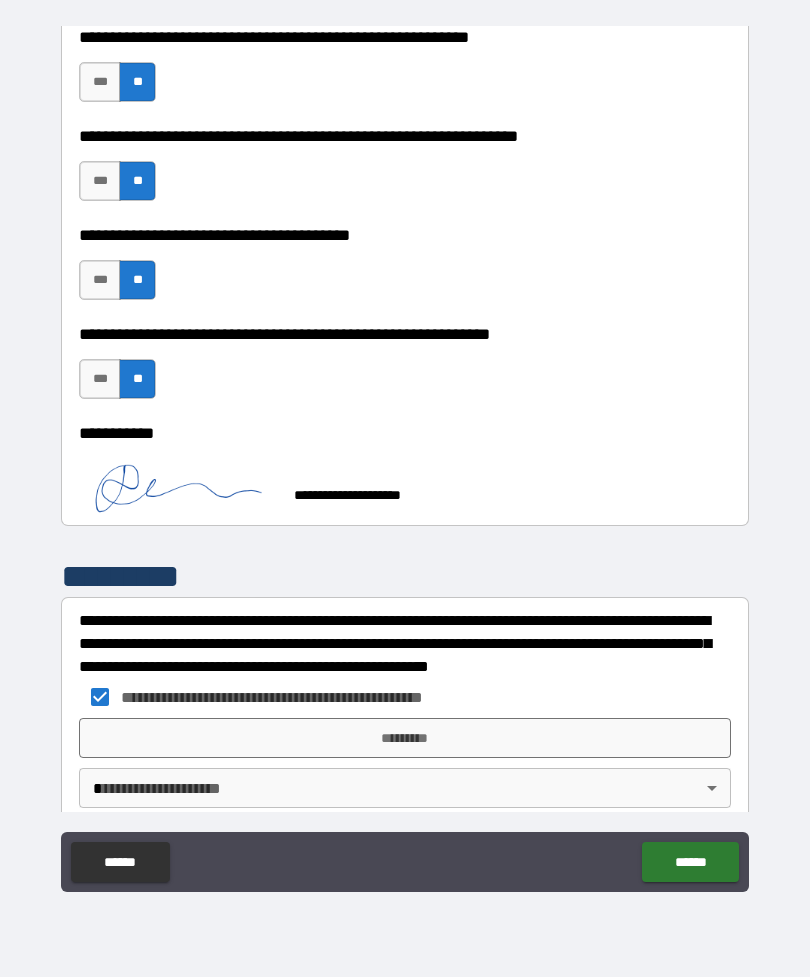 click on "*********" at bounding box center [405, 738] 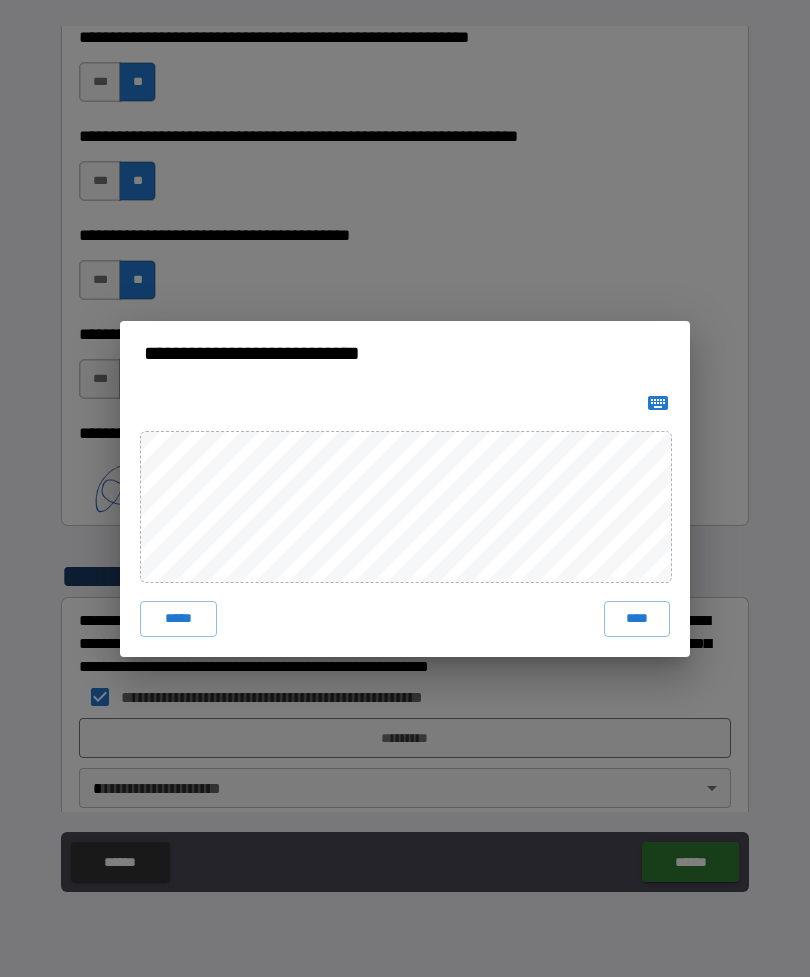 click on "****" at bounding box center (637, 619) 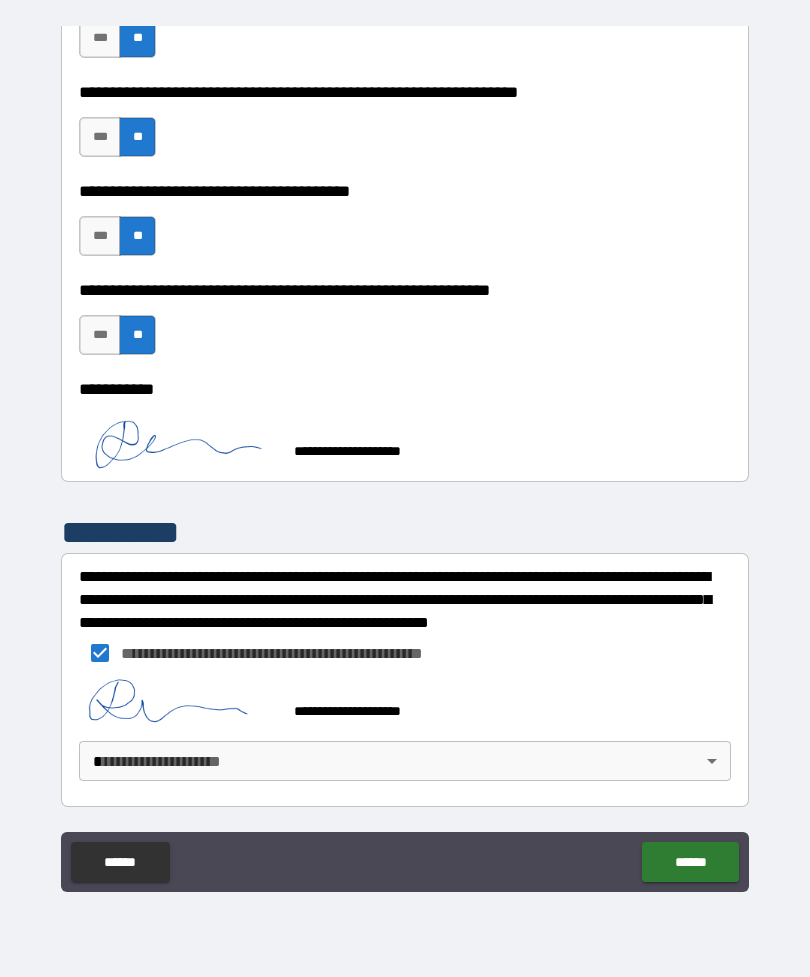click on "**********" at bounding box center (405, 456) 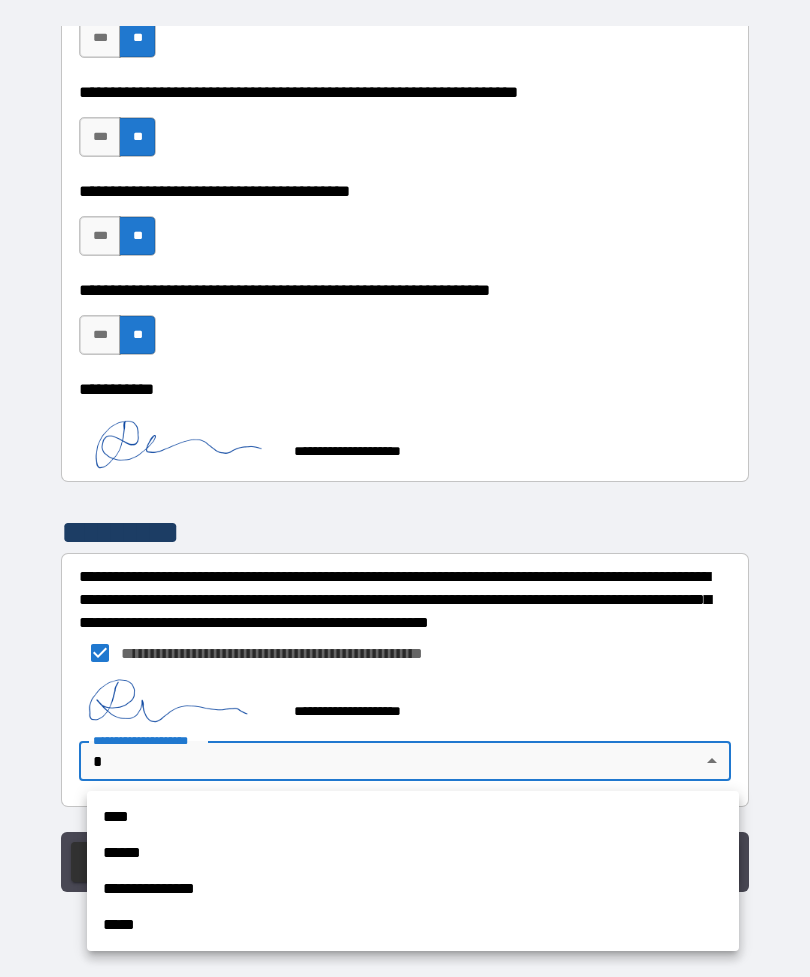 click on "**********" at bounding box center (413, 889) 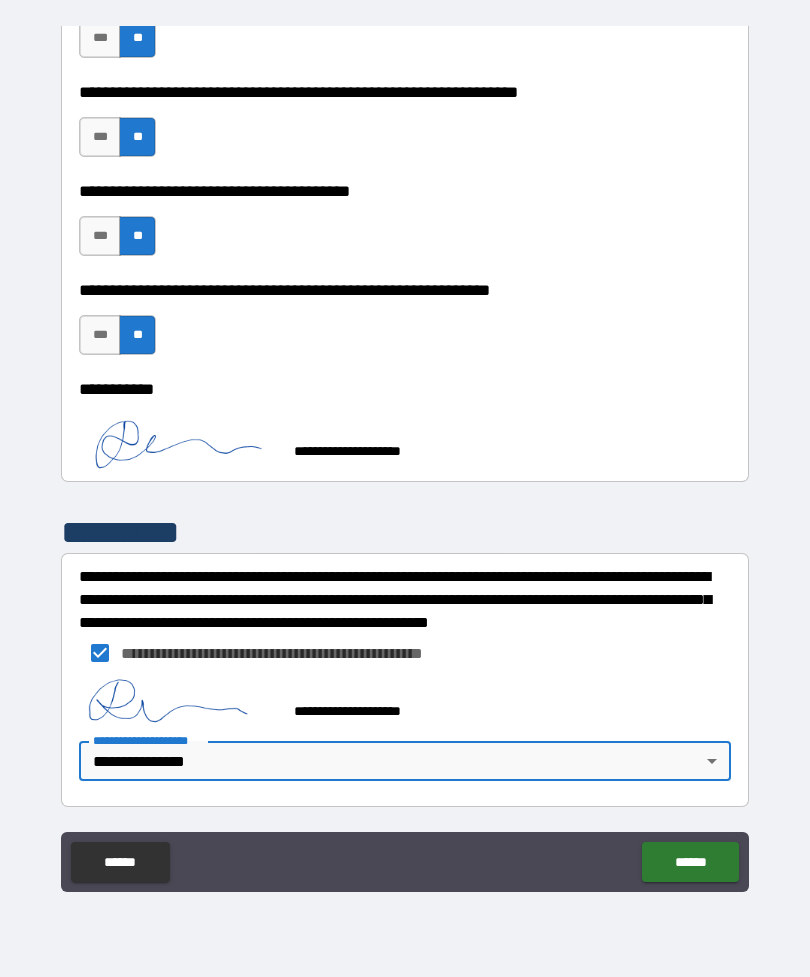 type on "*" 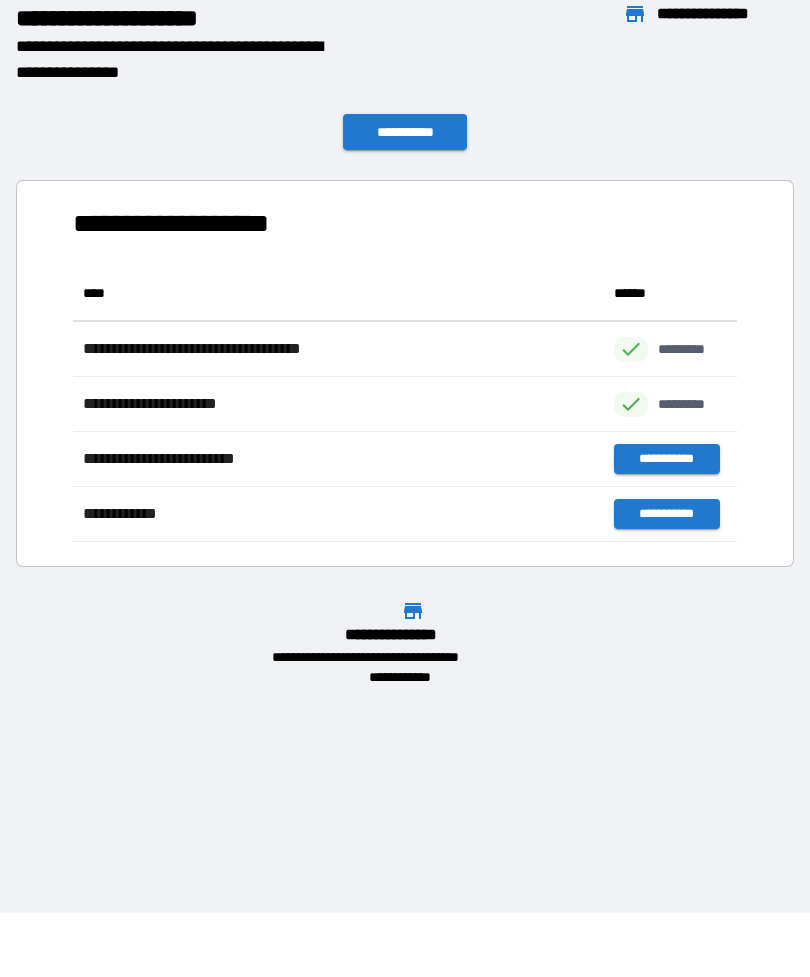 scroll, scrollTop: 1, scrollLeft: 1, axis: both 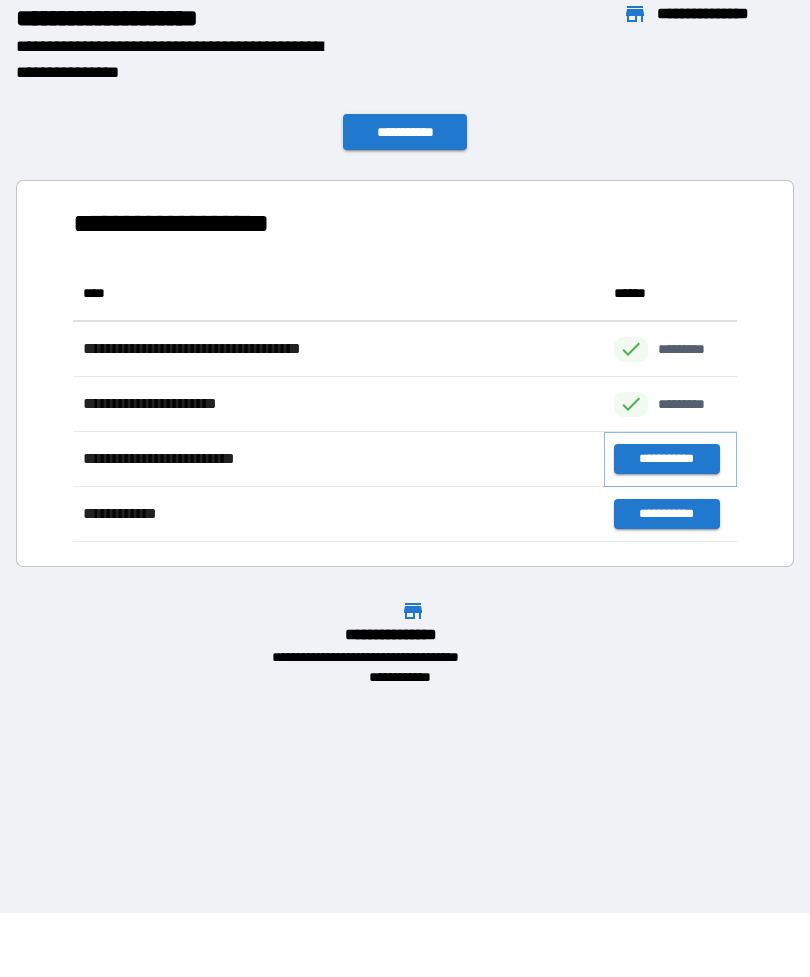 click on "**********" at bounding box center (666, 459) 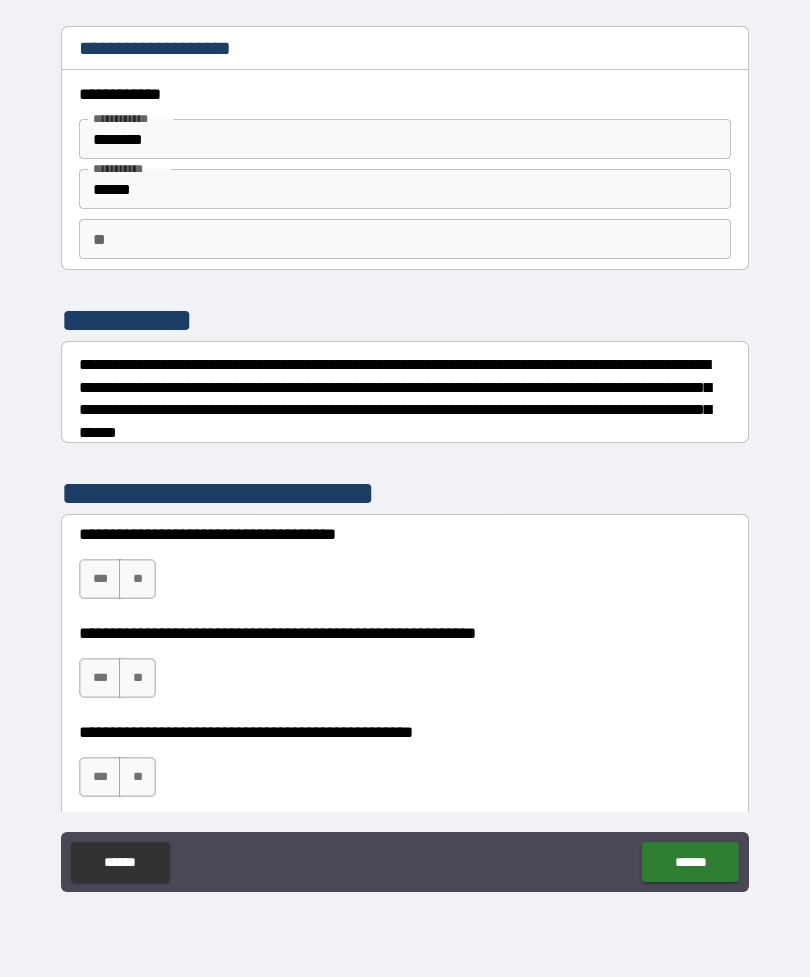 click on "**" at bounding box center [405, 239] 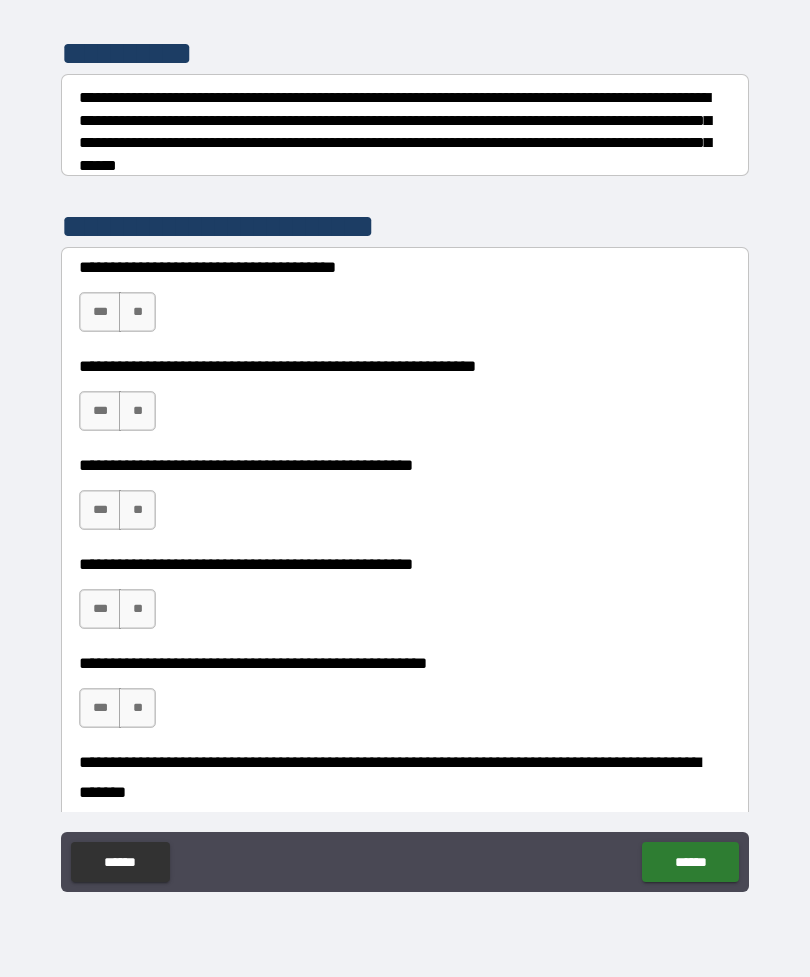 scroll, scrollTop: 284, scrollLeft: 0, axis: vertical 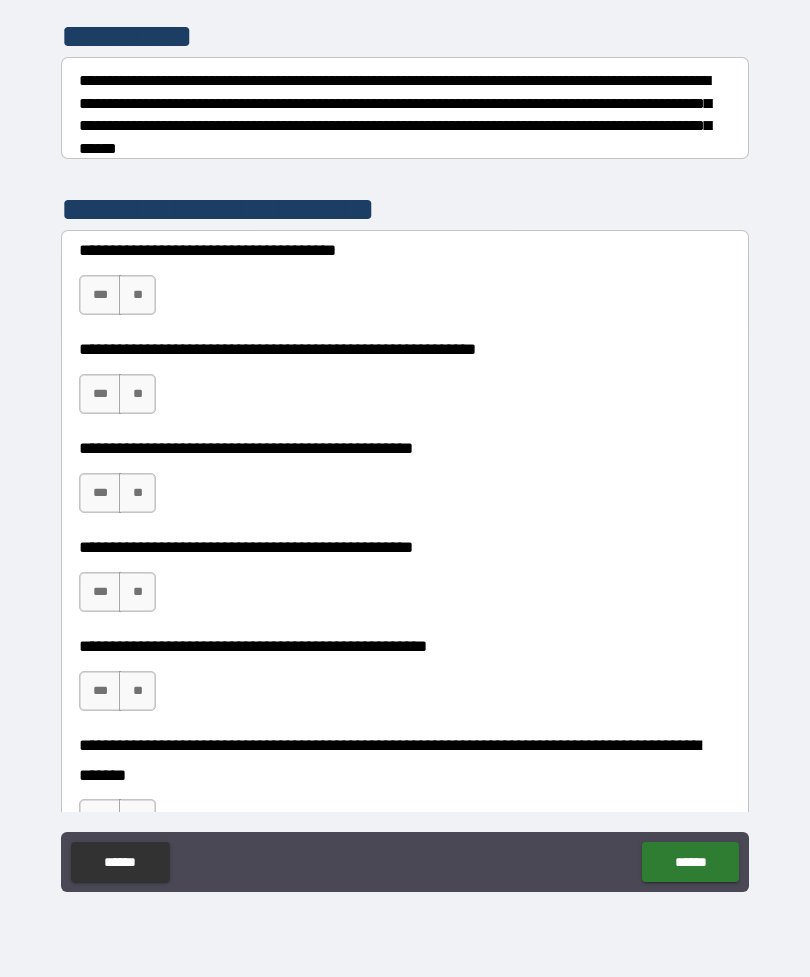 type on "*" 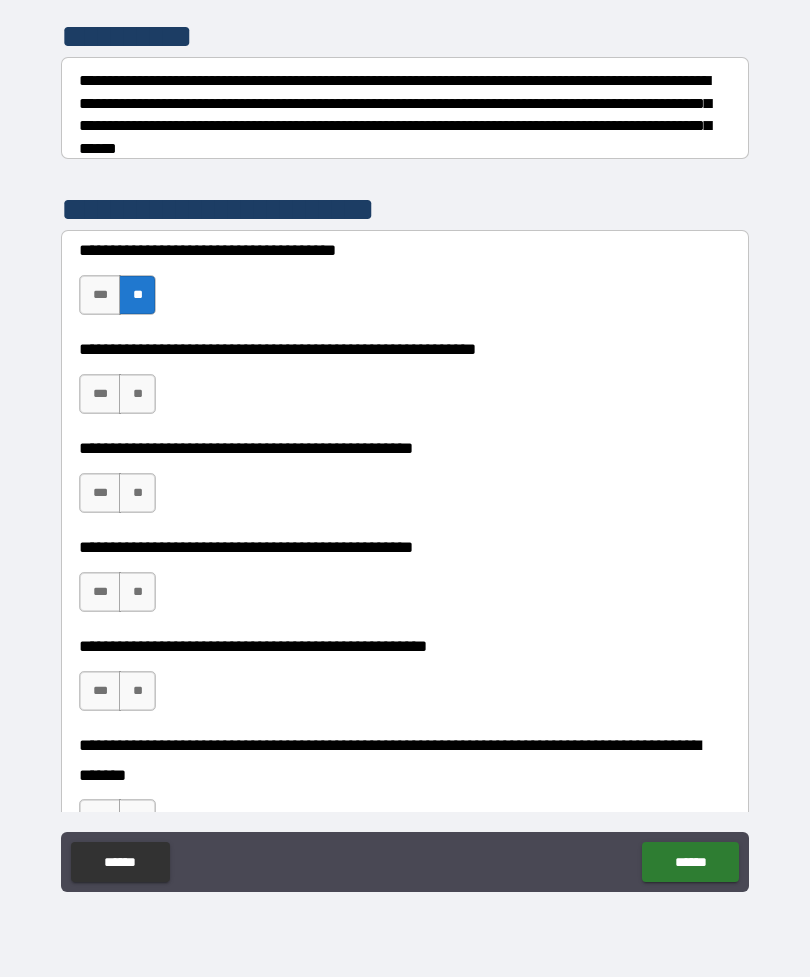 click on "**" at bounding box center [137, 394] 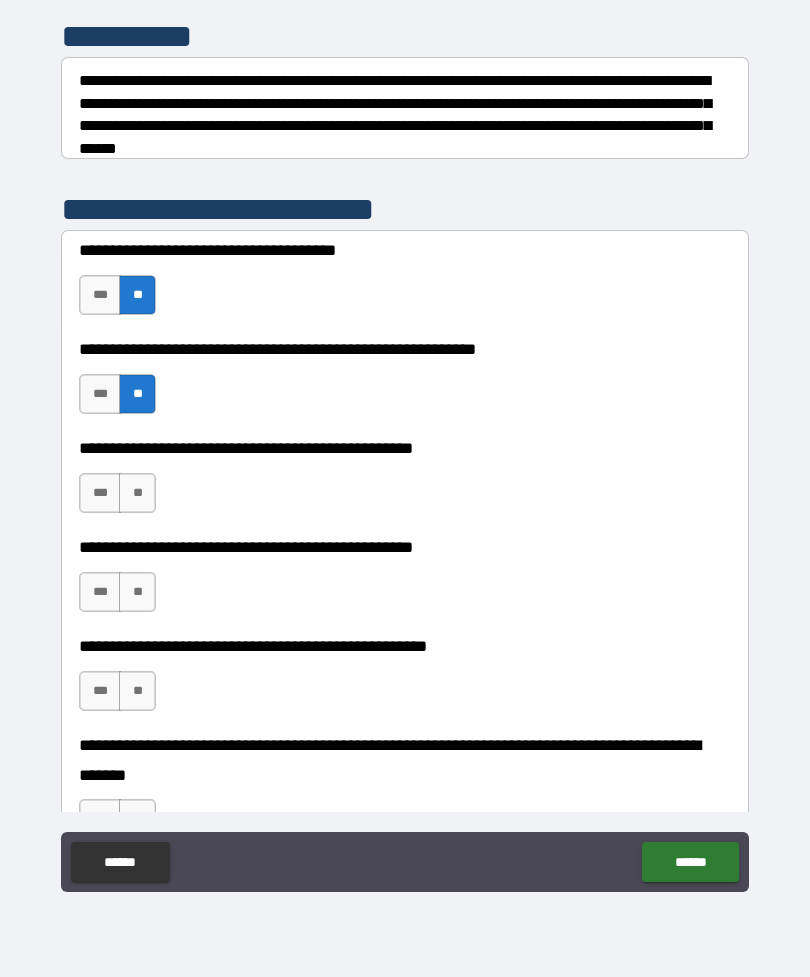 click on "**" at bounding box center [137, 493] 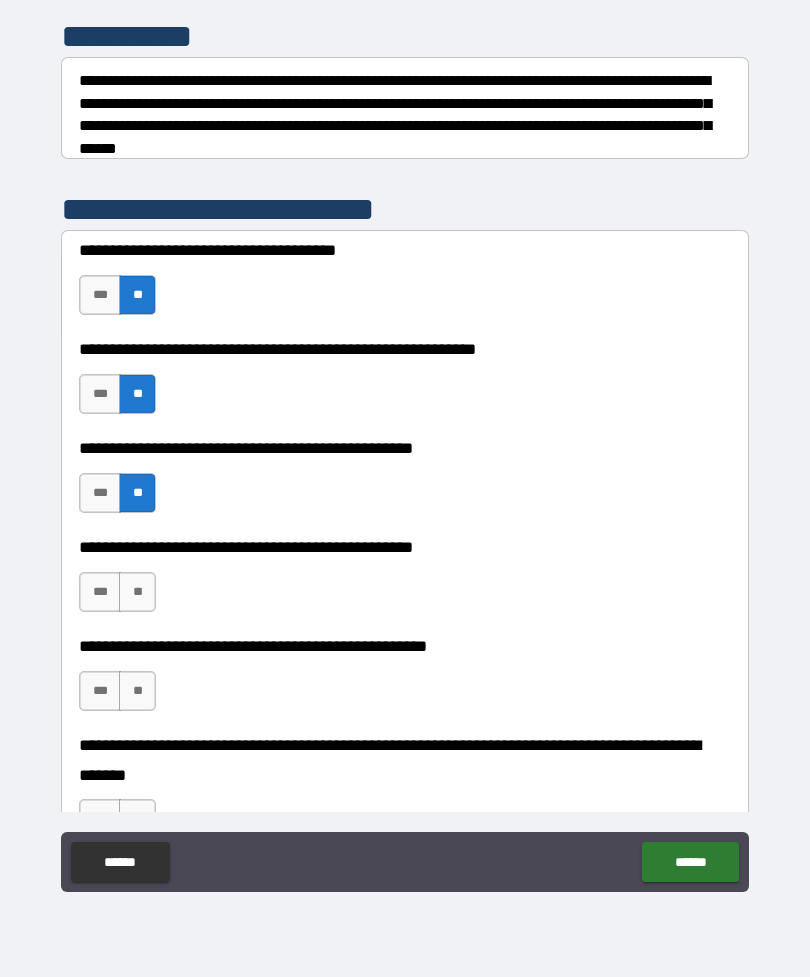 click on "**" at bounding box center (137, 592) 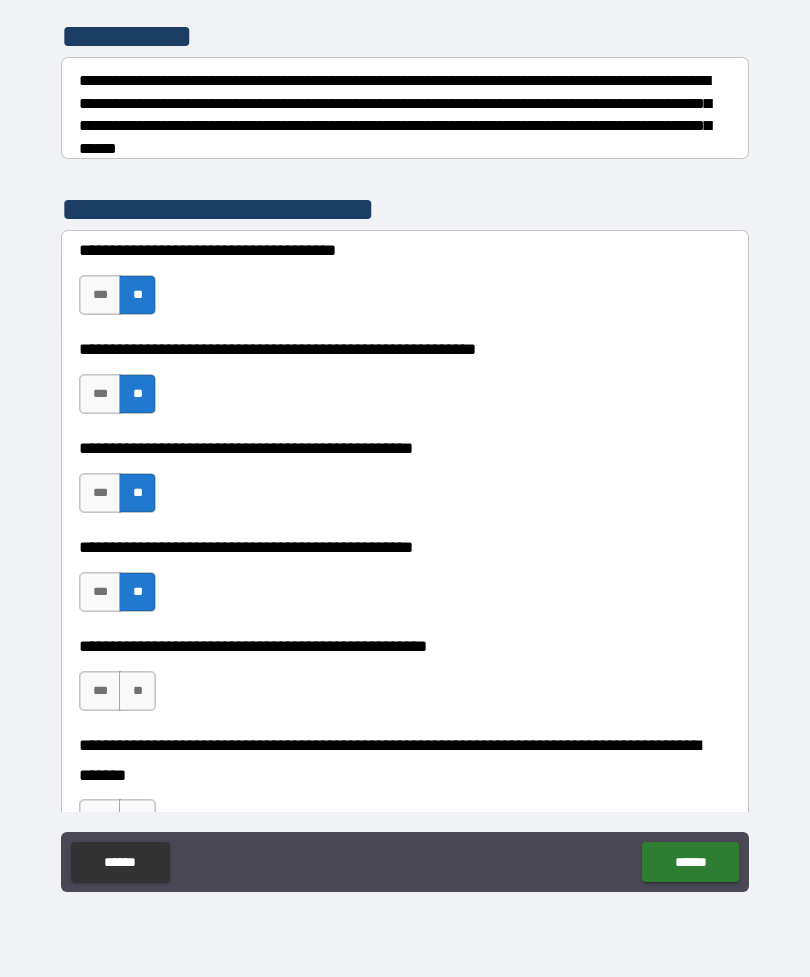 click on "**" at bounding box center [137, 691] 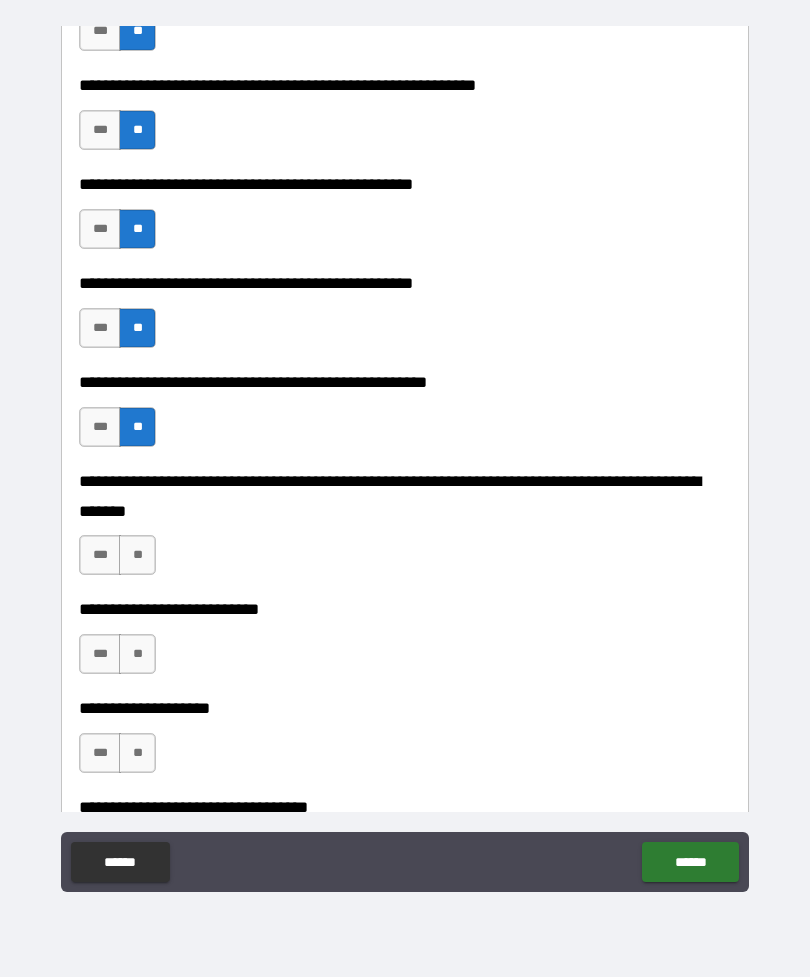 scroll, scrollTop: 689, scrollLeft: 0, axis: vertical 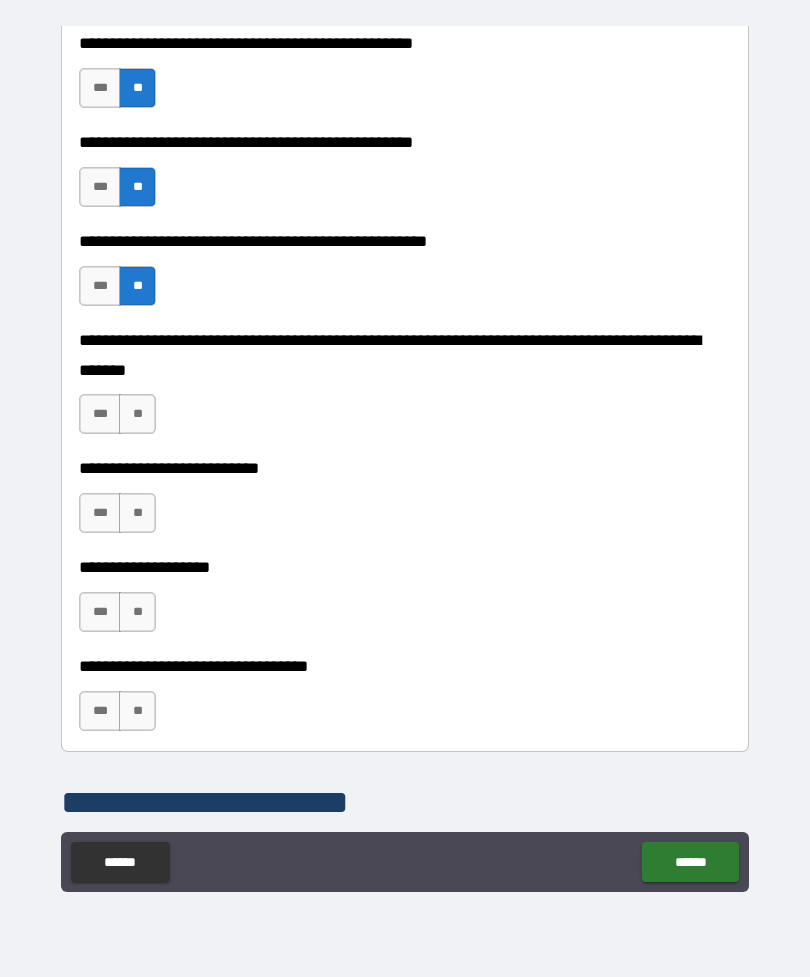click on "**" at bounding box center [137, 414] 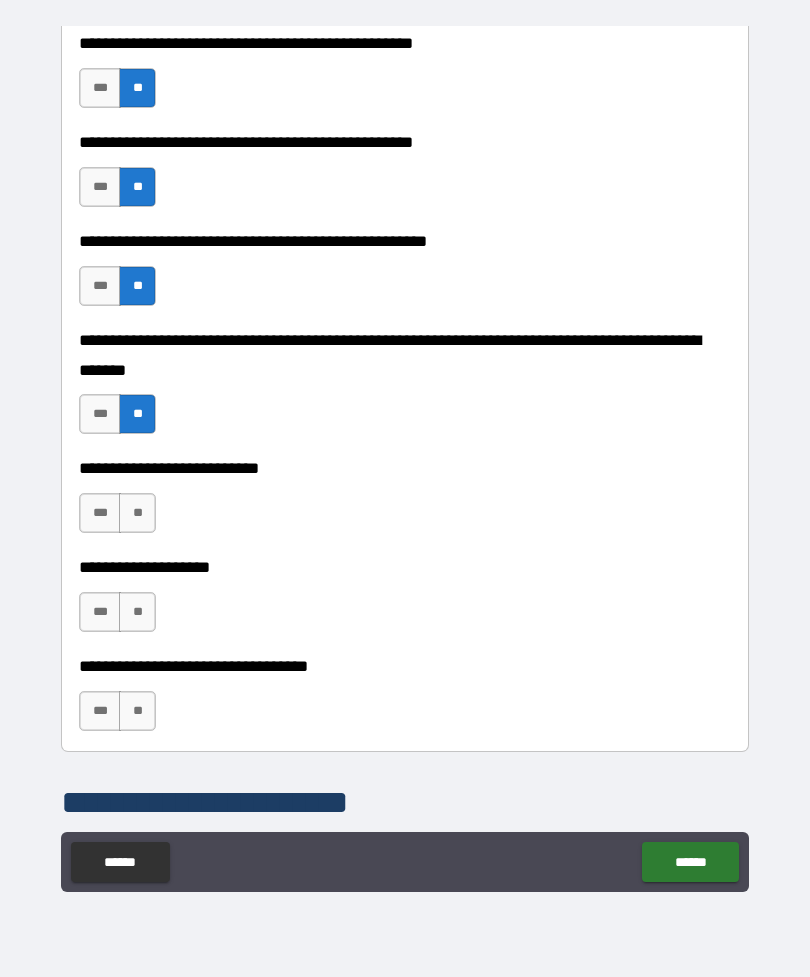 click on "**" at bounding box center (137, 513) 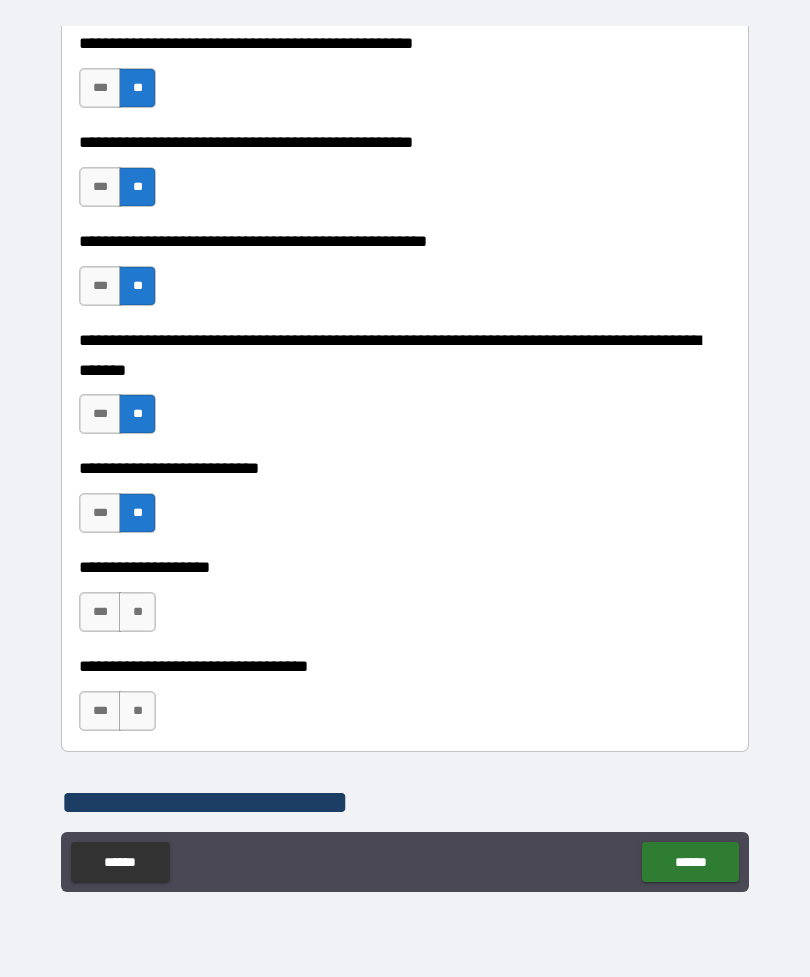 click on "**" at bounding box center (137, 612) 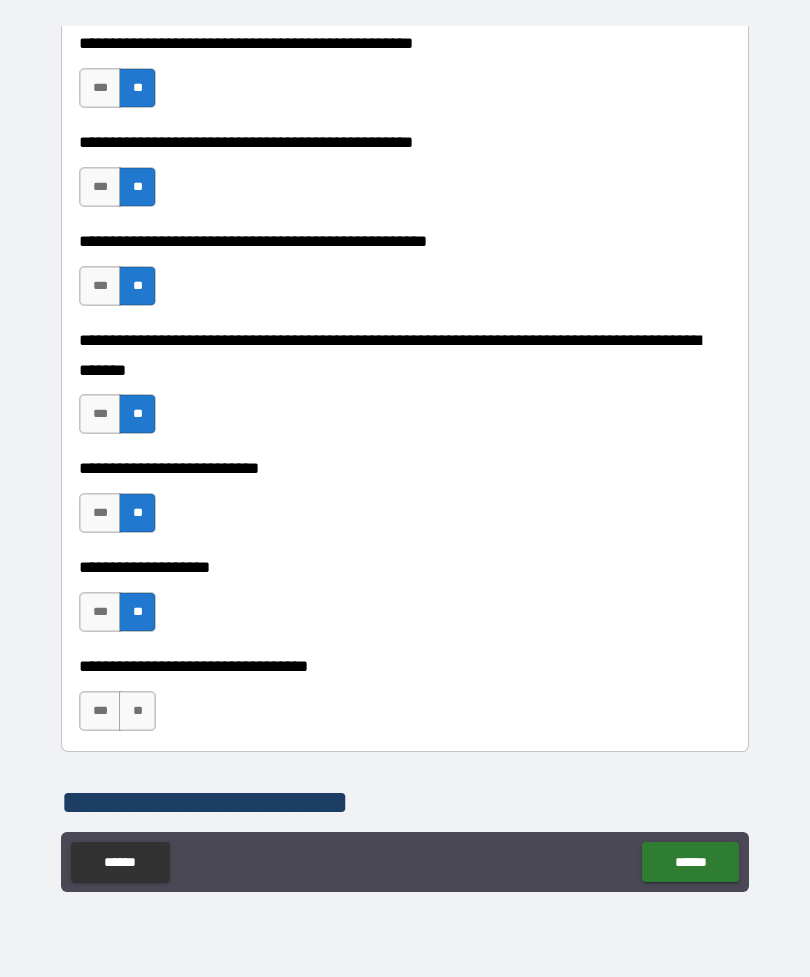 click on "**" at bounding box center [137, 711] 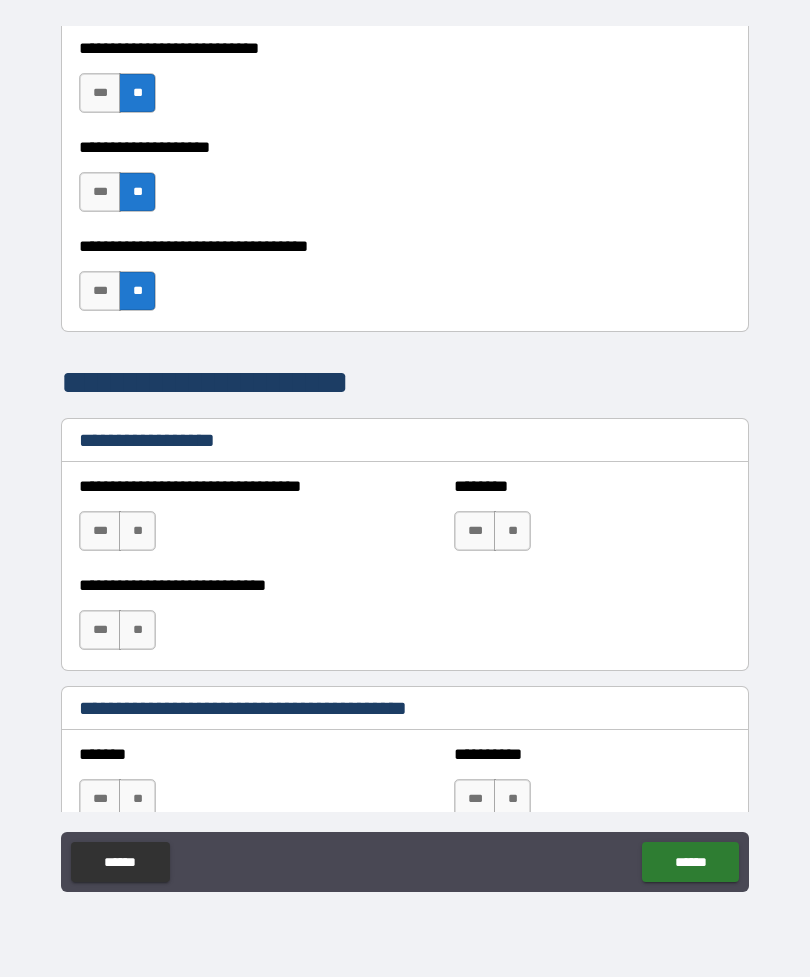 scroll, scrollTop: 1111, scrollLeft: 0, axis: vertical 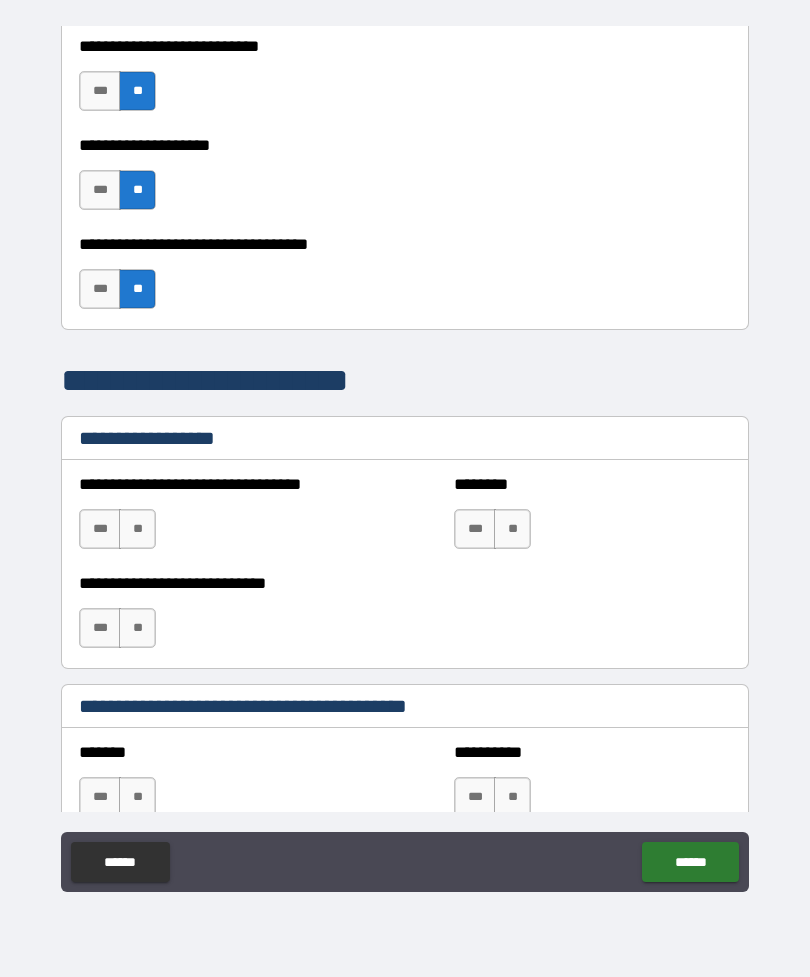 click on "**" at bounding box center [137, 529] 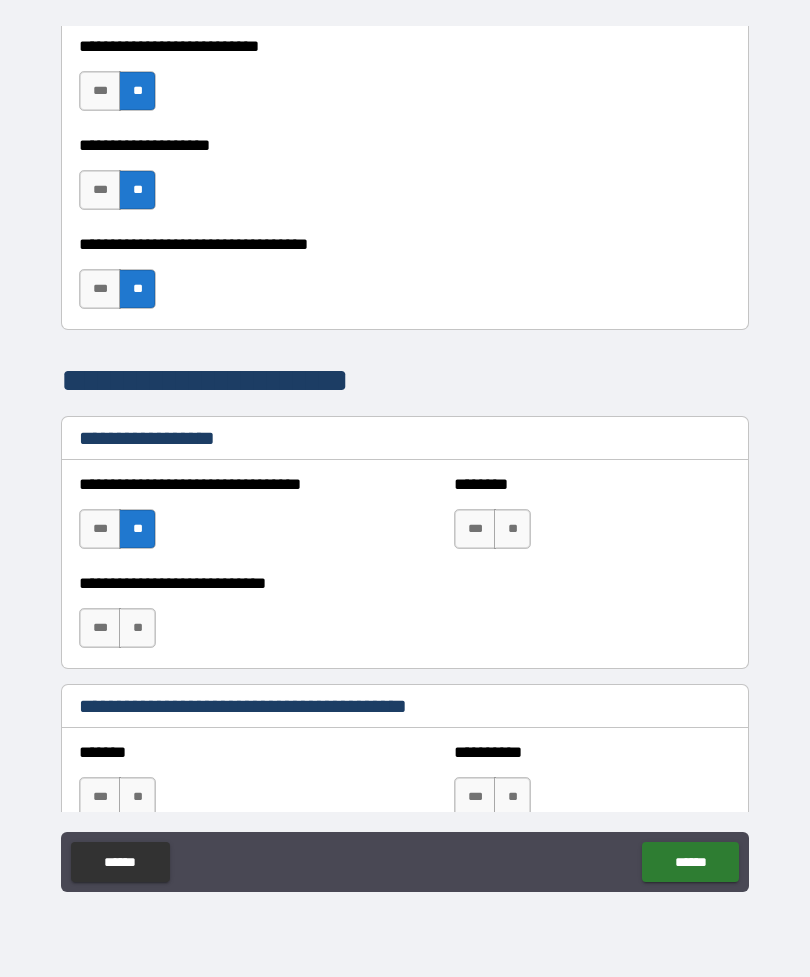 click on "**" at bounding box center (137, 628) 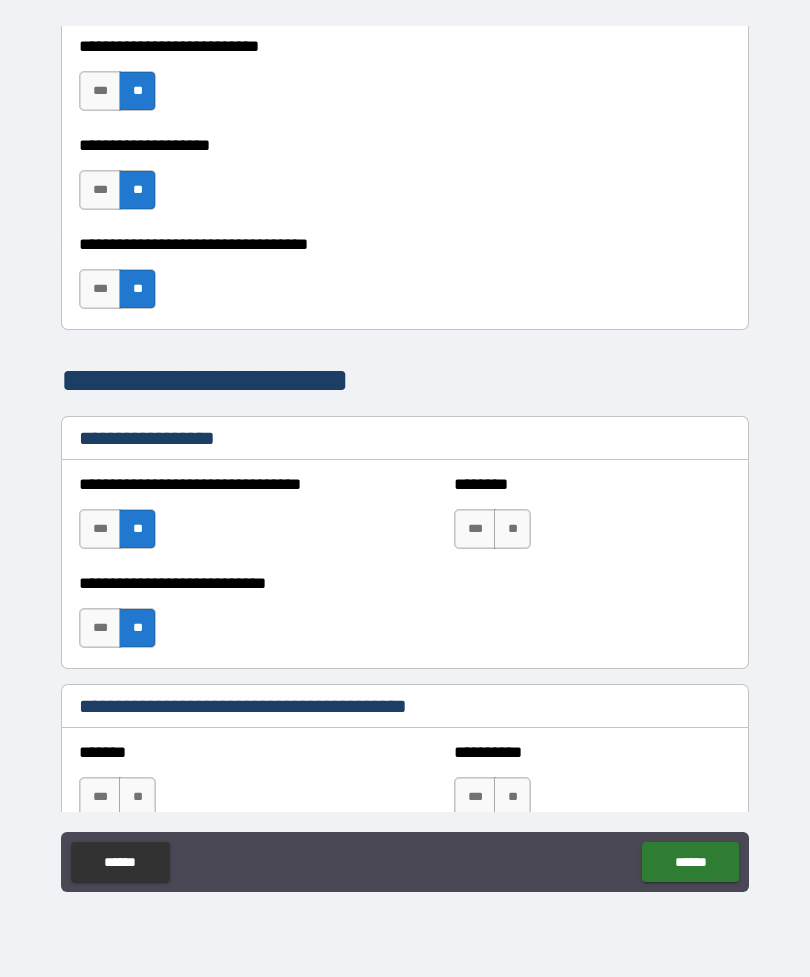 click on "******** *** **" at bounding box center [592, 519] 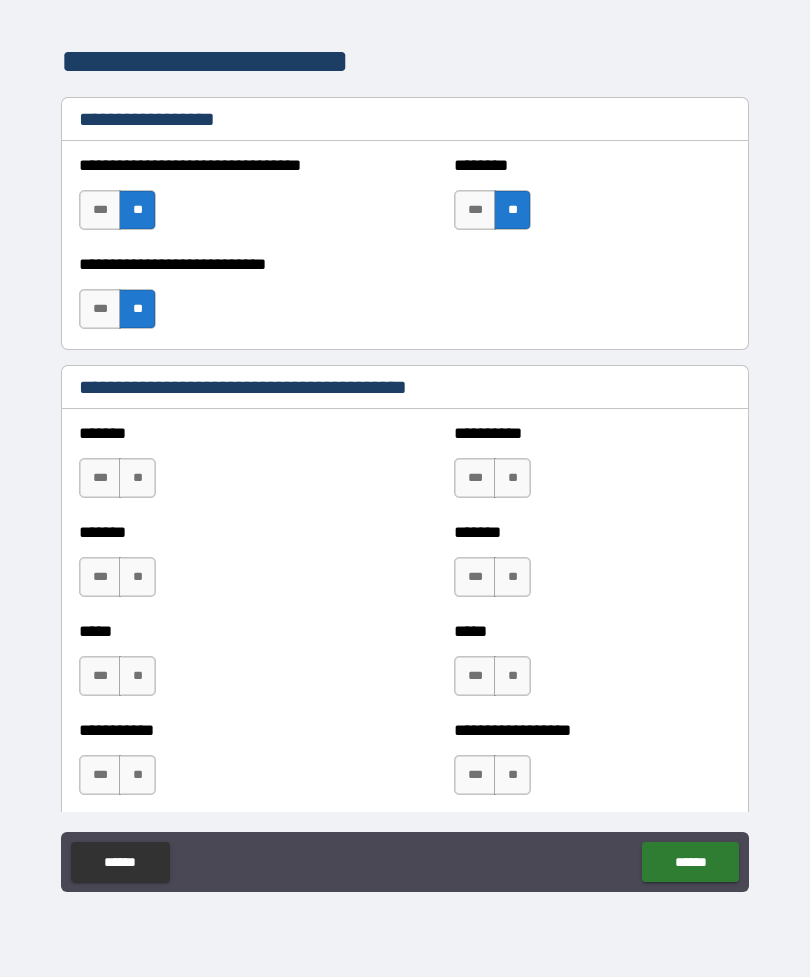 scroll, scrollTop: 1432, scrollLeft: 0, axis: vertical 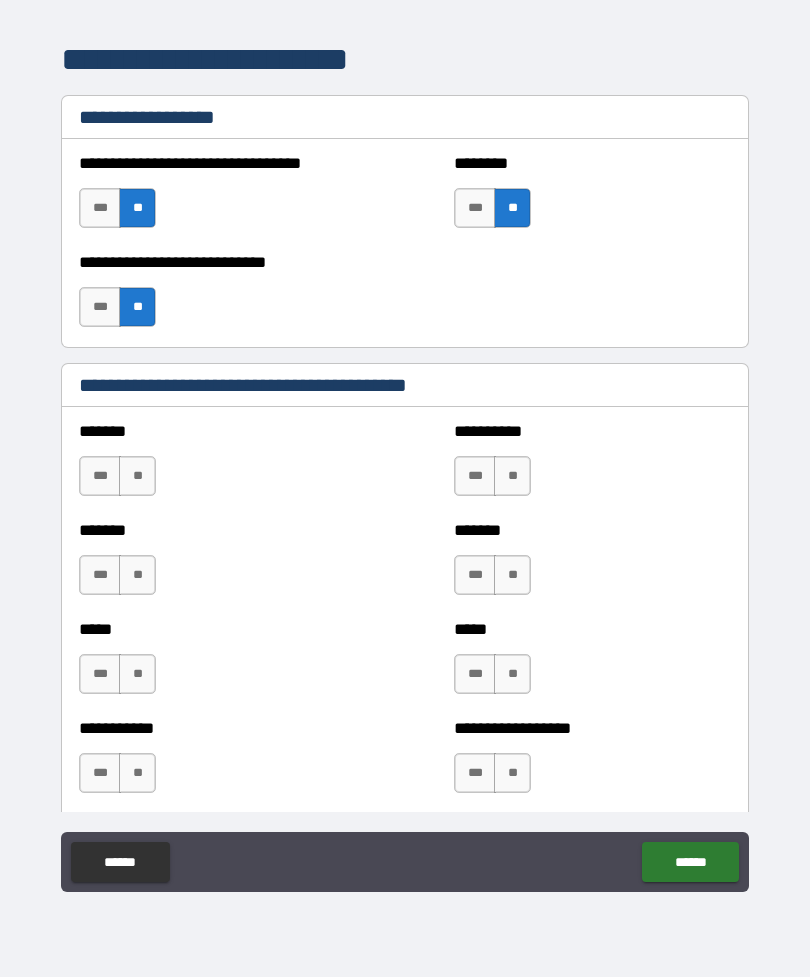 click on "**" at bounding box center [137, 476] 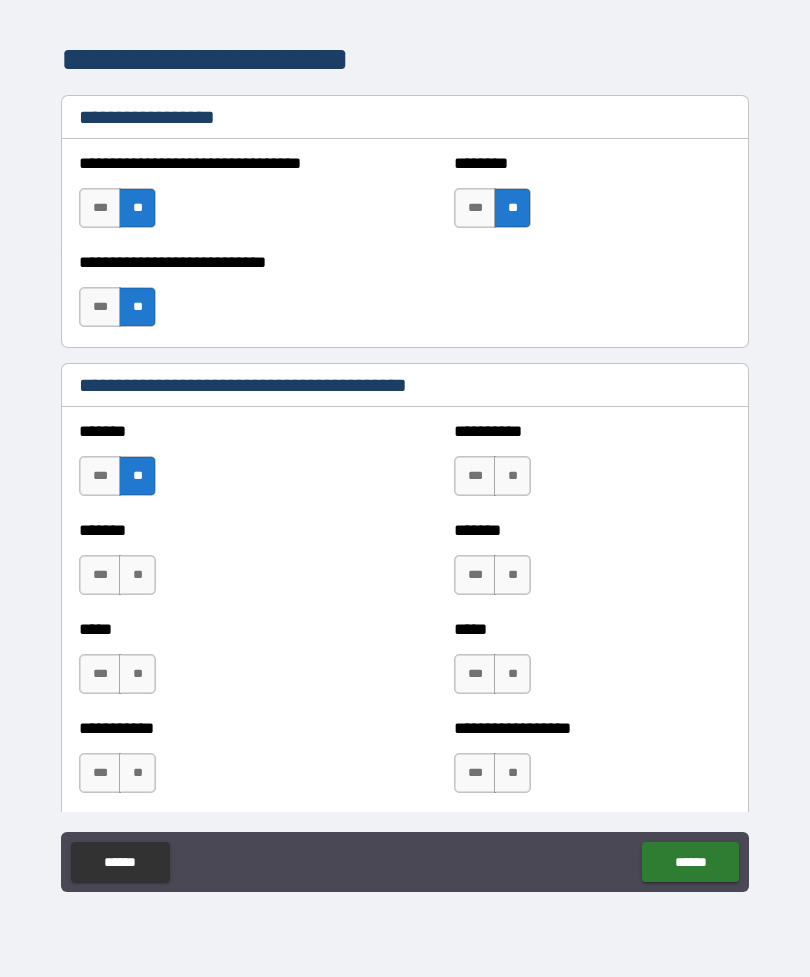 click on "**" at bounding box center [512, 476] 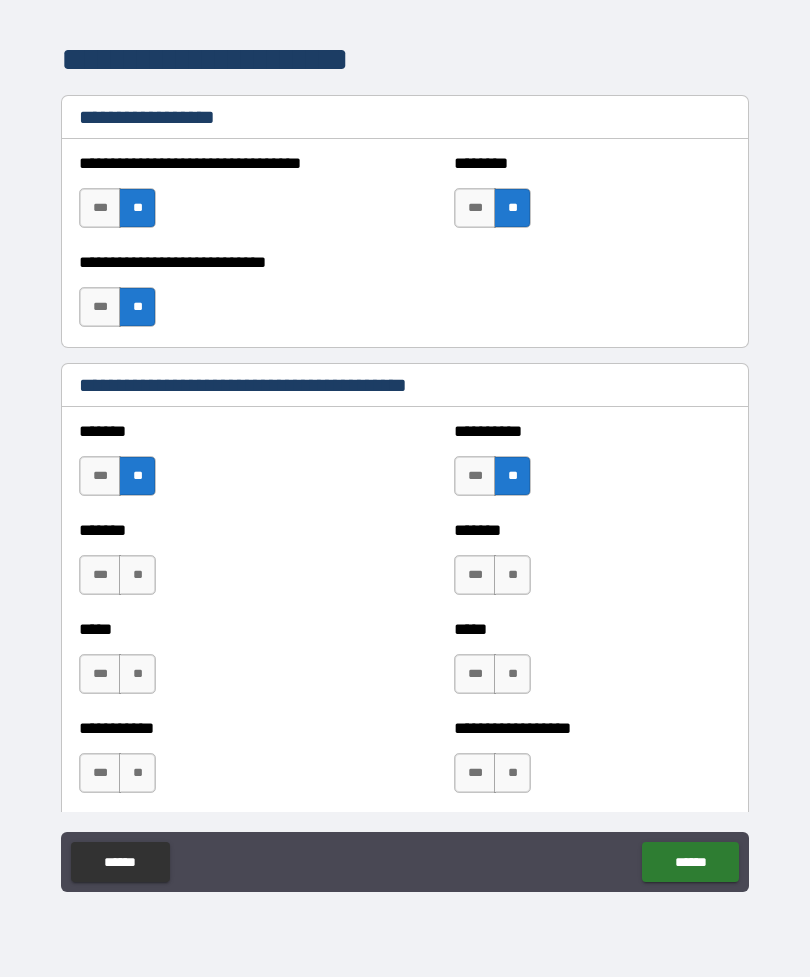 click on "**" at bounding box center (137, 575) 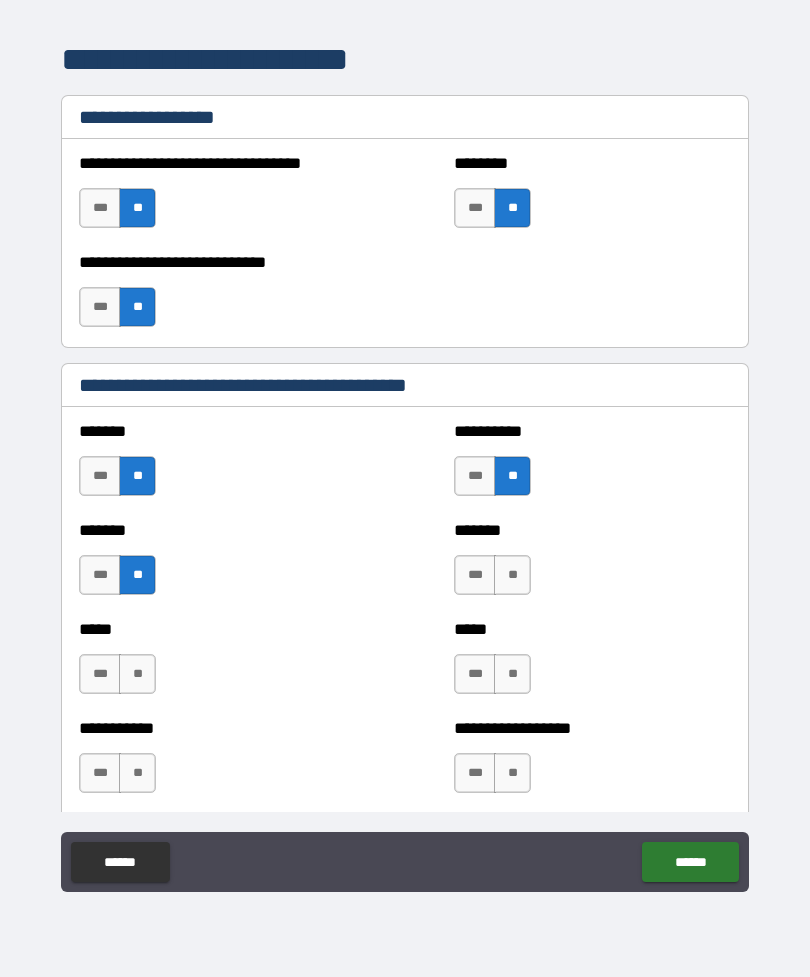 click on "**" at bounding box center [512, 575] 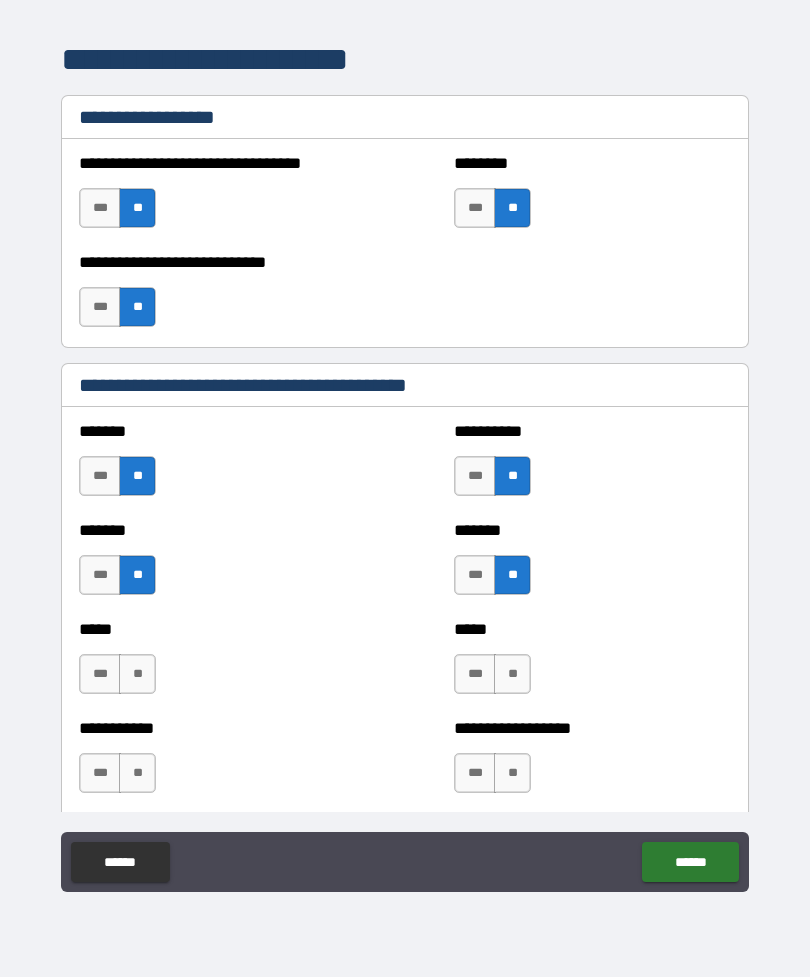 click on "**" at bounding box center (137, 674) 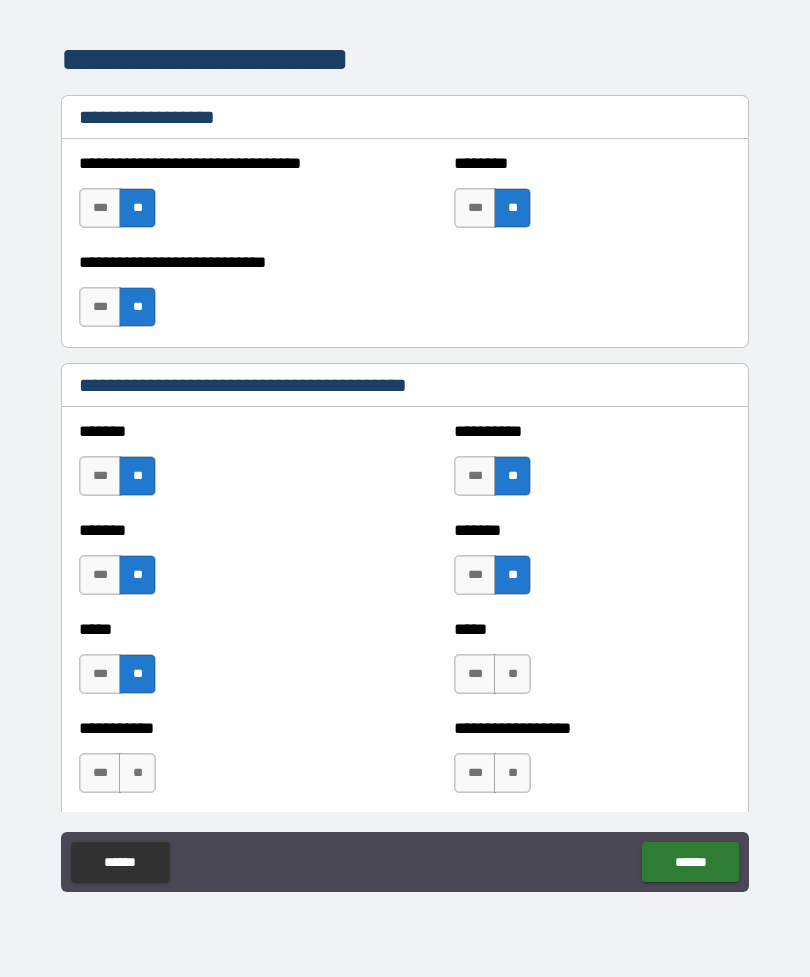 click on "**" at bounding box center (512, 674) 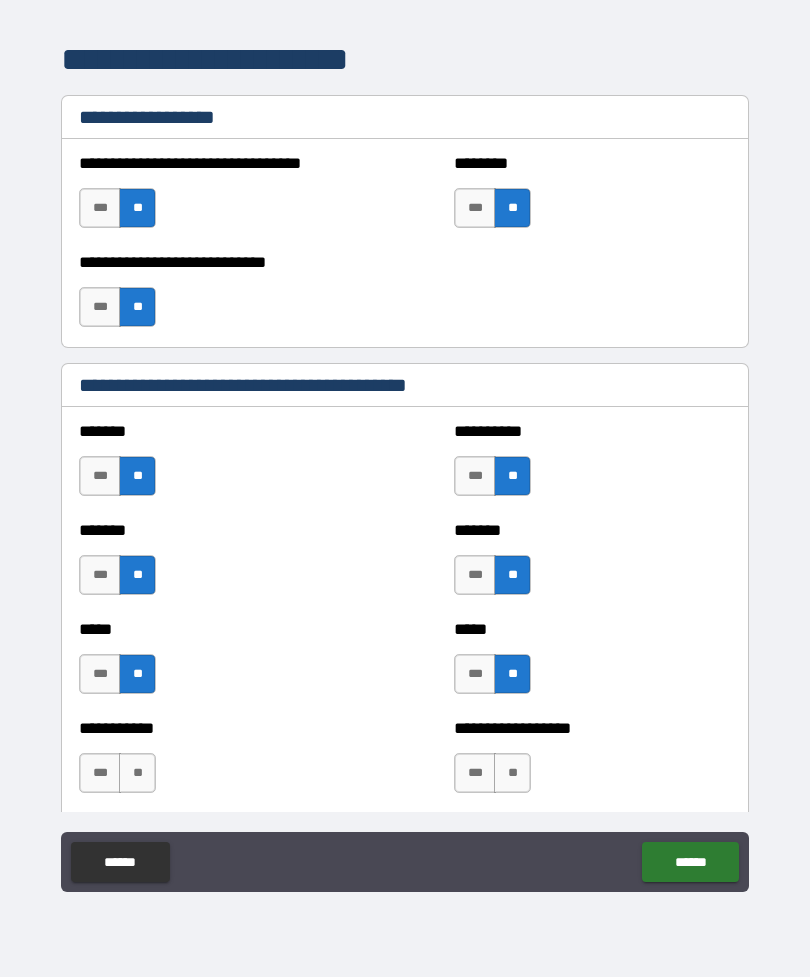 click on "**" at bounding box center (137, 773) 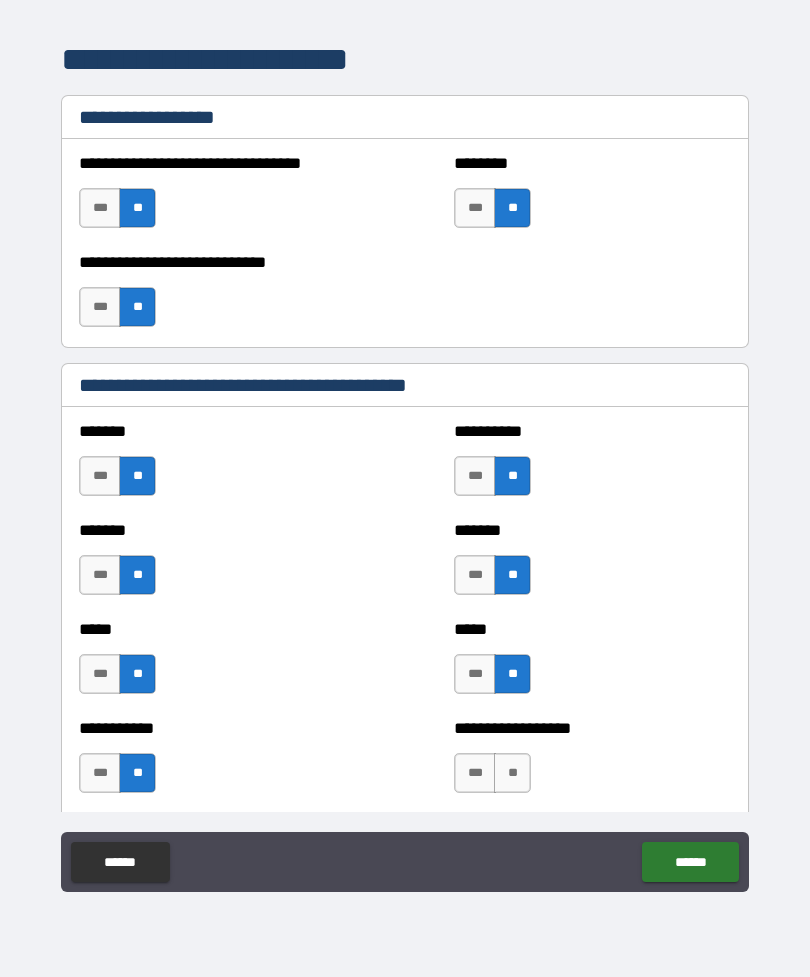 click on "**" at bounding box center [512, 773] 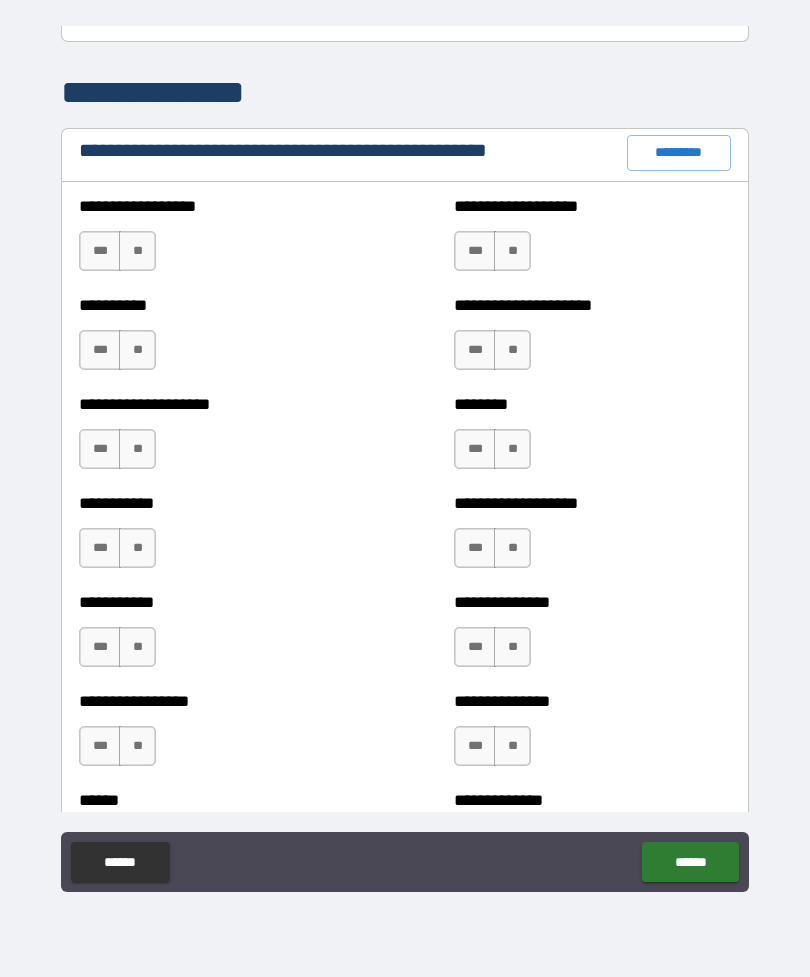 scroll, scrollTop: 2256, scrollLeft: 0, axis: vertical 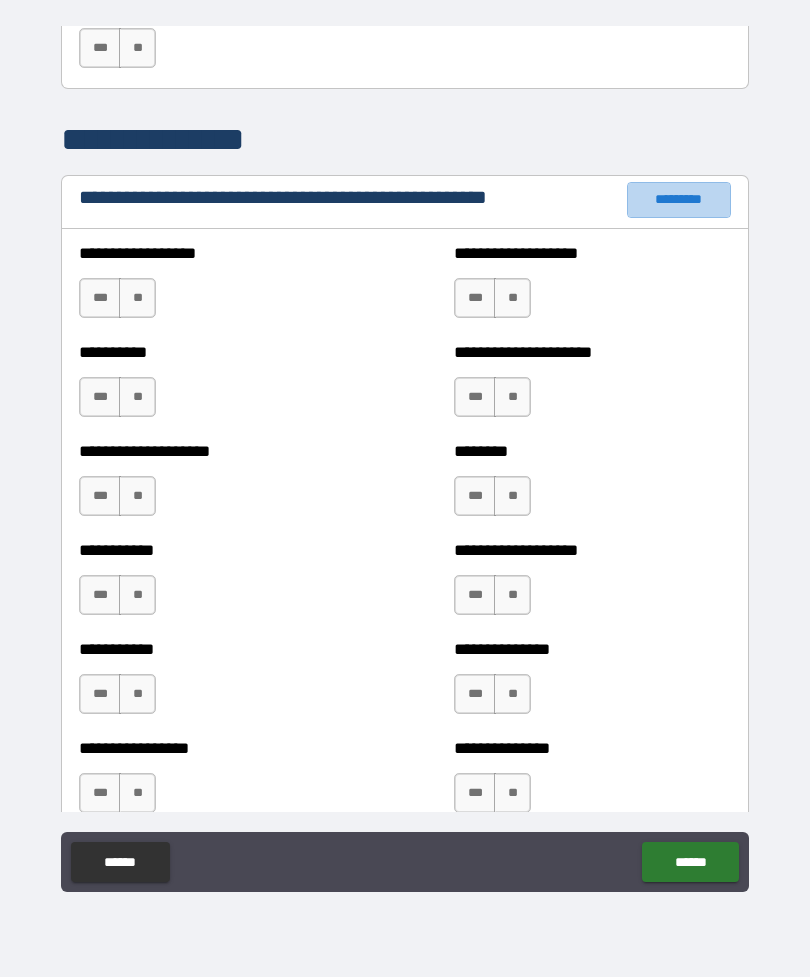 click on "*********" at bounding box center [679, 200] 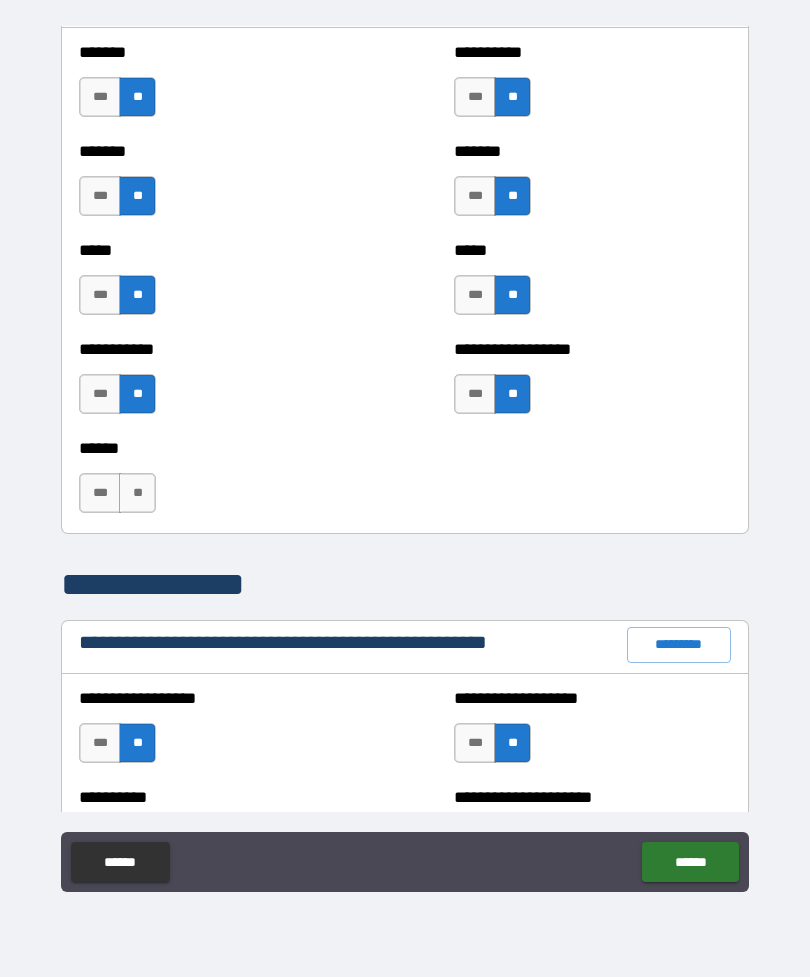 scroll, scrollTop: 1810, scrollLeft: 0, axis: vertical 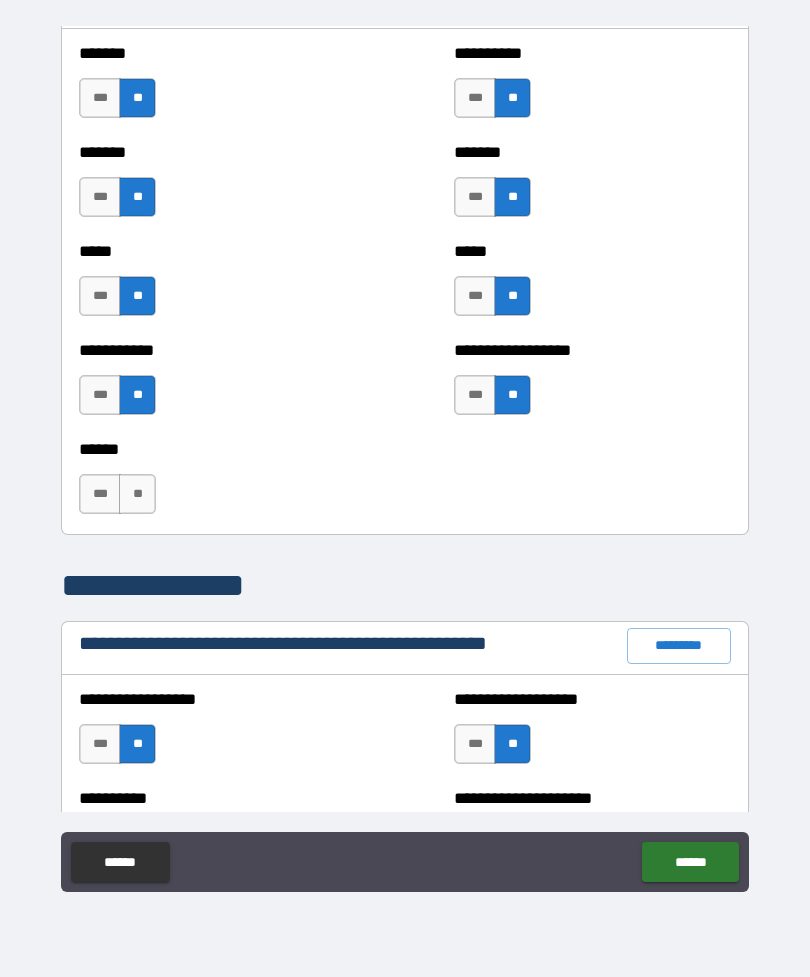 click on "**" at bounding box center (137, 494) 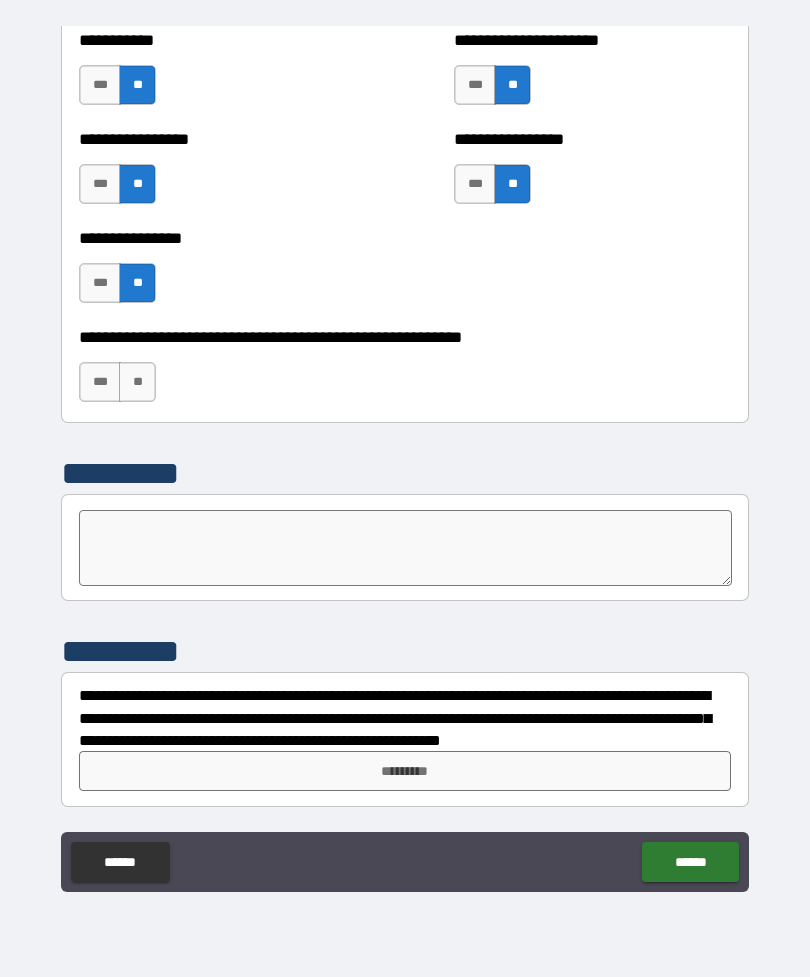 scroll, scrollTop: 6033, scrollLeft: 0, axis: vertical 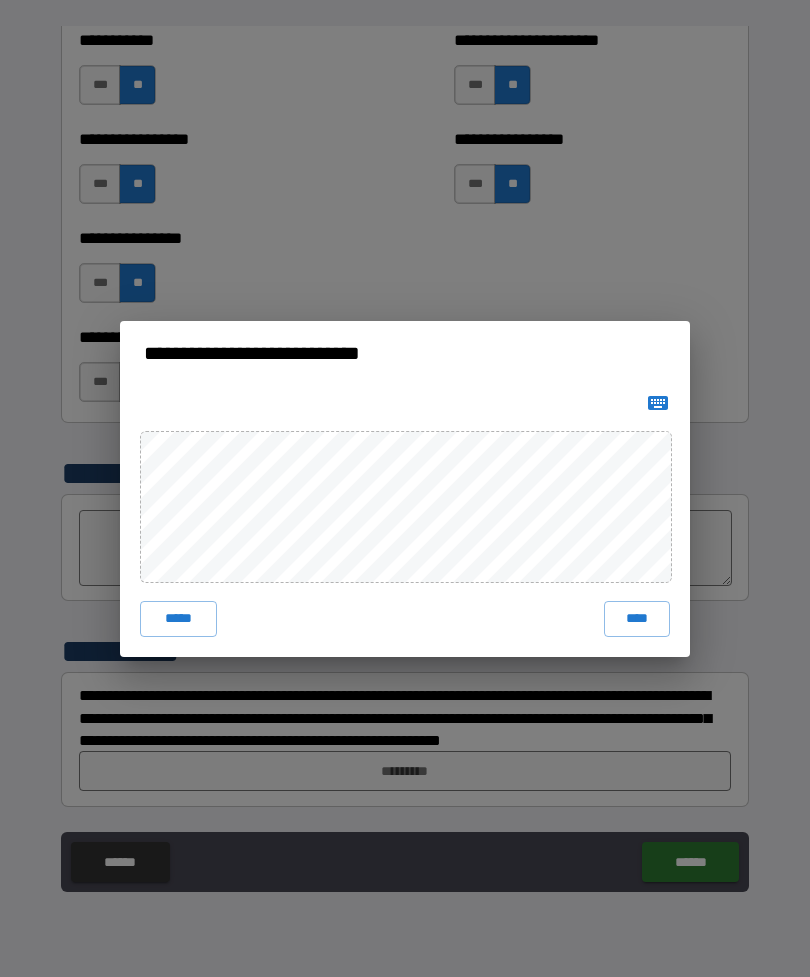 click on "****" at bounding box center [637, 619] 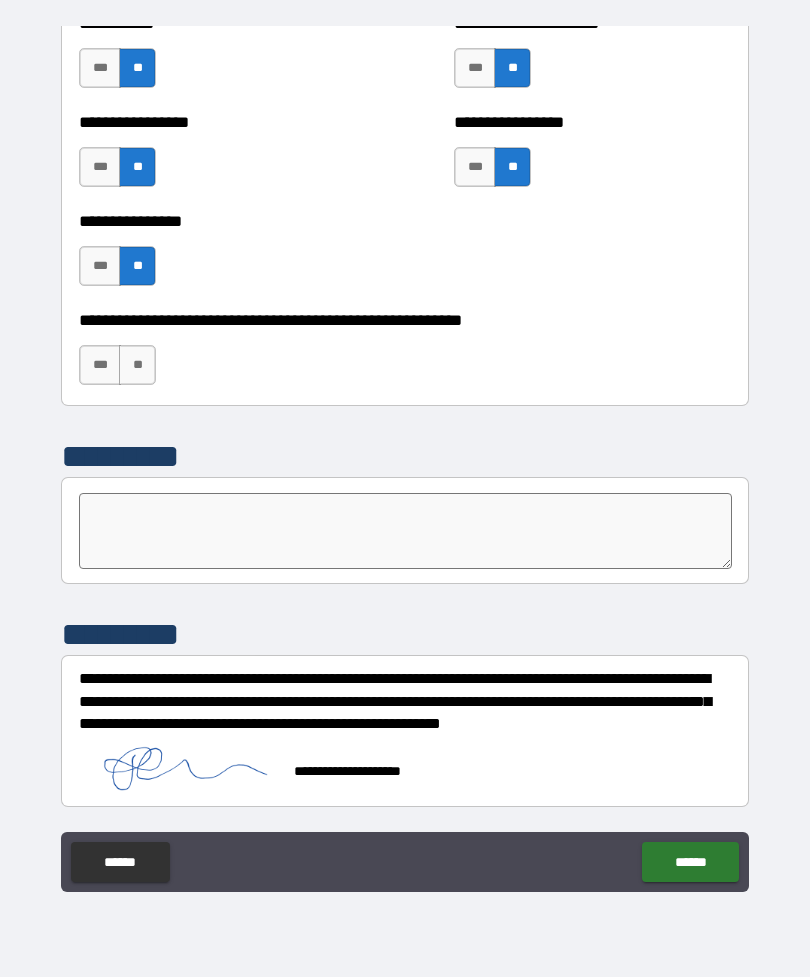 scroll, scrollTop: 6050, scrollLeft: 0, axis: vertical 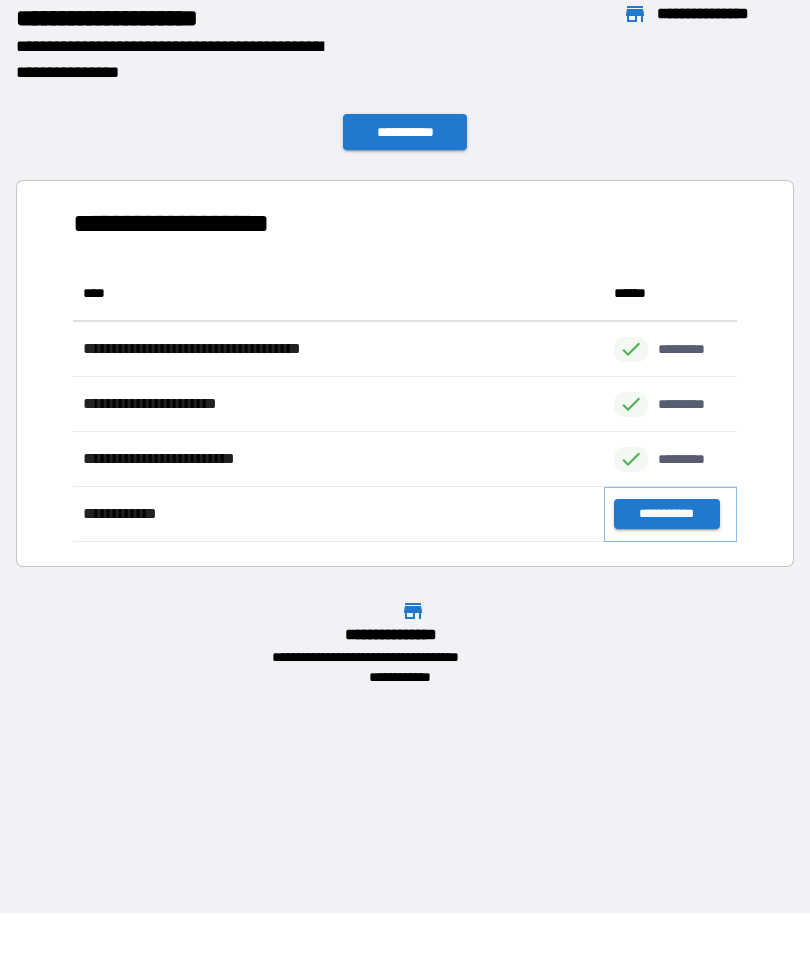 click on "**********" at bounding box center (666, 514) 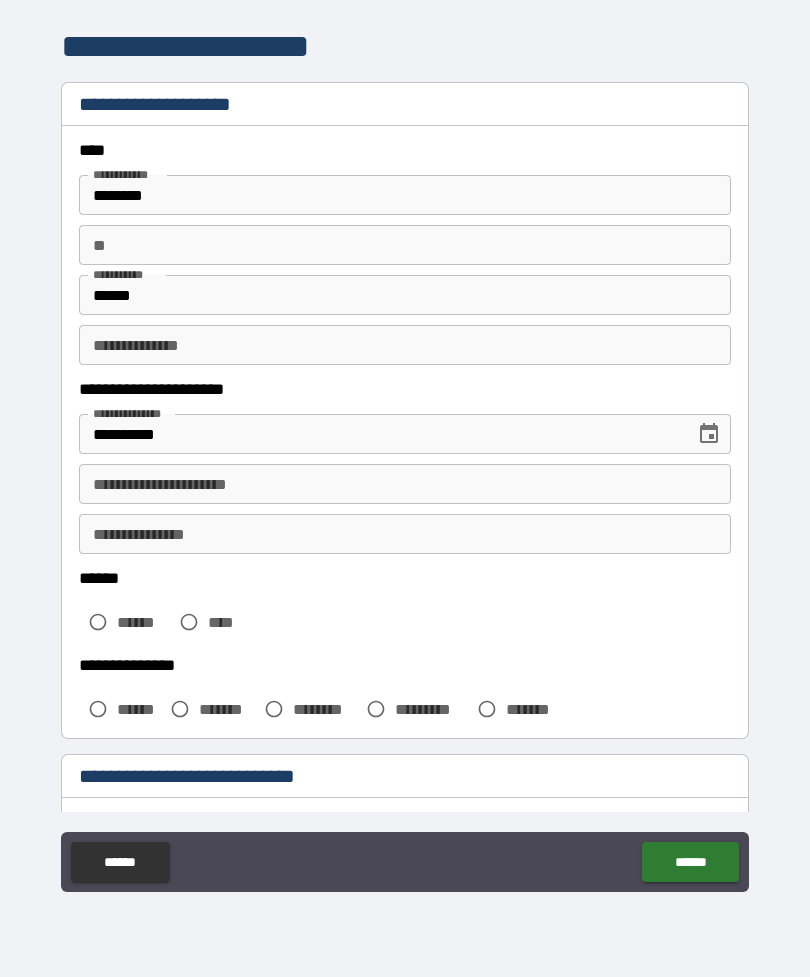 click on "**" at bounding box center (405, 245) 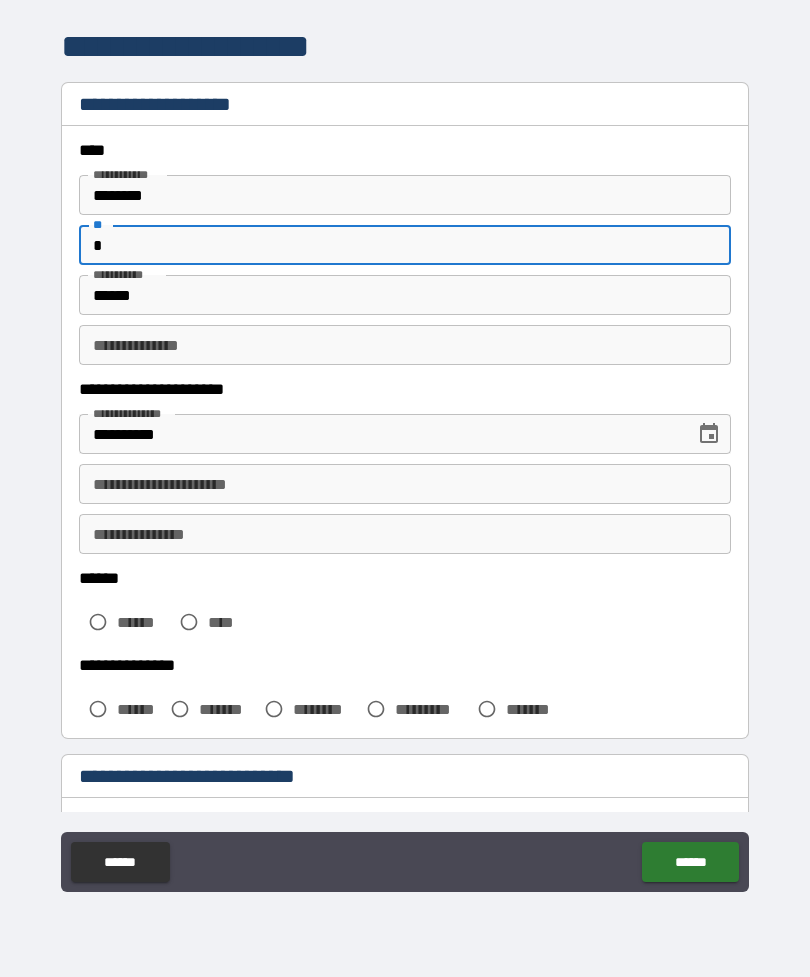 type on "*" 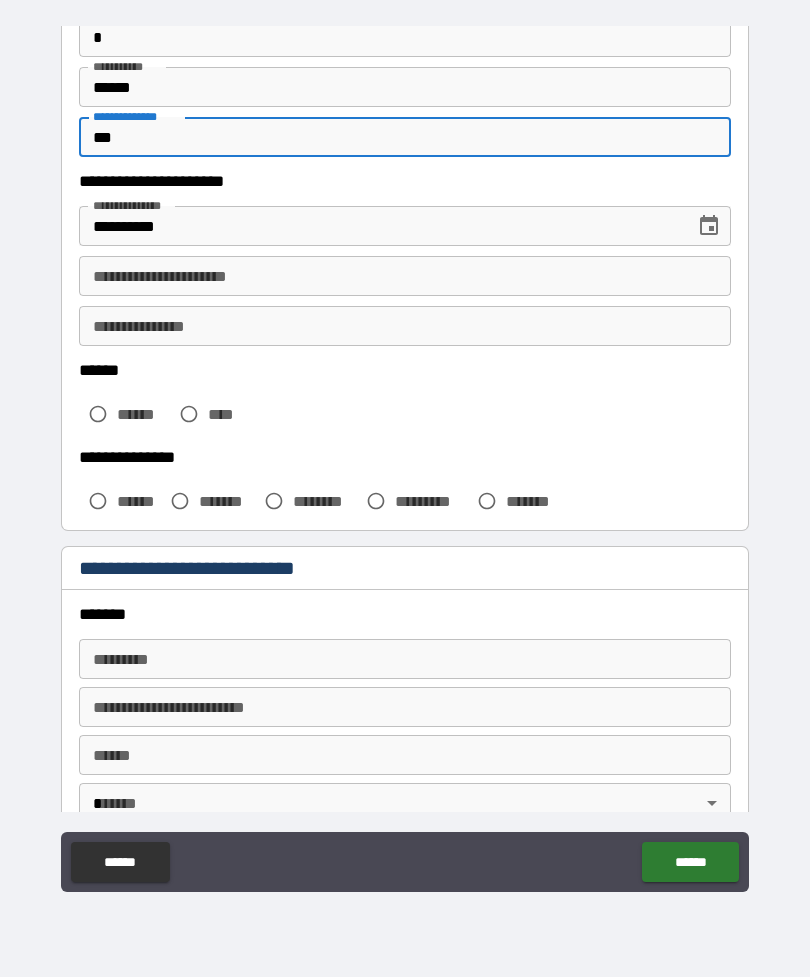 scroll, scrollTop: 224, scrollLeft: 0, axis: vertical 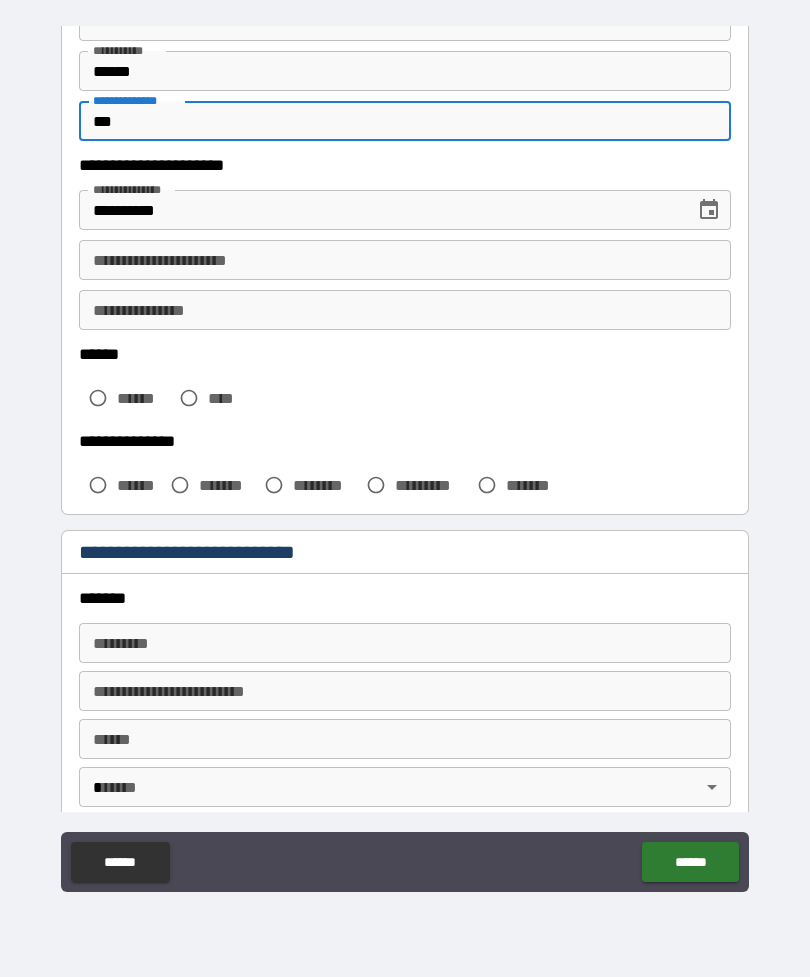 type on "***" 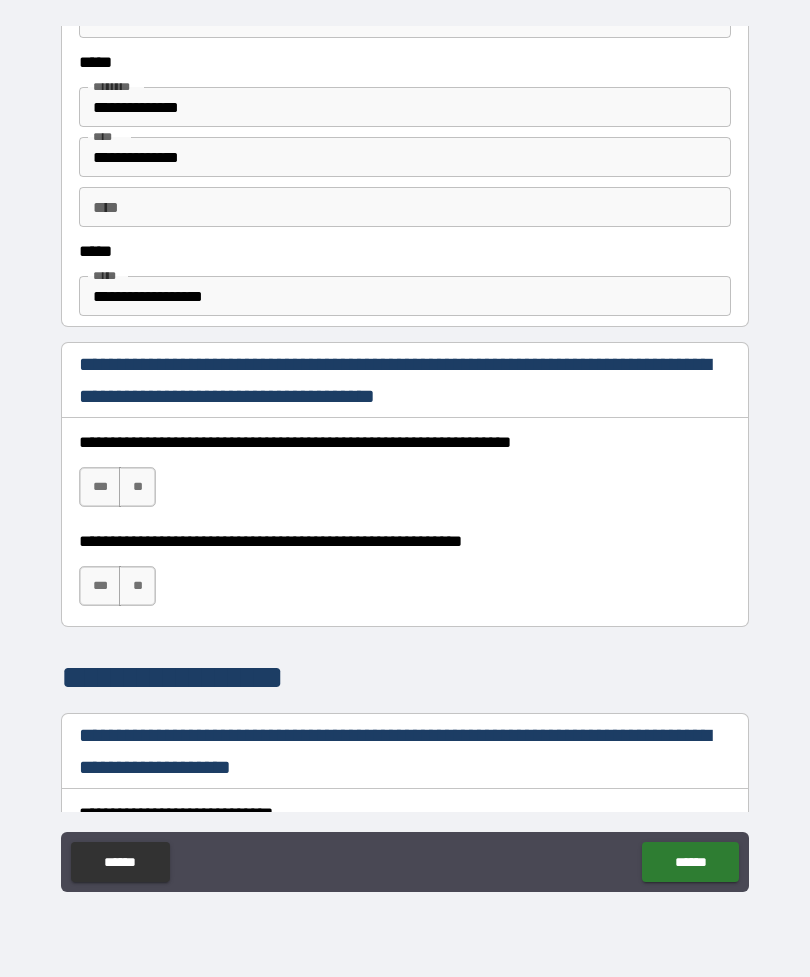 scroll, scrollTop: 1042, scrollLeft: 0, axis: vertical 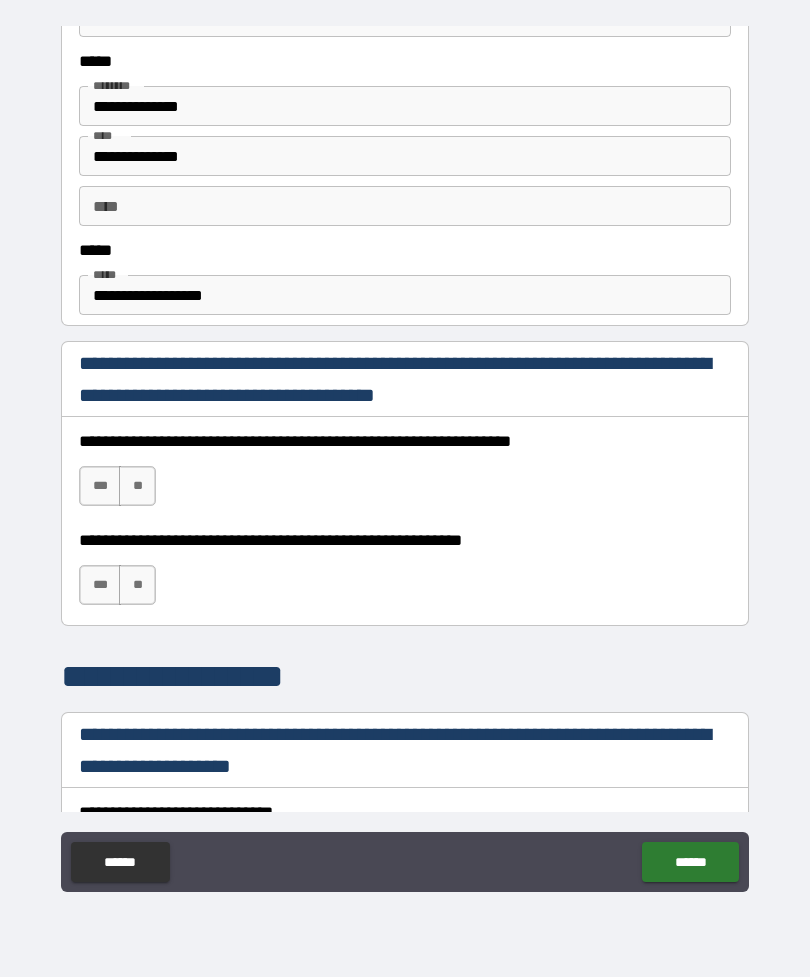 click on "***" at bounding box center [100, 486] 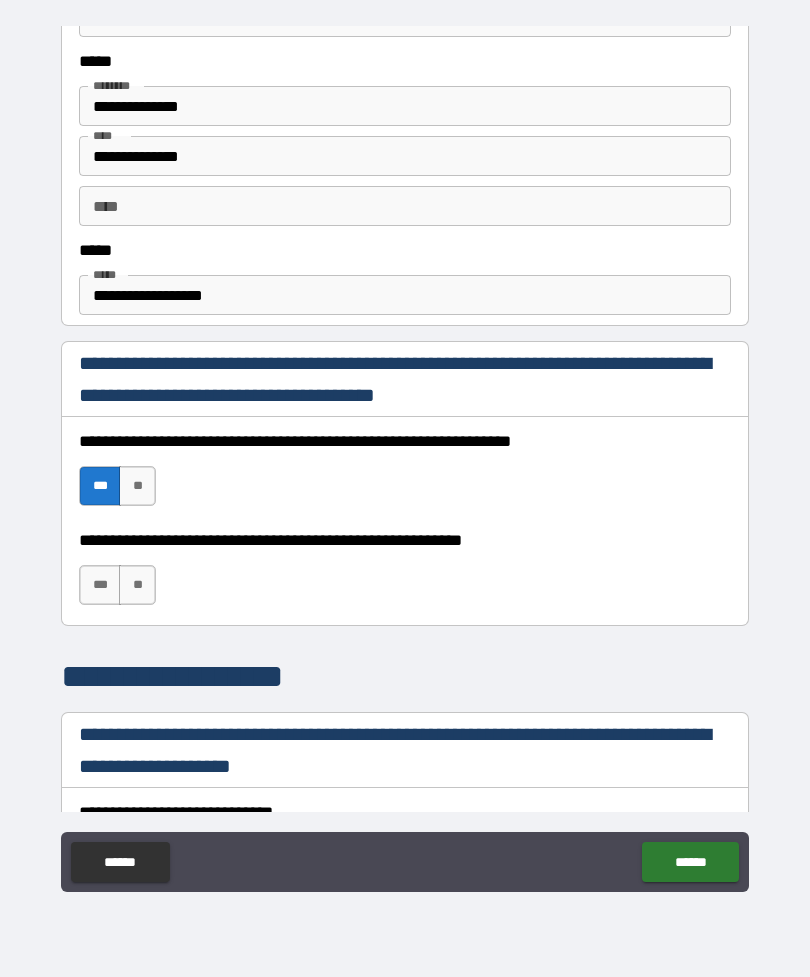 click on "***" at bounding box center [100, 585] 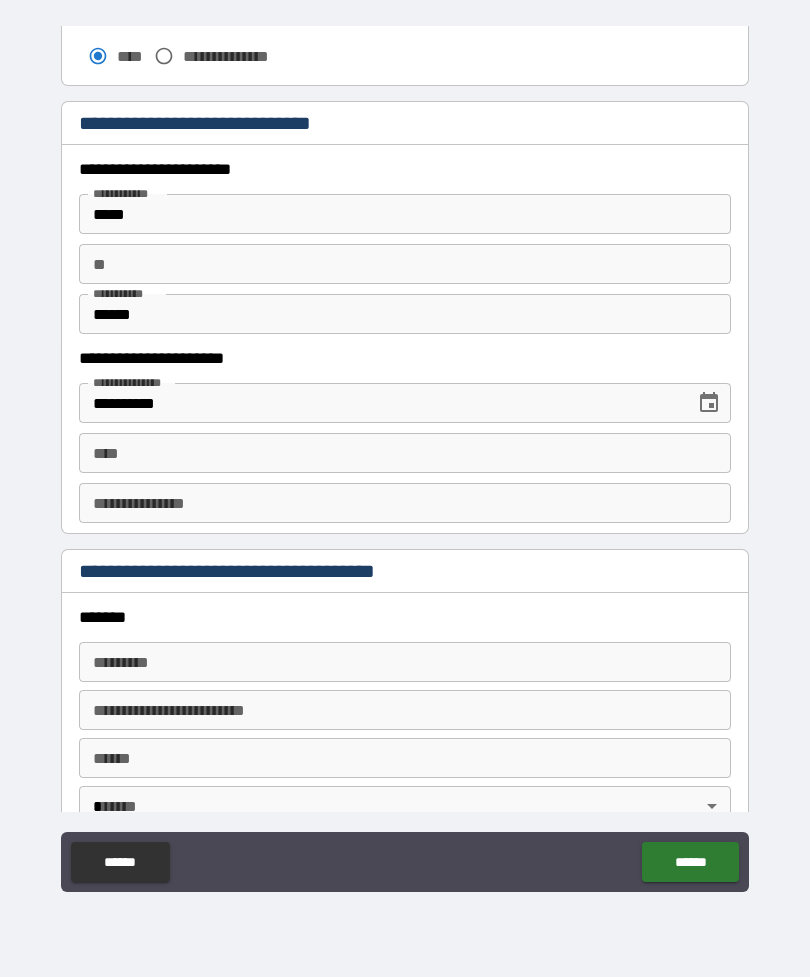 scroll, scrollTop: 1846, scrollLeft: 0, axis: vertical 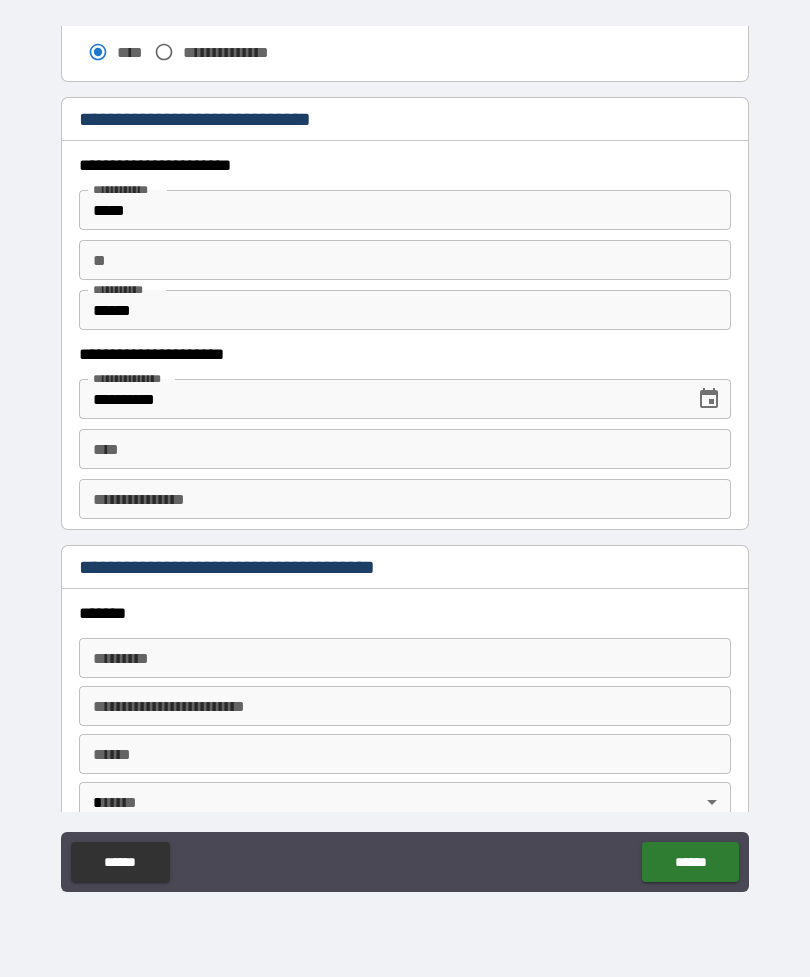 click on "****" at bounding box center [405, 449] 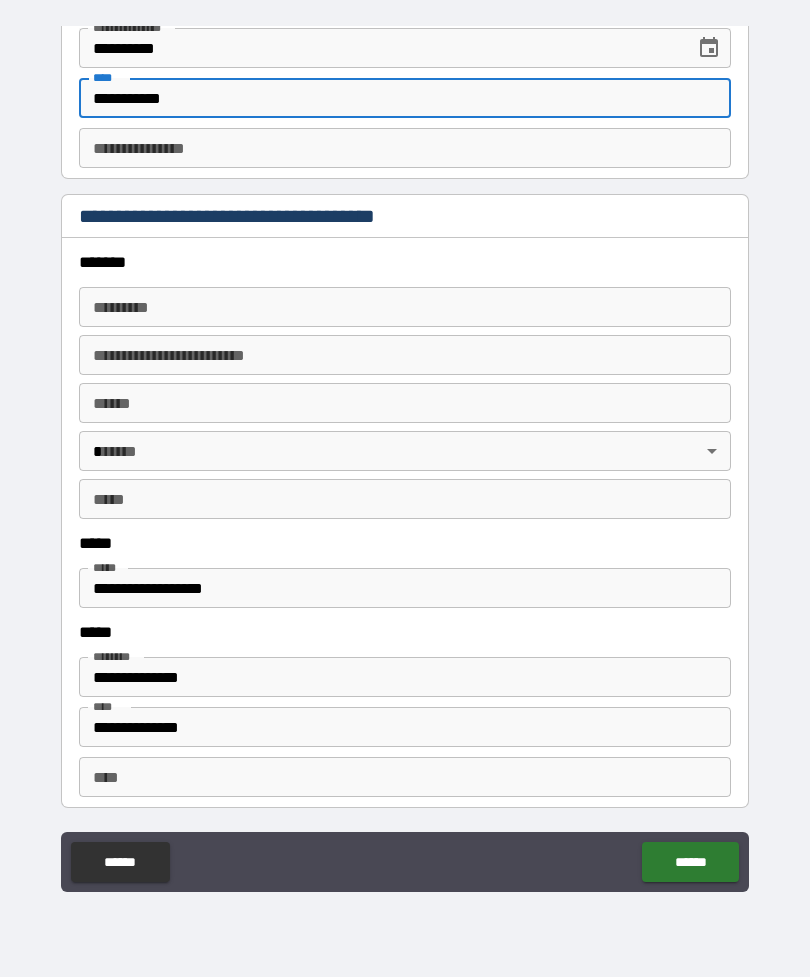 scroll, scrollTop: 2198, scrollLeft: 0, axis: vertical 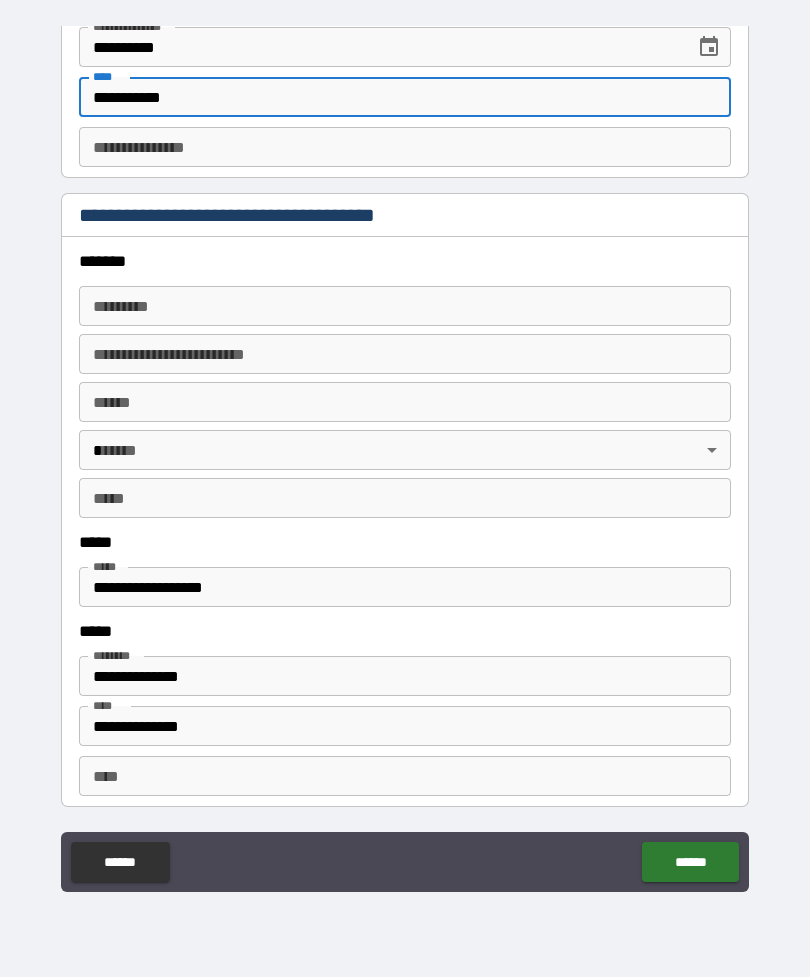 type on "**********" 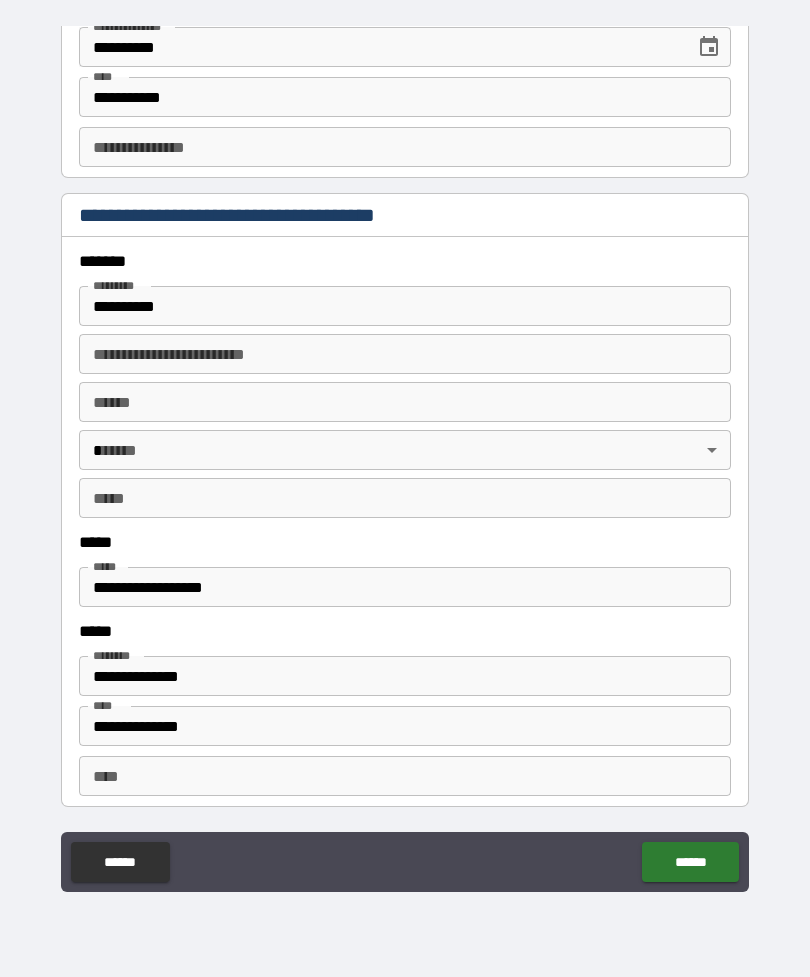 type on "**********" 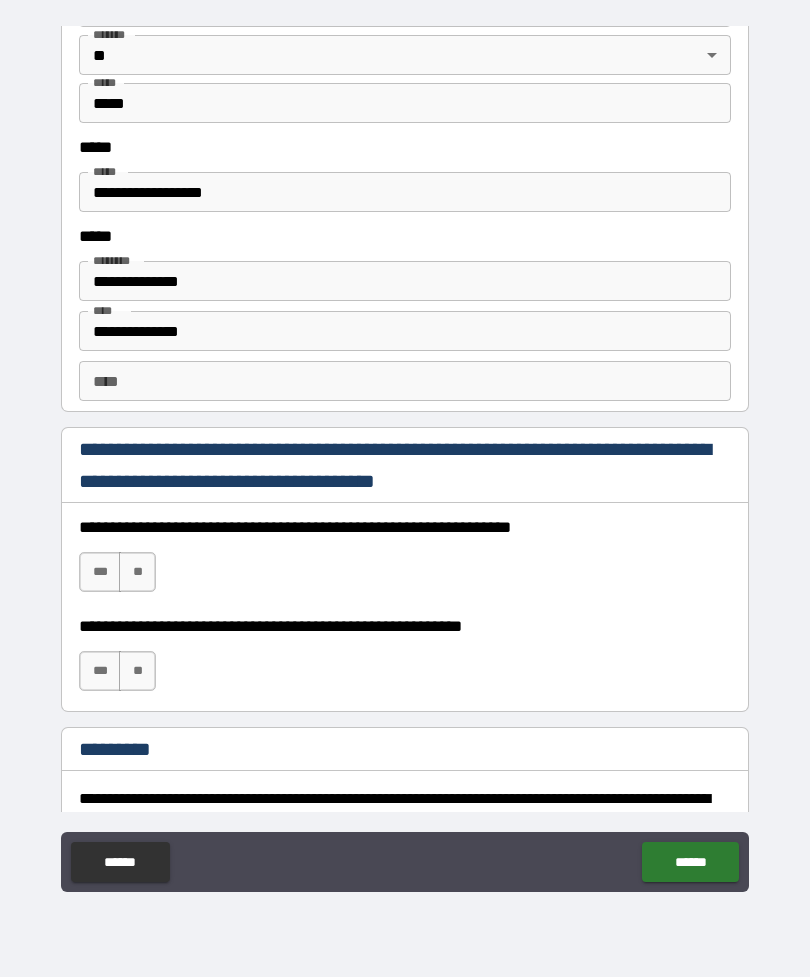scroll, scrollTop: 2596, scrollLeft: 0, axis: vertical 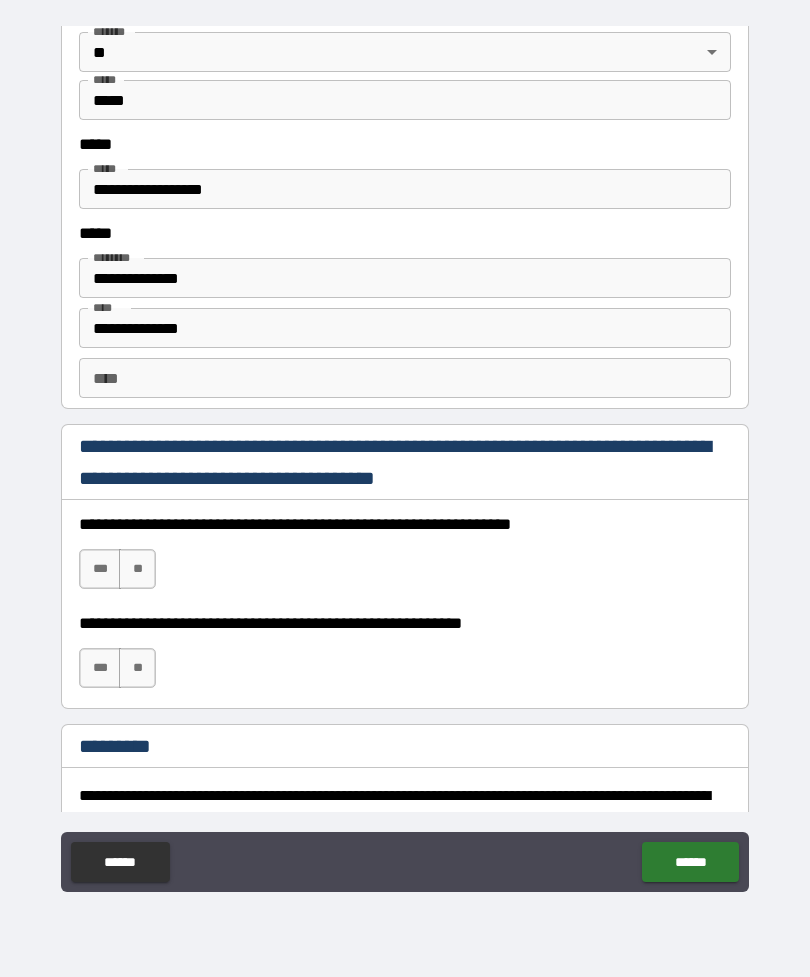 click on "***" at bounding box center [100, 569] 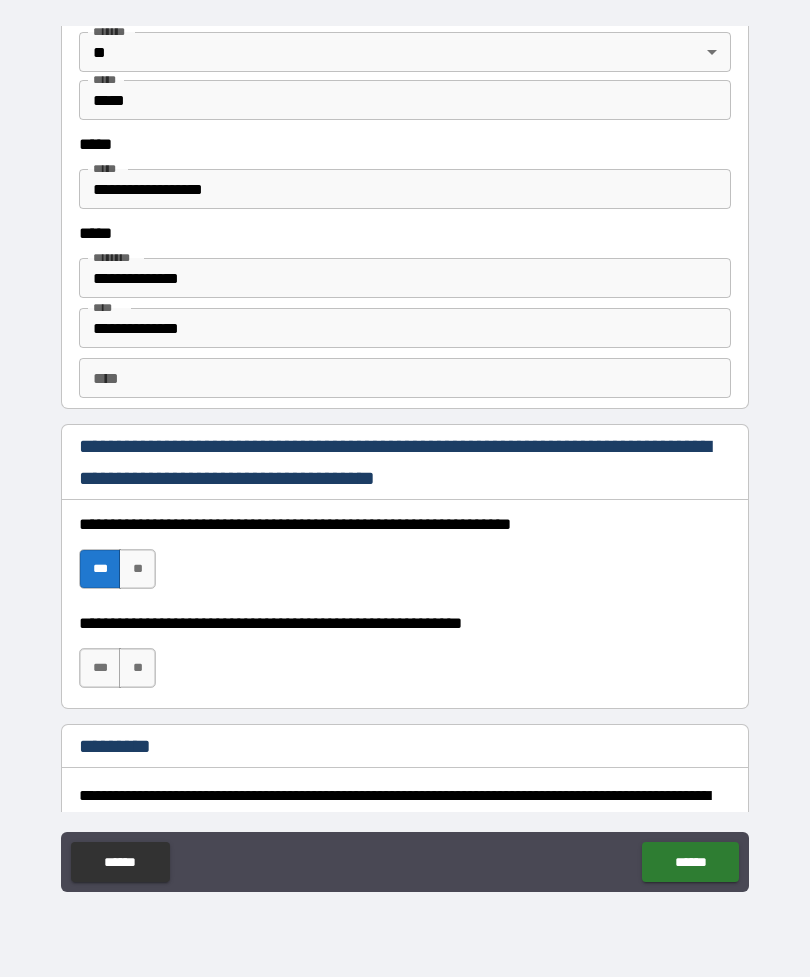 click on "***" at bounding box center [100, 668] 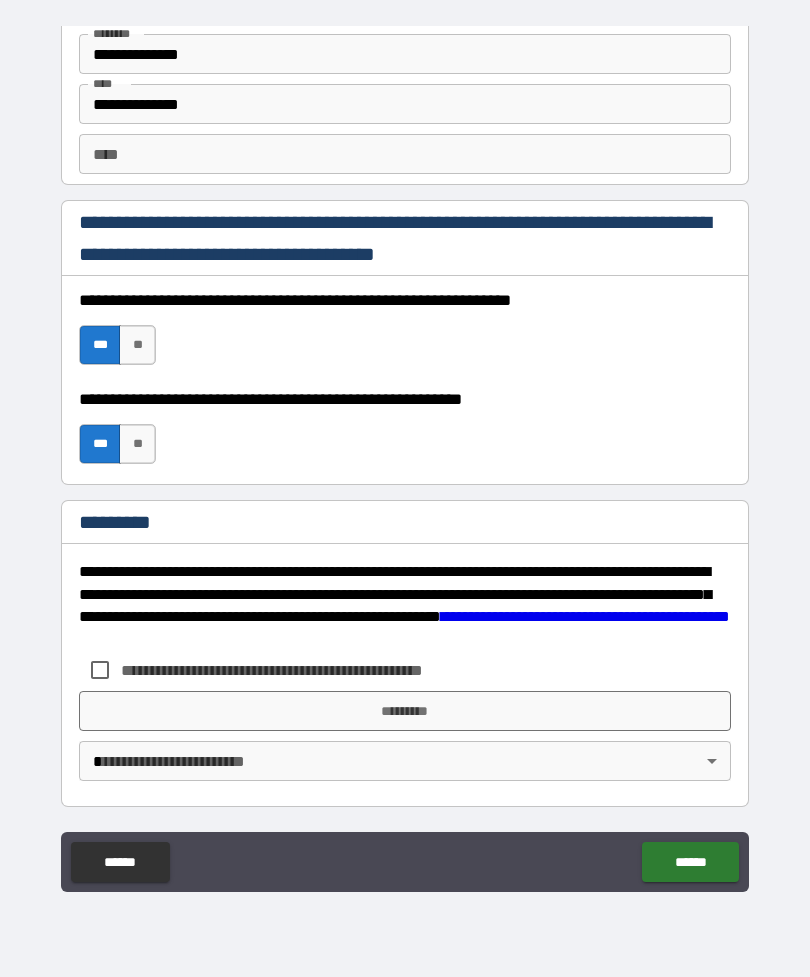scroll, scrollTop: 2820, scrollLeft: 0, axis: vertical 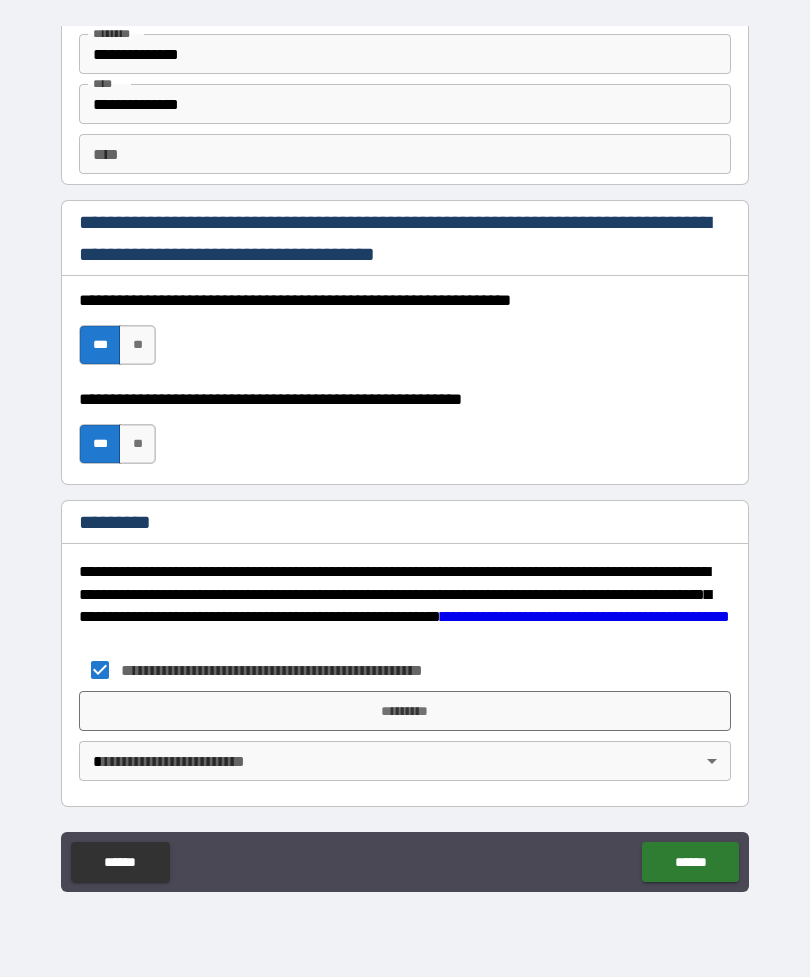 click on "*********" at bounding box center (405, 711) 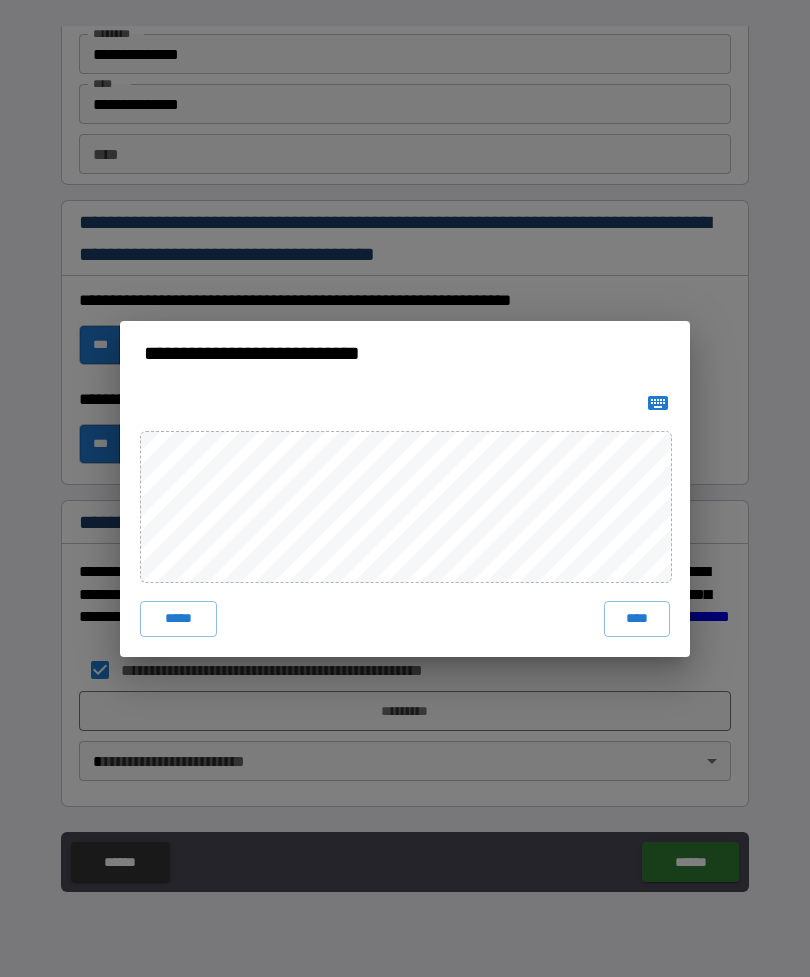 click on "****" at bounding box center (637, 619) 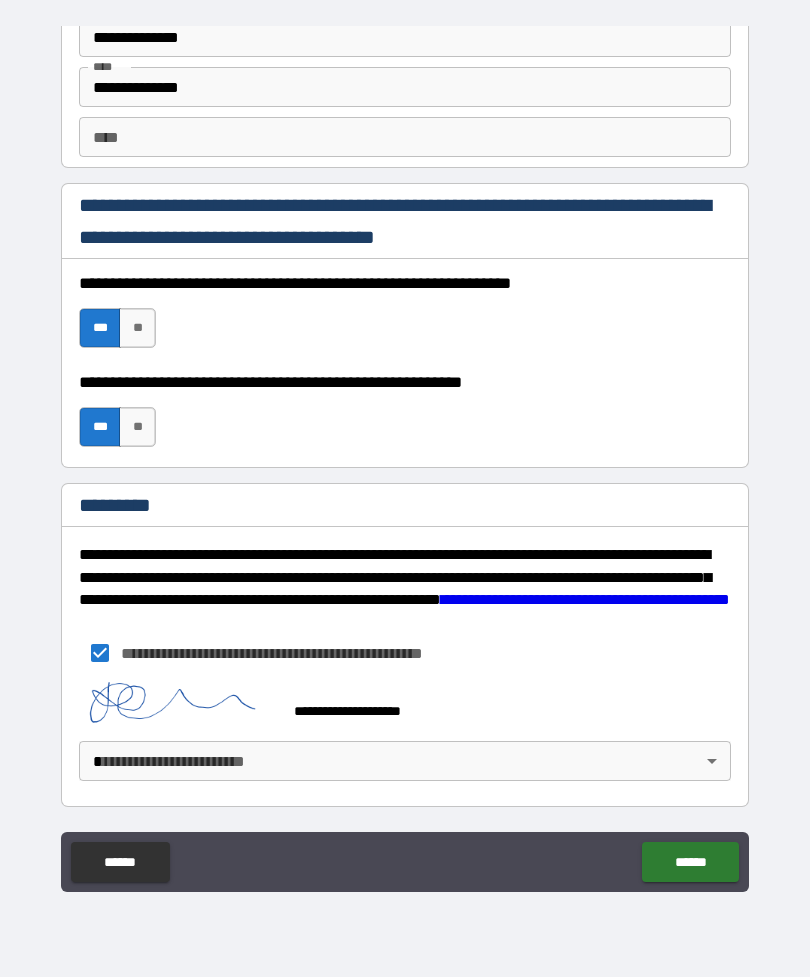 click on "**********" at bounding box center (405, 456) 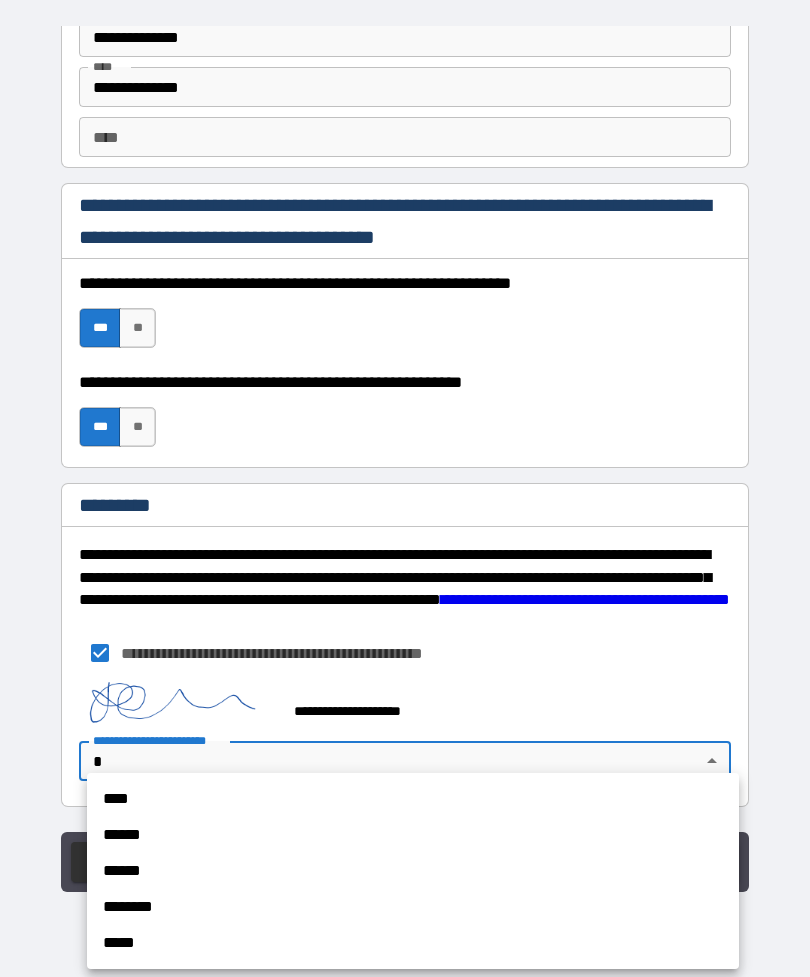 click on "******" at bounding box center (413, 835) 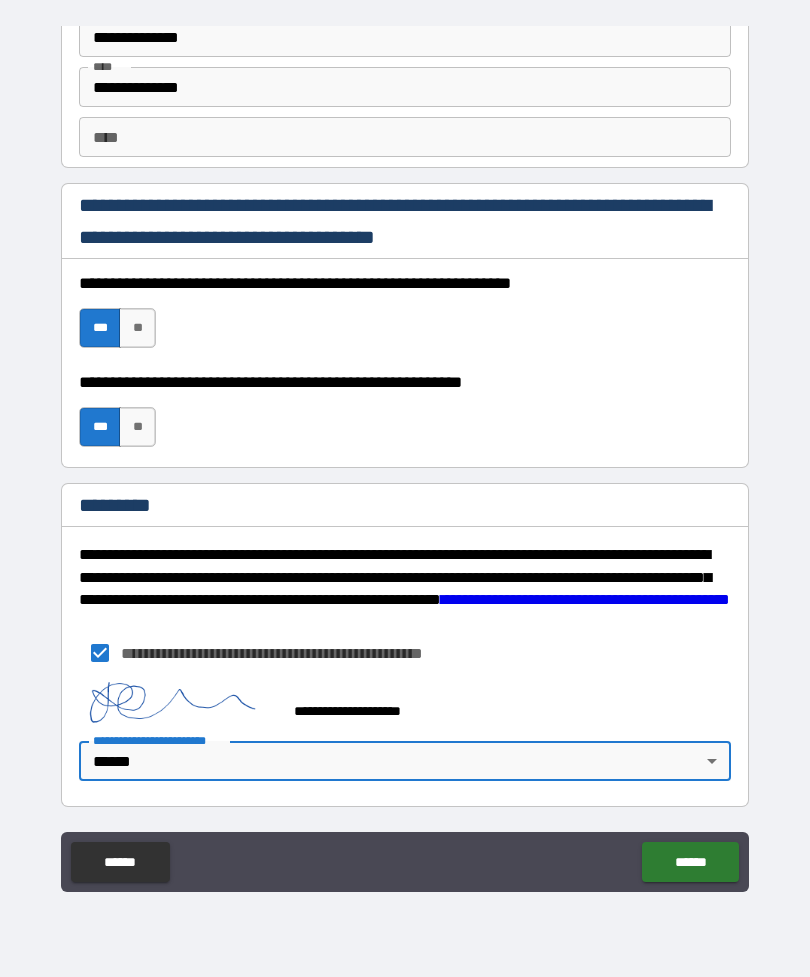 click on "******" at bounding box center [690, 862] 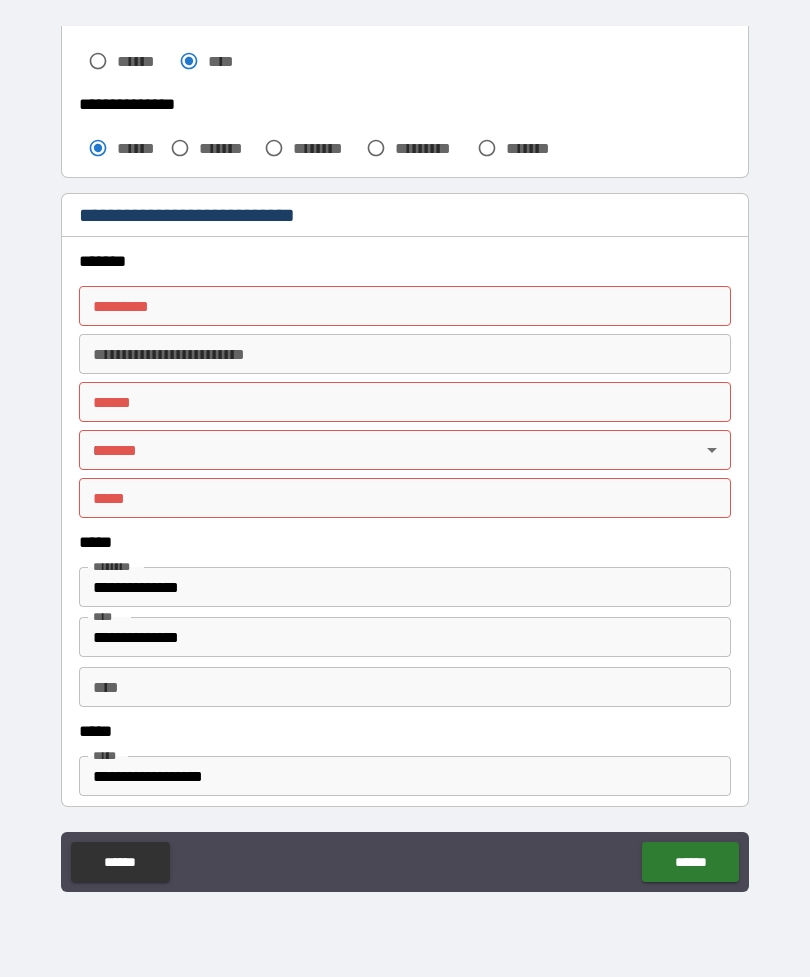 scroll, scrollTop: 551, scrollLeft: 0, axis: vertical 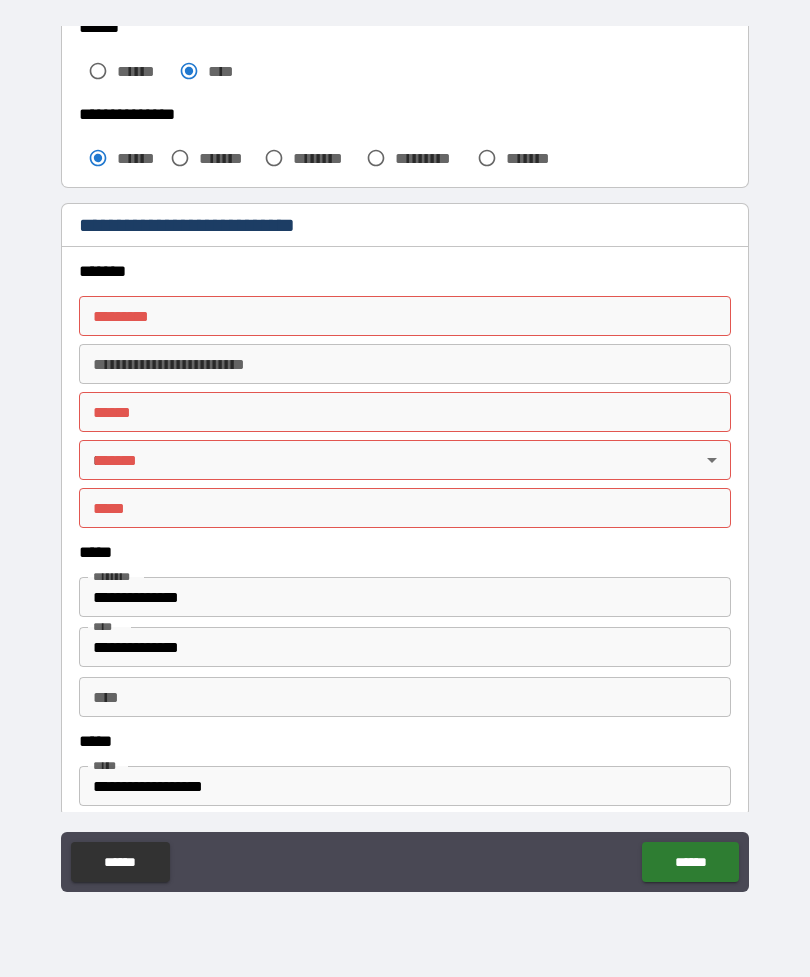 click on "*******   *" at bounding box center [405, 316] 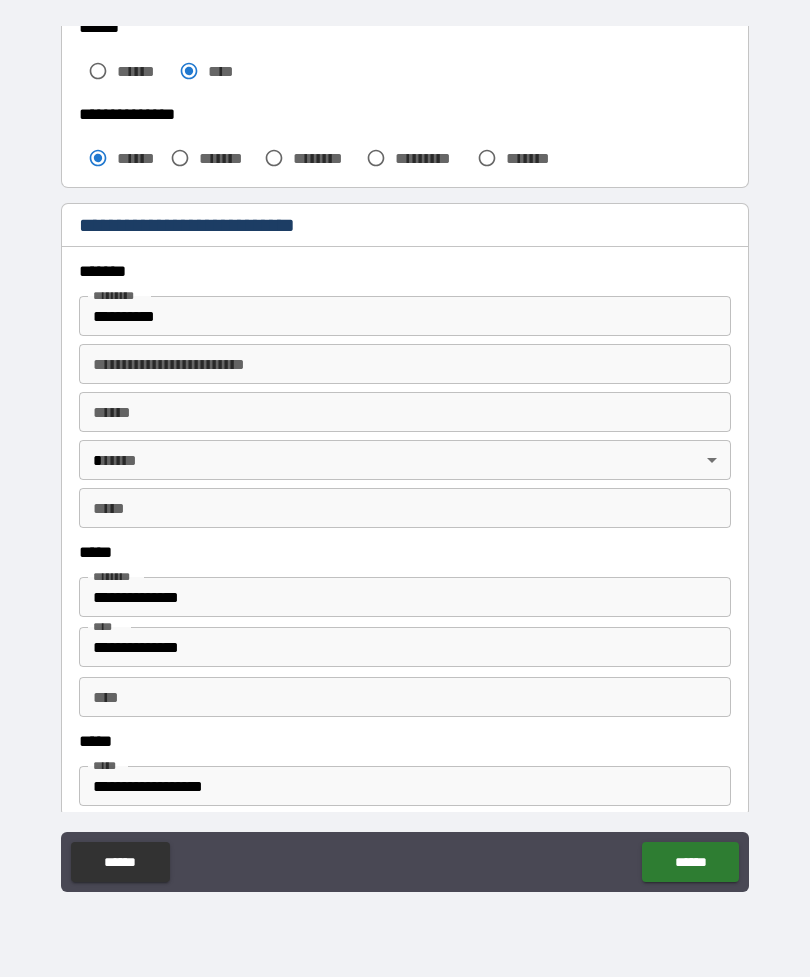 type on "**********" 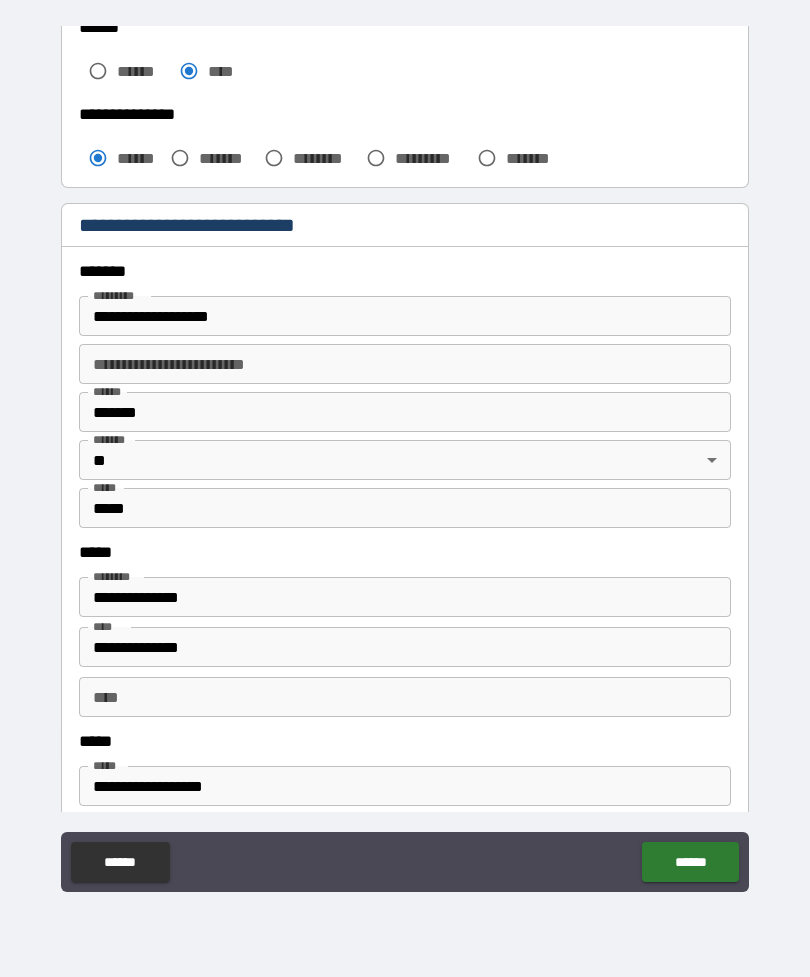 click on "******" at bounding box center [690, 862] 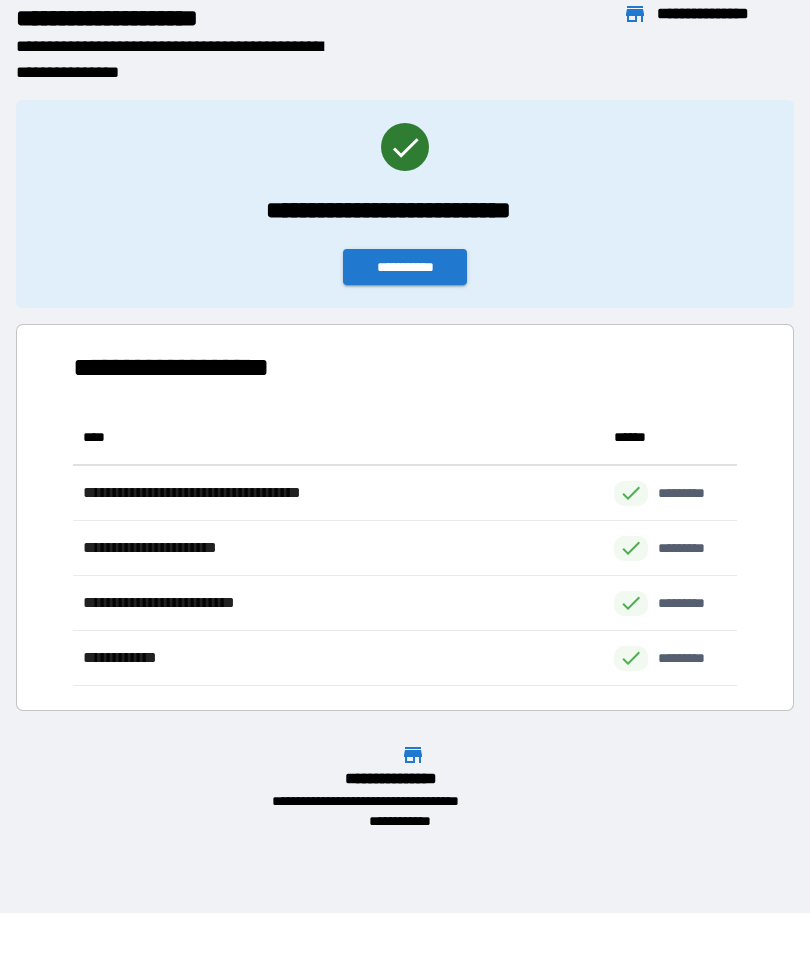 scroll, scrollTop: 1, scrollLeft: 1, axis: both 